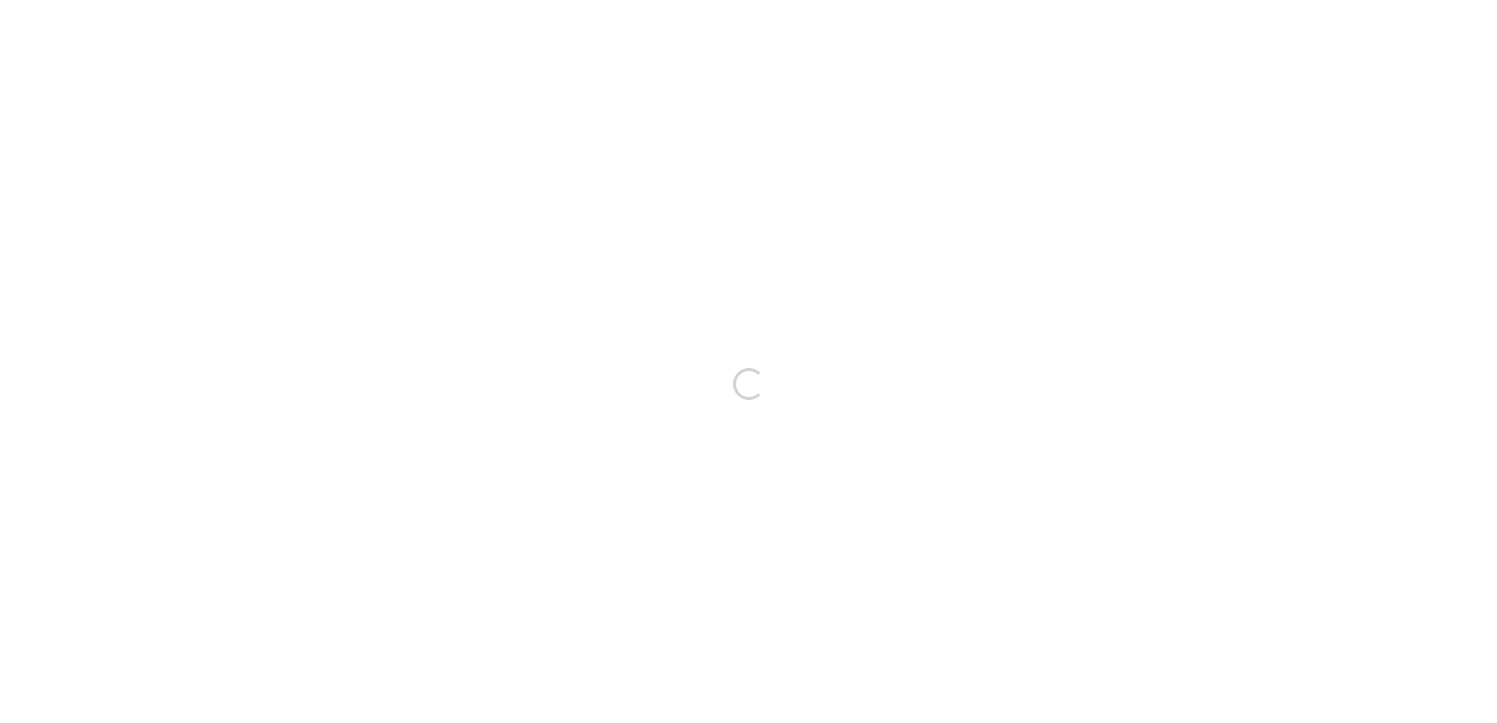 scroll, scrollTop: 0, scrollLeft: 0, axis: both 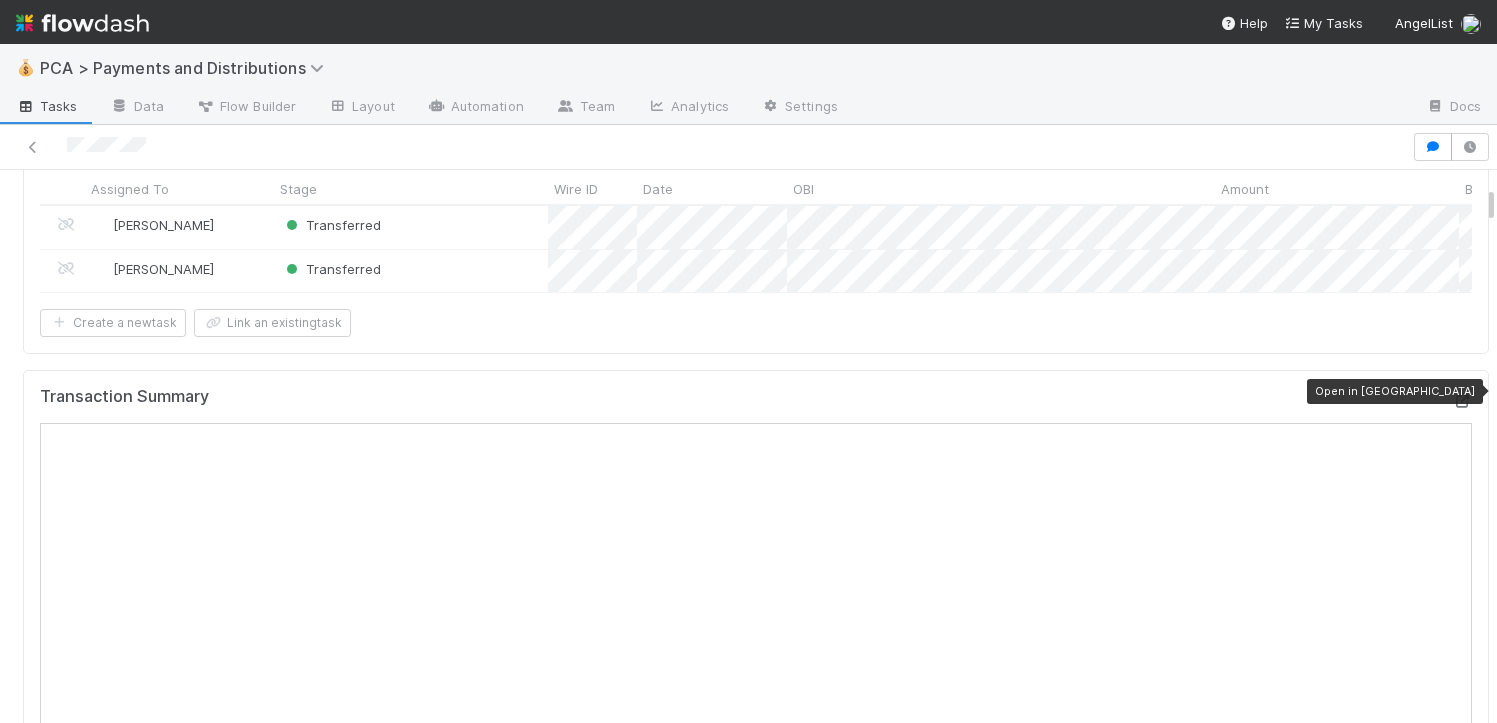 click at bounding box center (1462, 401) 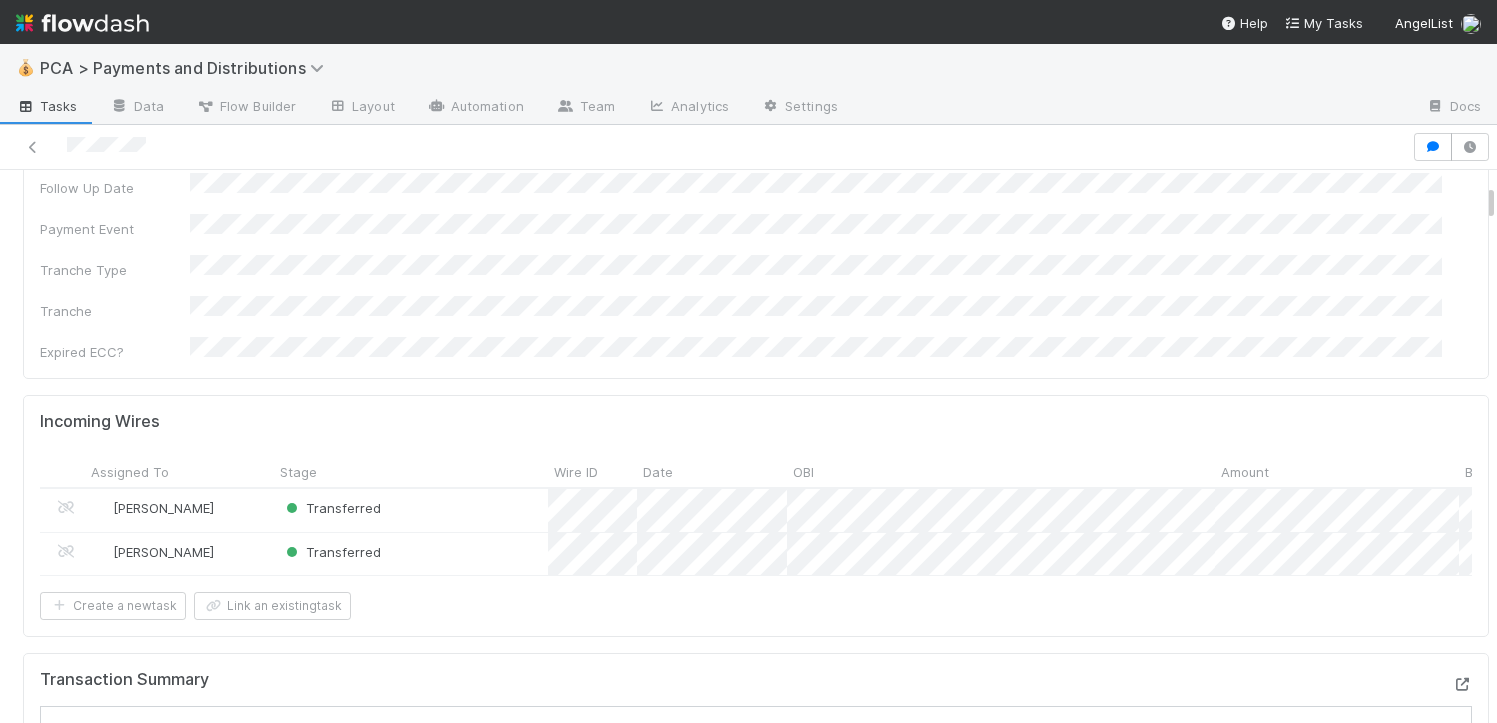 scroll, scrollTop: 0, scrollLeft: 0, axis: both 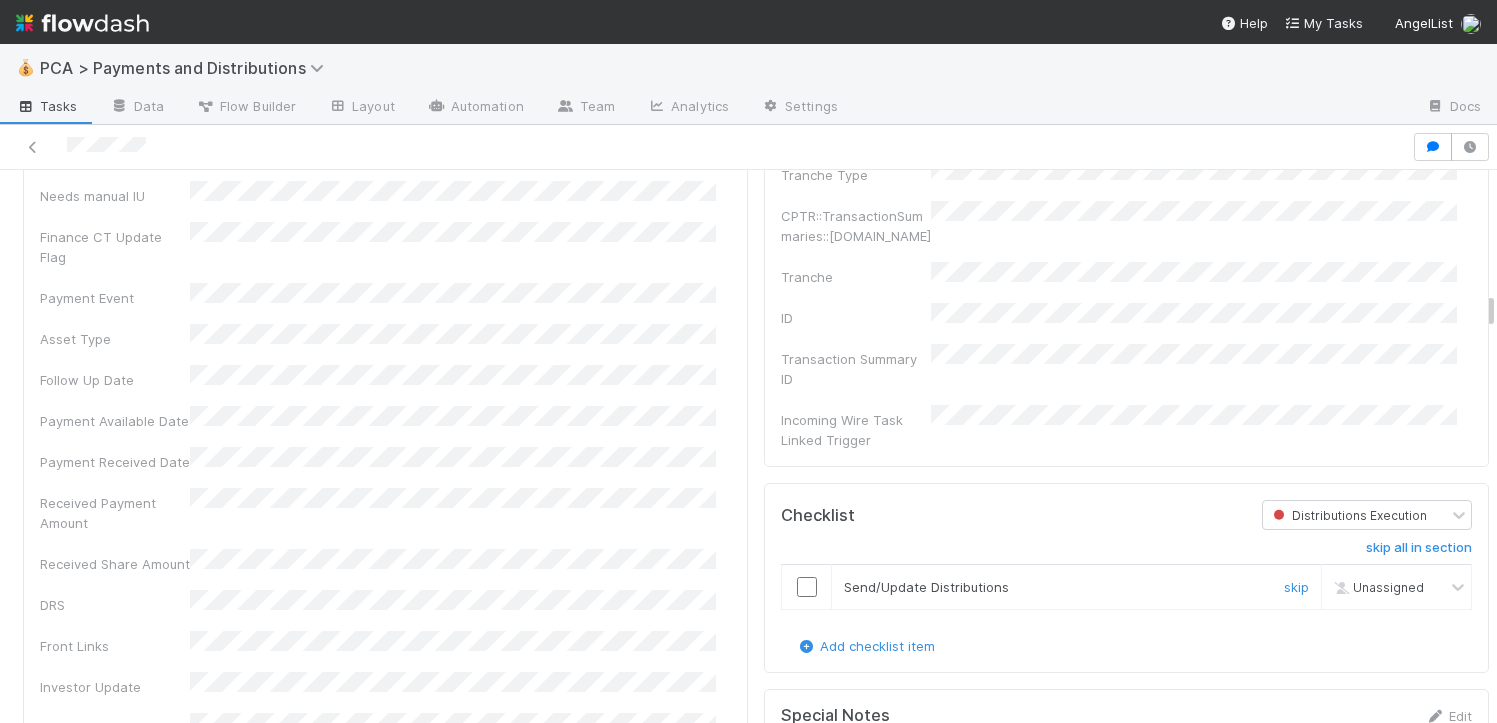 click at bounding box center [807, 587] 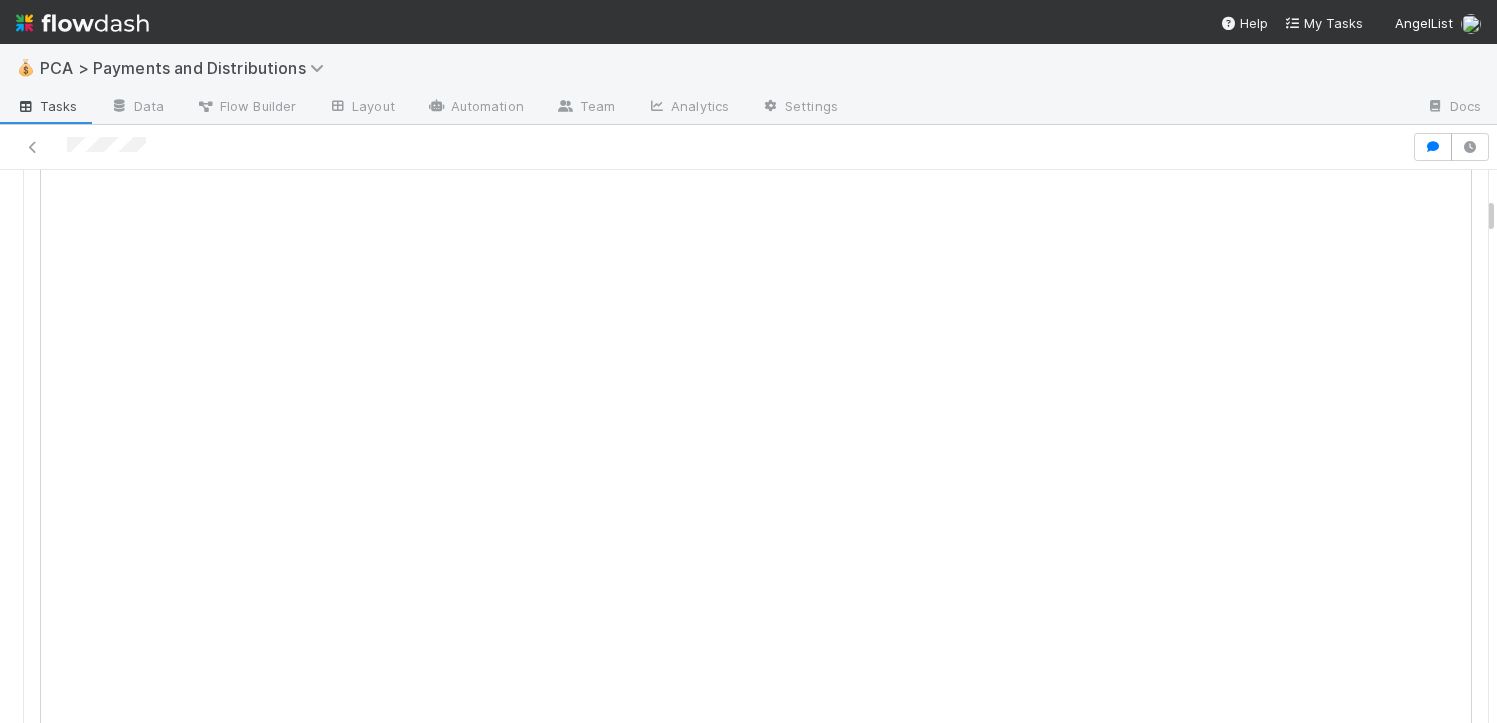 scroll, scrollTop: 0, scrollLeft: 0, axis: both 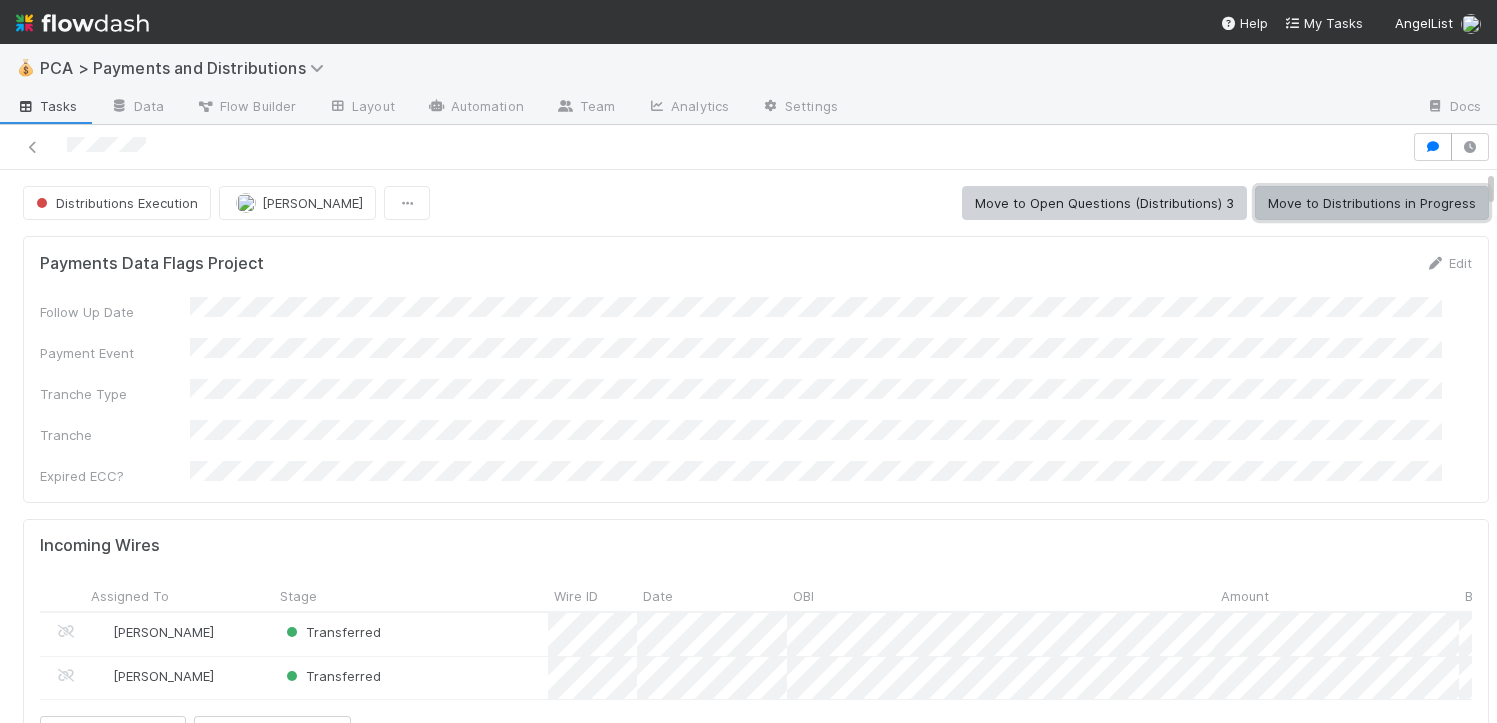 click on "Move to Distributions in Progress" at bounding box center [1372, 203] 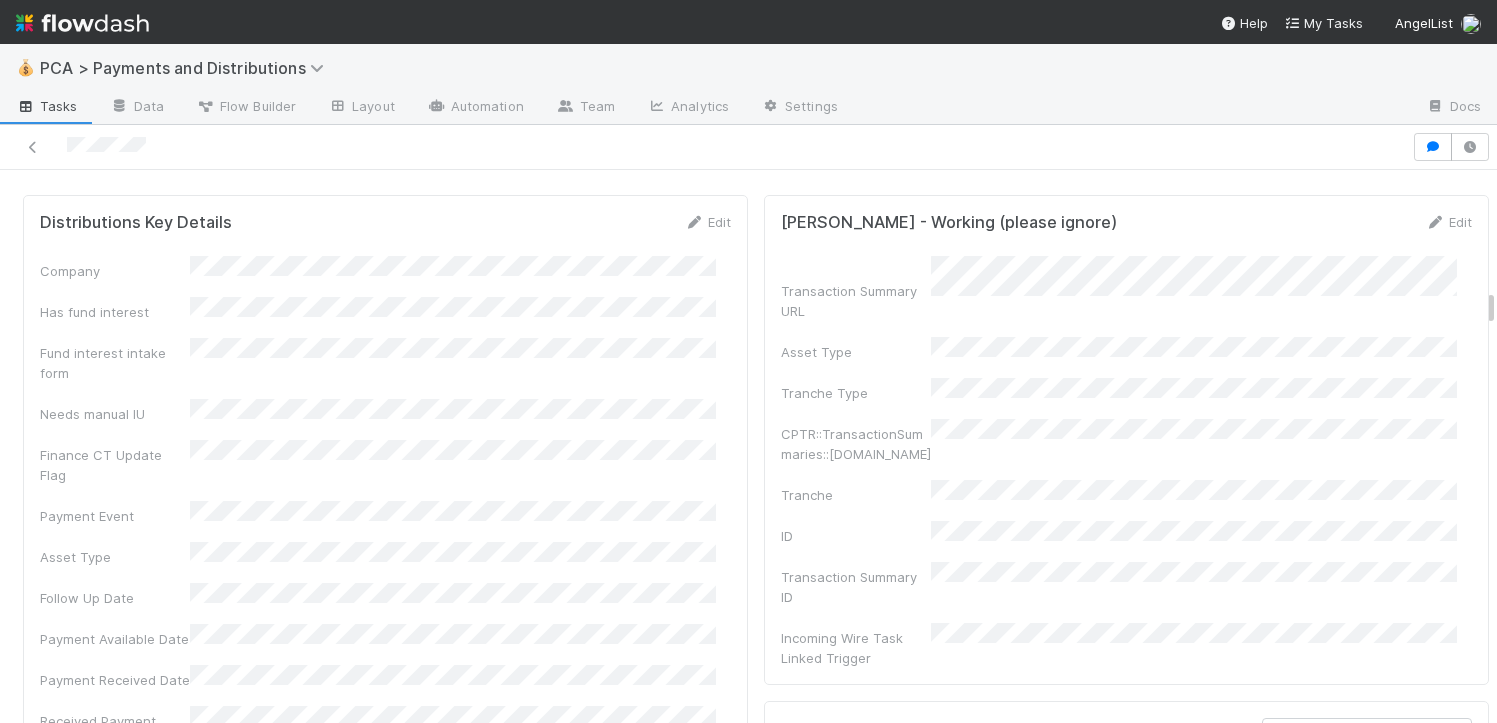scroll, scrollTop: 3272, scrollLeft: 0, axis: vertical 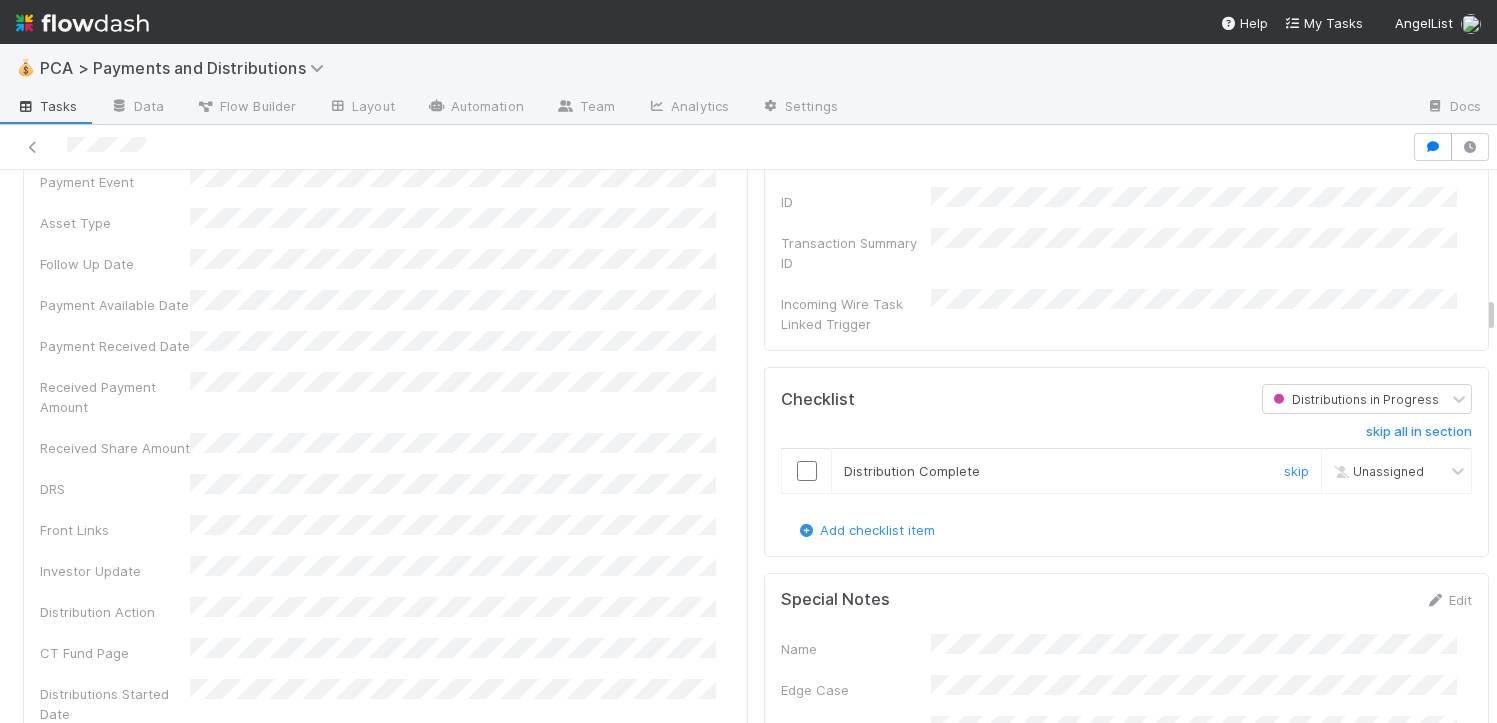 click at bounding box center [807, 470] 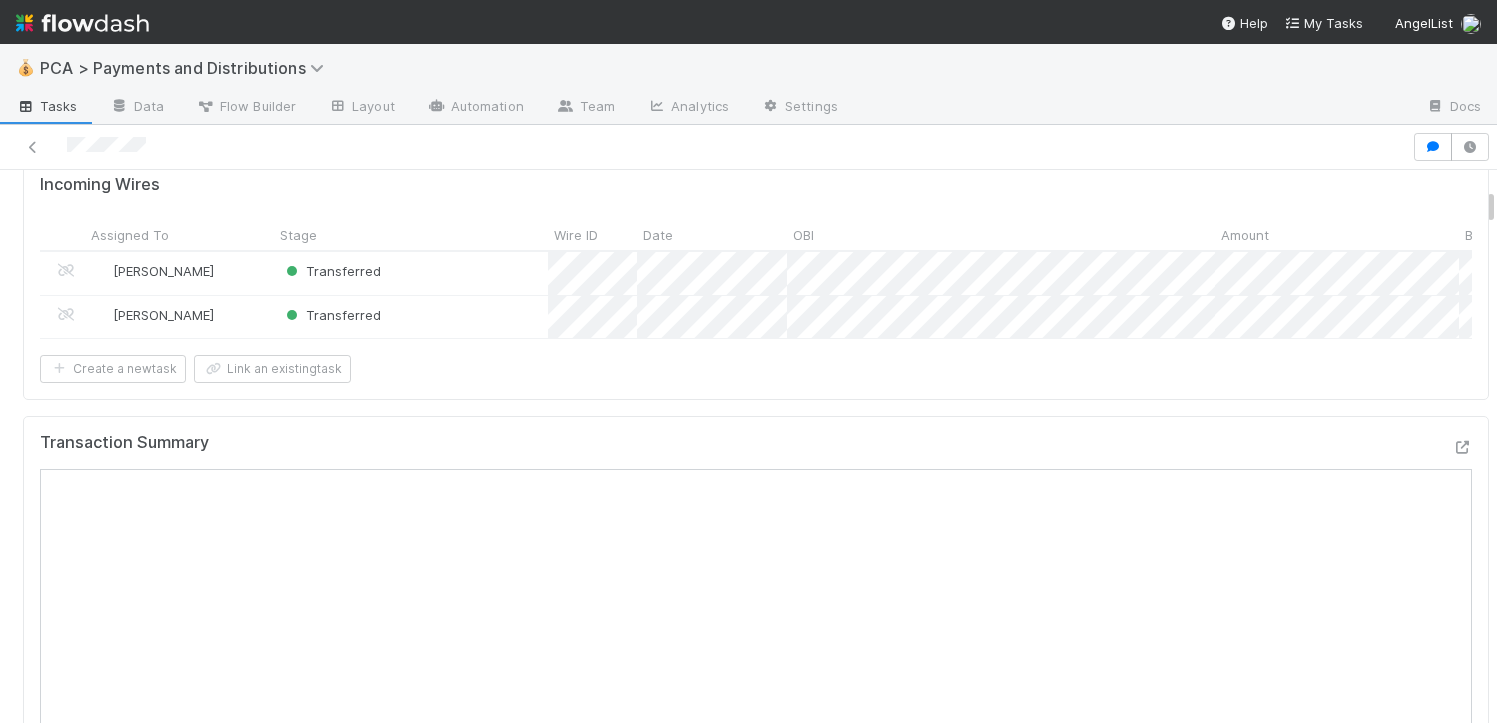 scroll, scrollTop: 0, scrollLeft: 0, axis: both 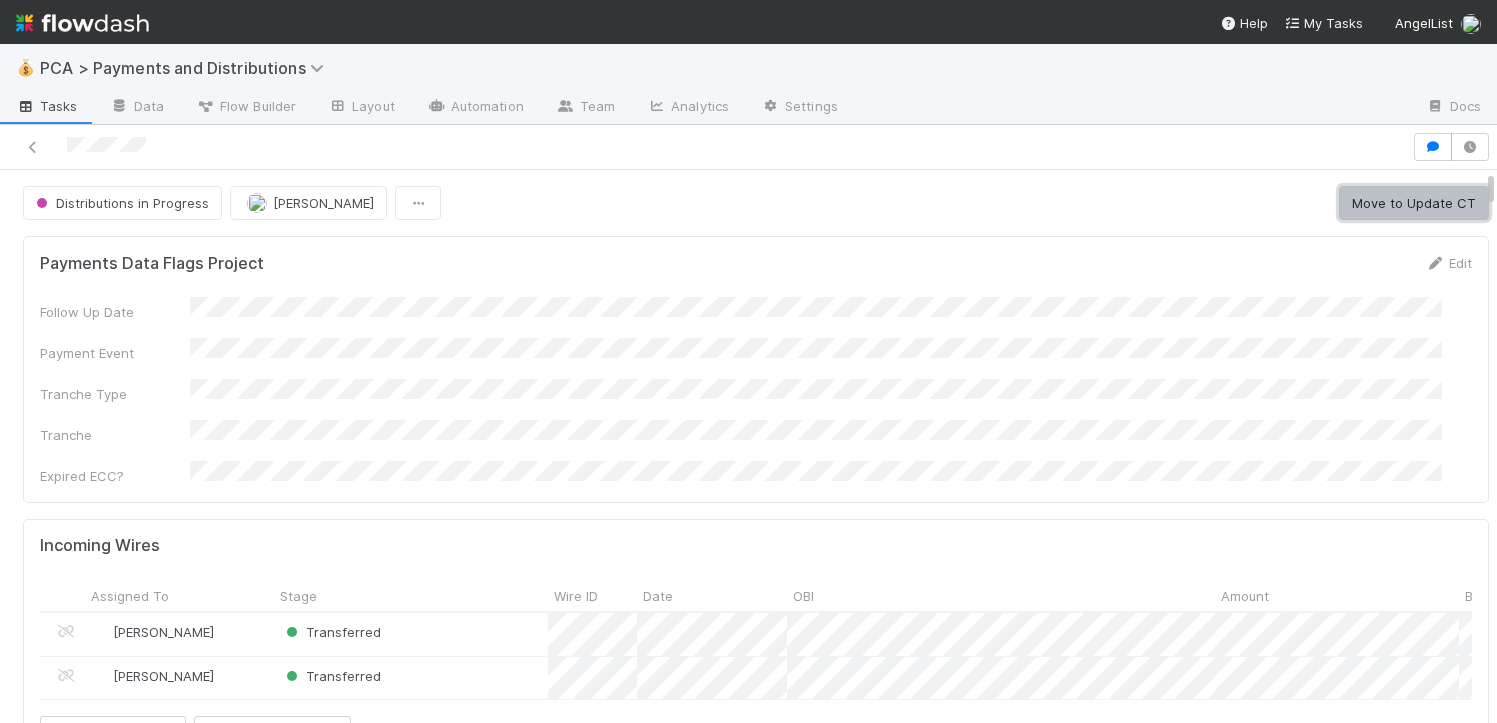click on "Move to Update CT" at bounding box center (1414, 203) 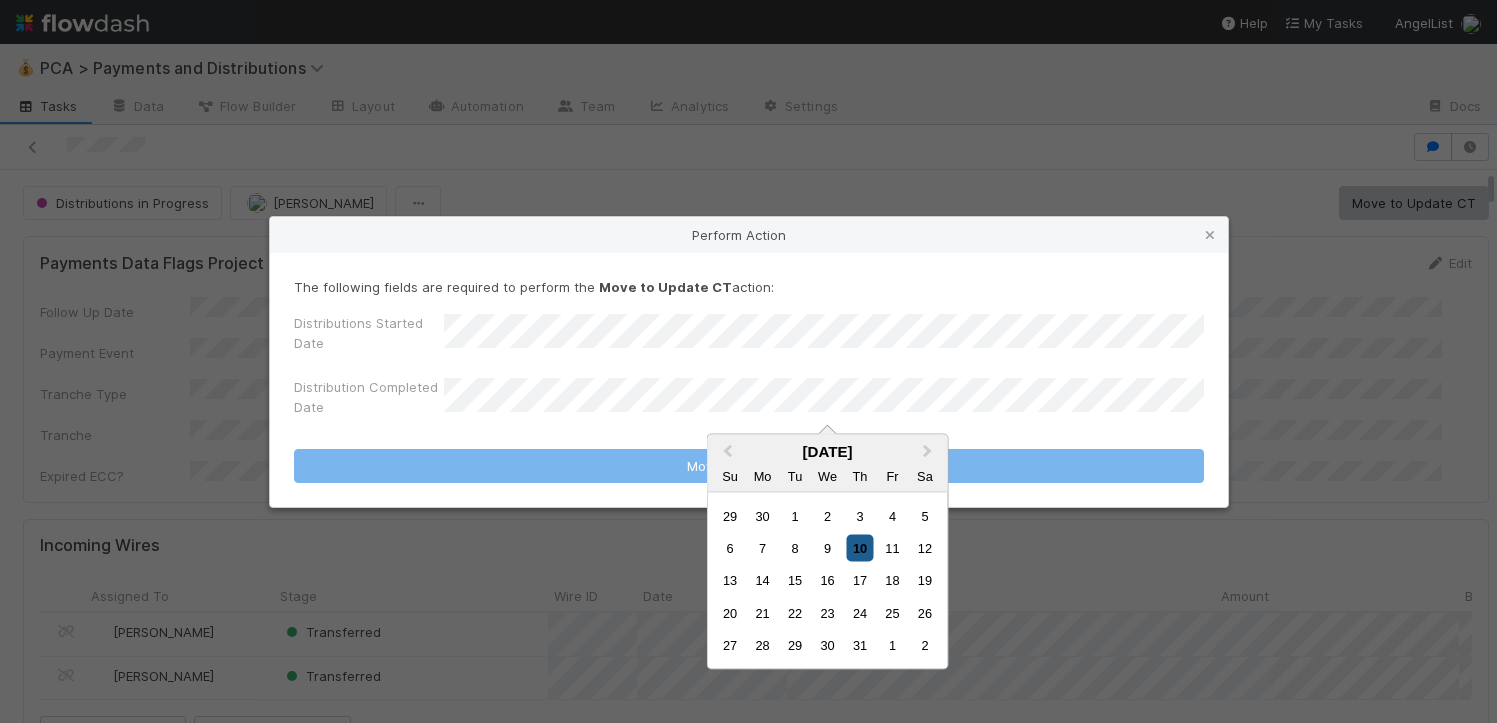 click on "10" at bounding box center (859, 548) 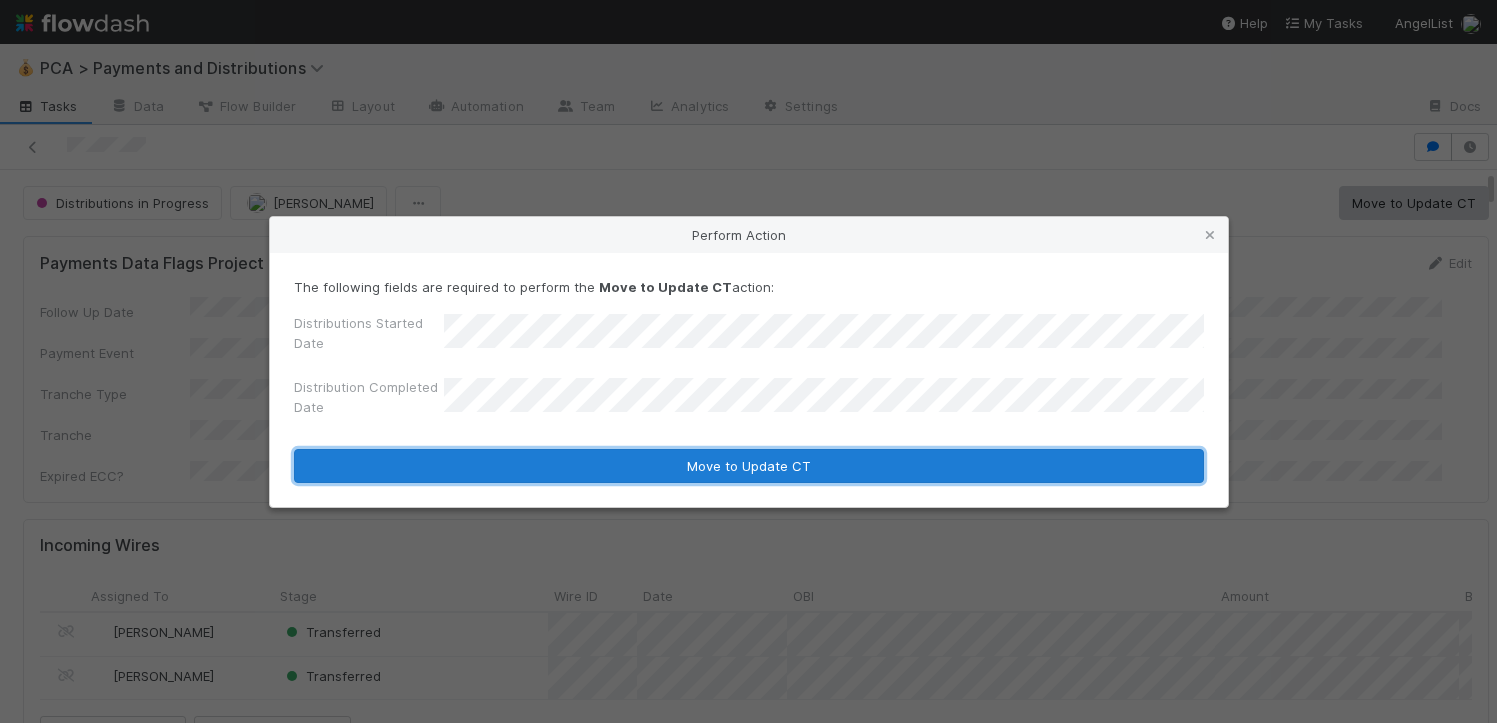 click on "Move to Update CT" at bounding box center [749, 466] 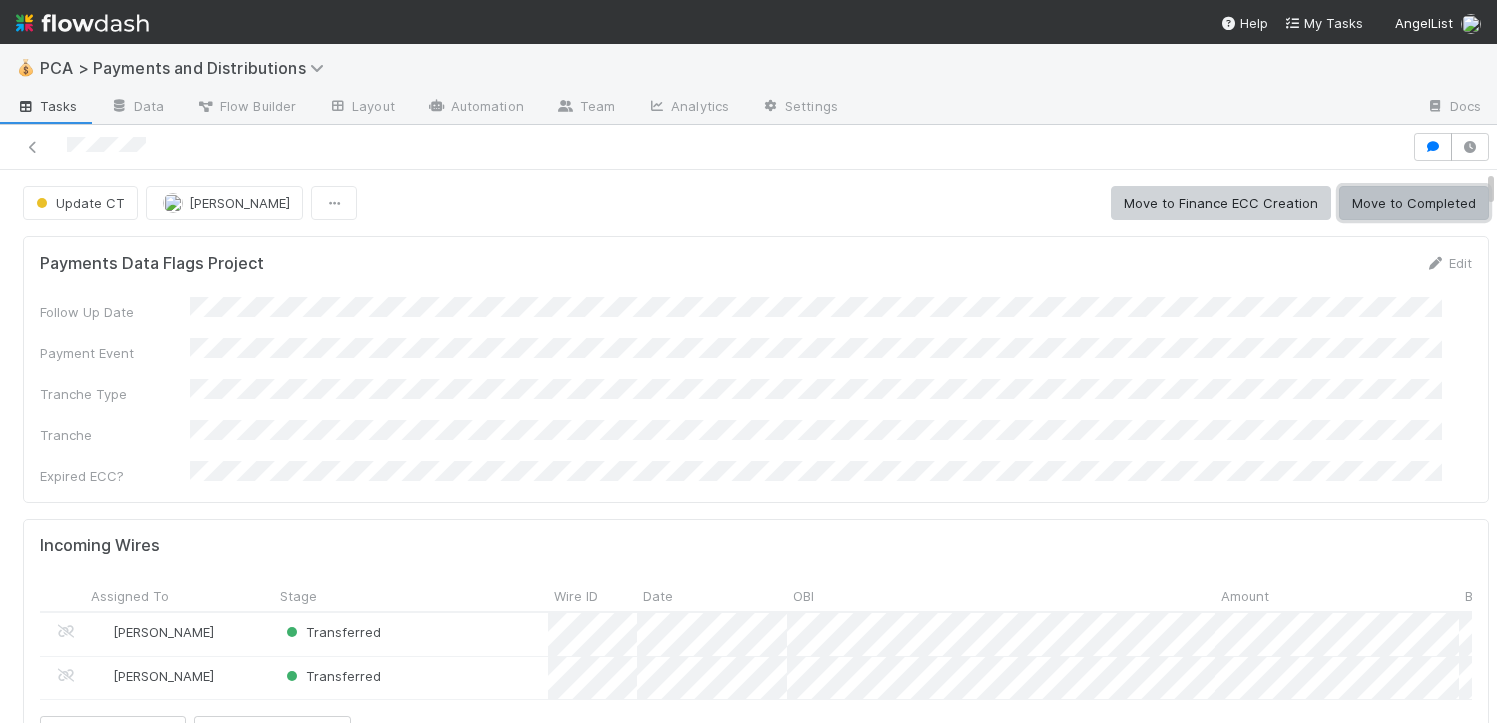 click on "Move to Completed" at bounding box center [1414, 203] 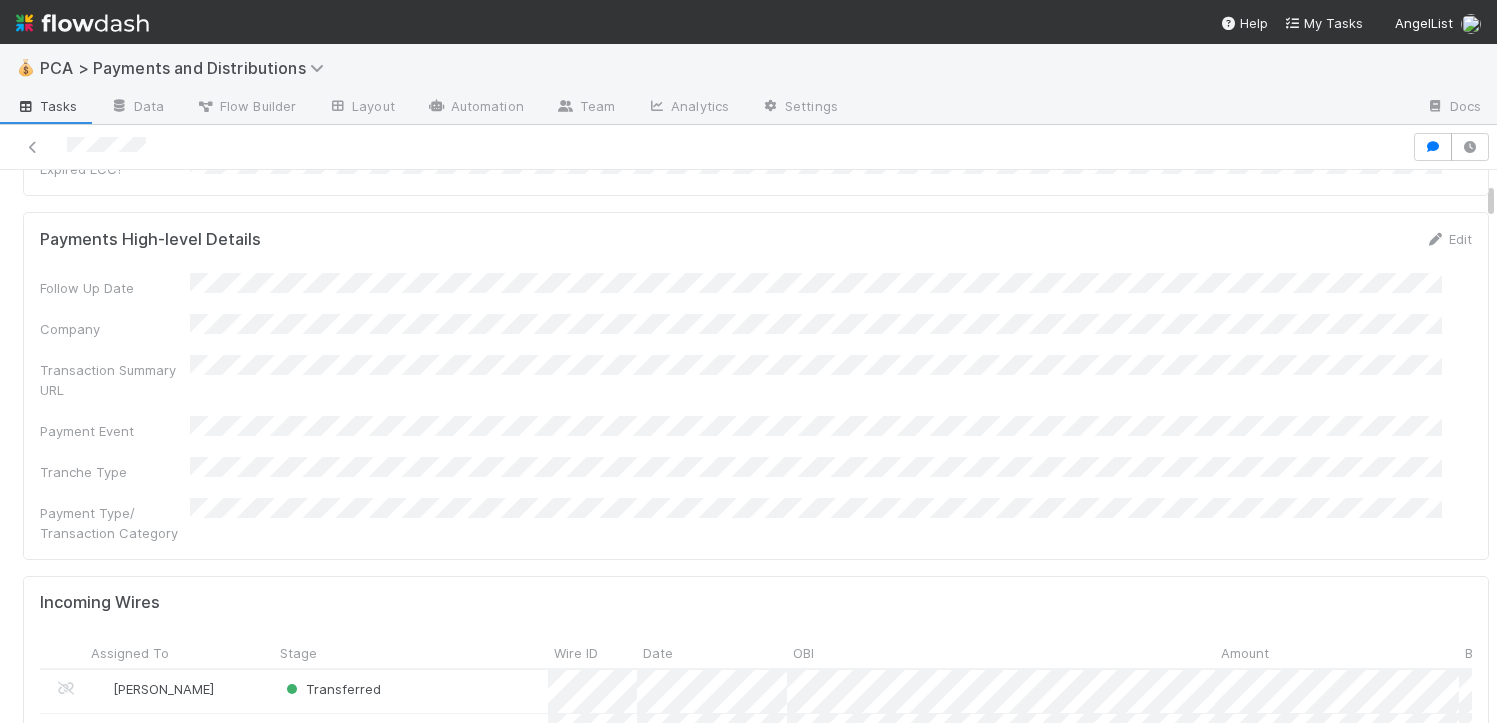scroll, scrollTop: 0, scrollLeft: 0, axis: both 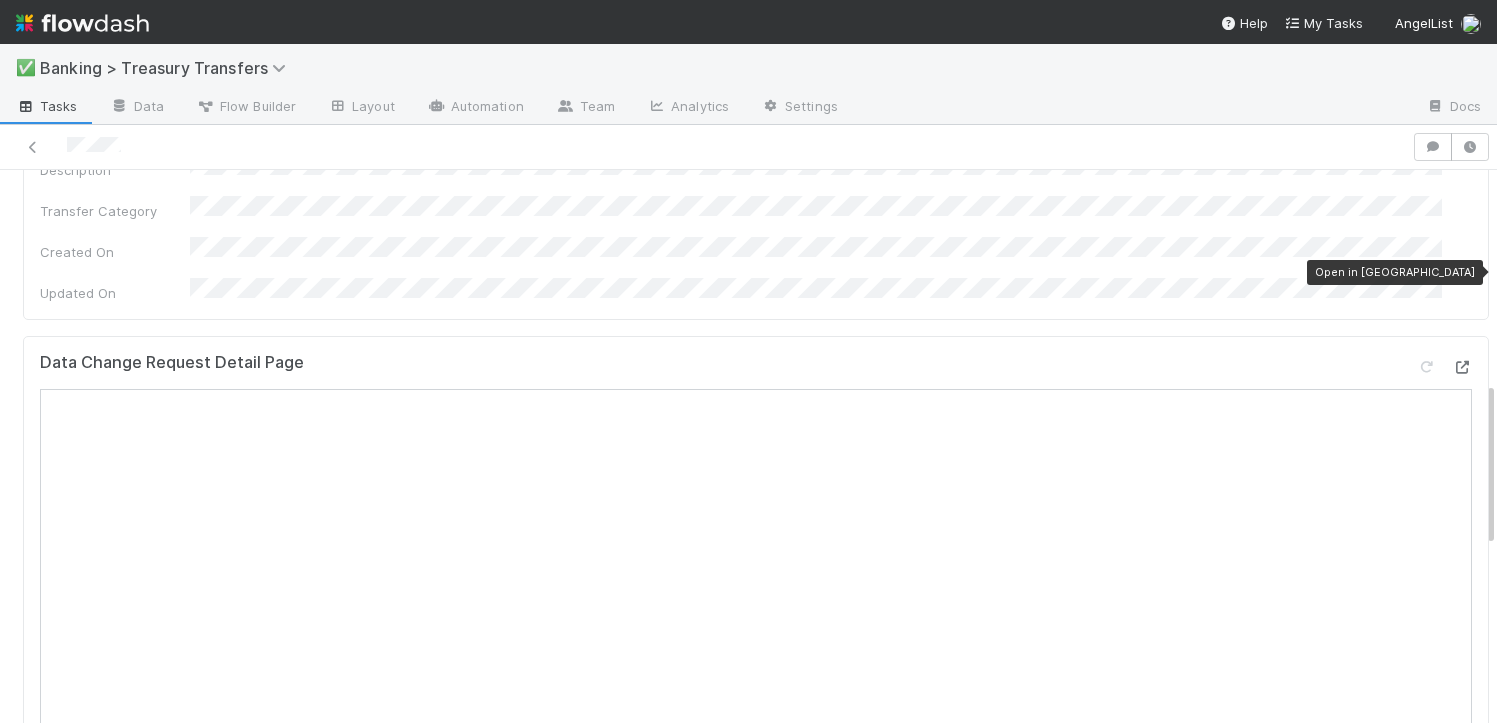 click at bounding box center [1462, 367] 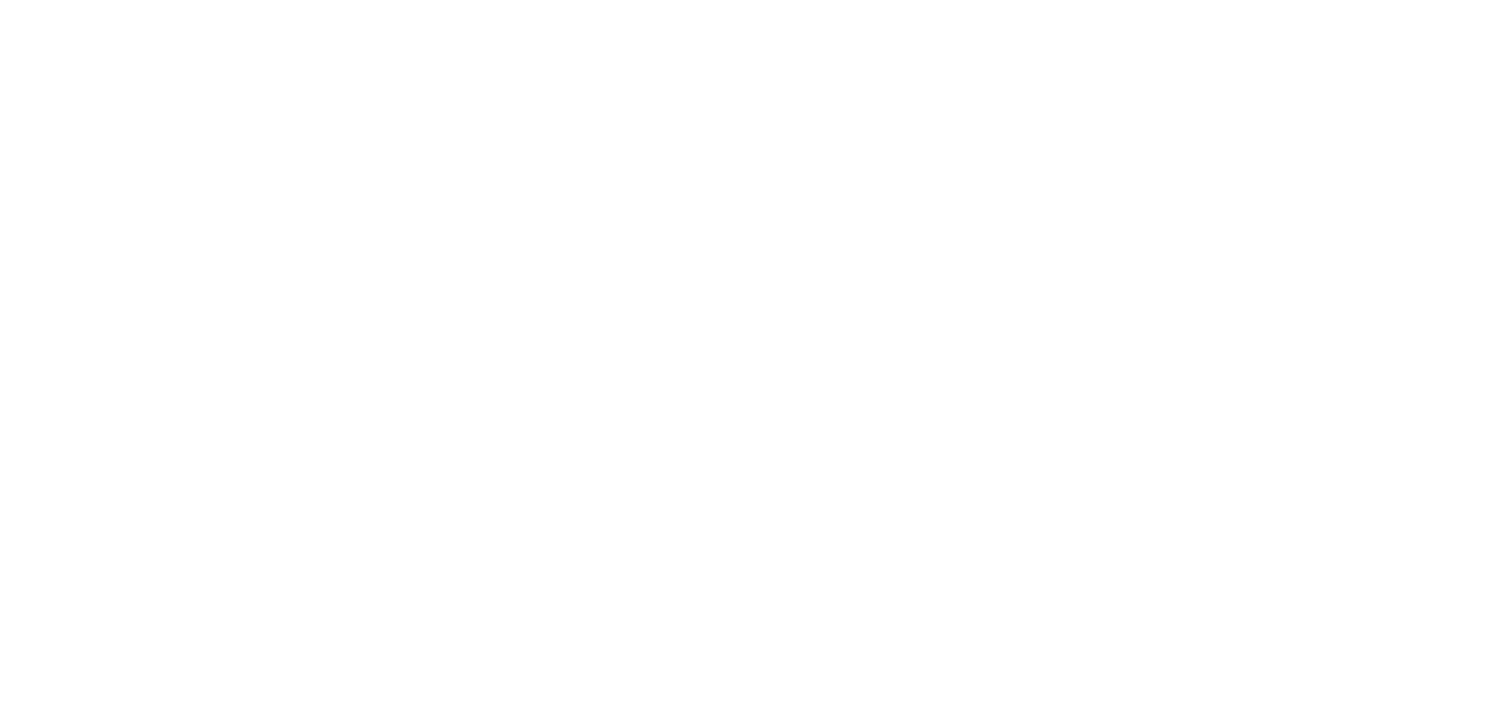 scroll, scrollTop: 0, scrollLeft: 0, axis: both 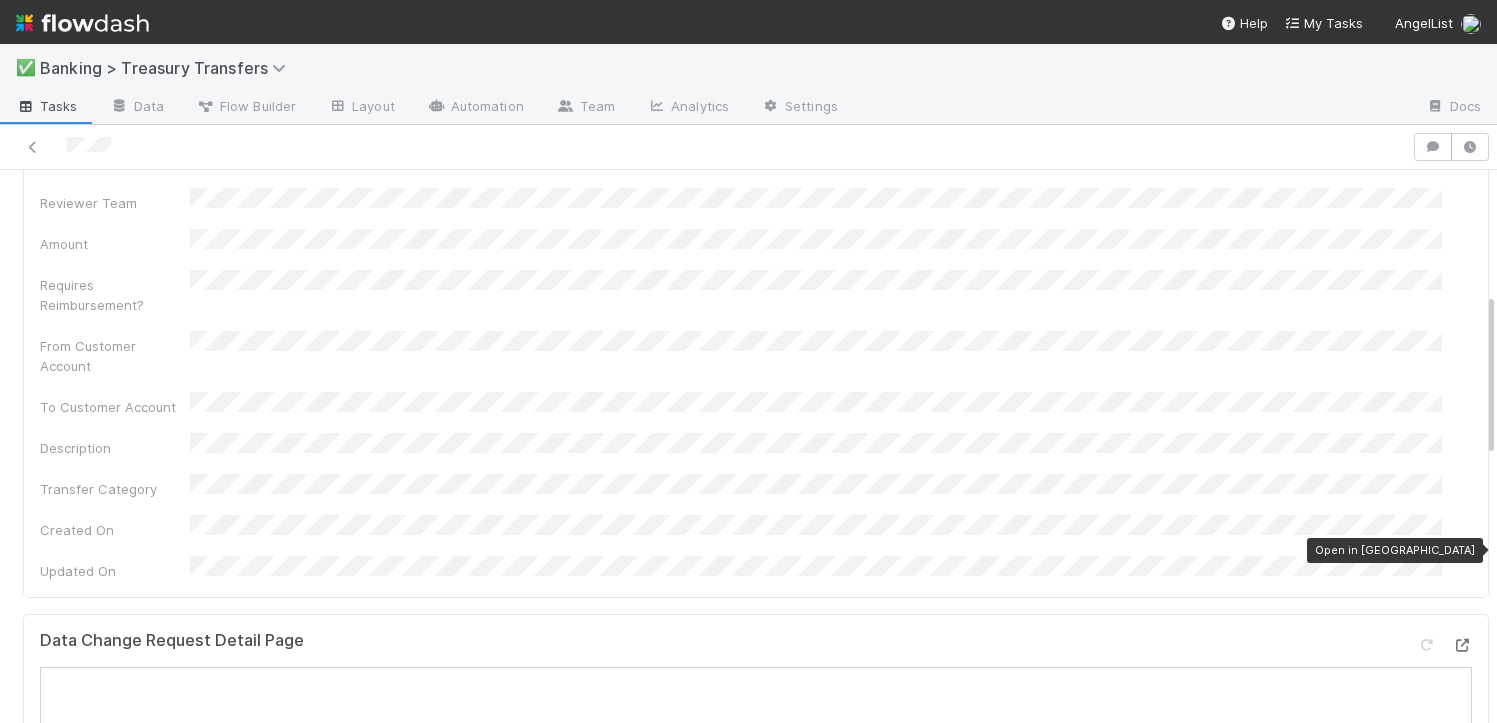 click at bounding box center (1462, 645) 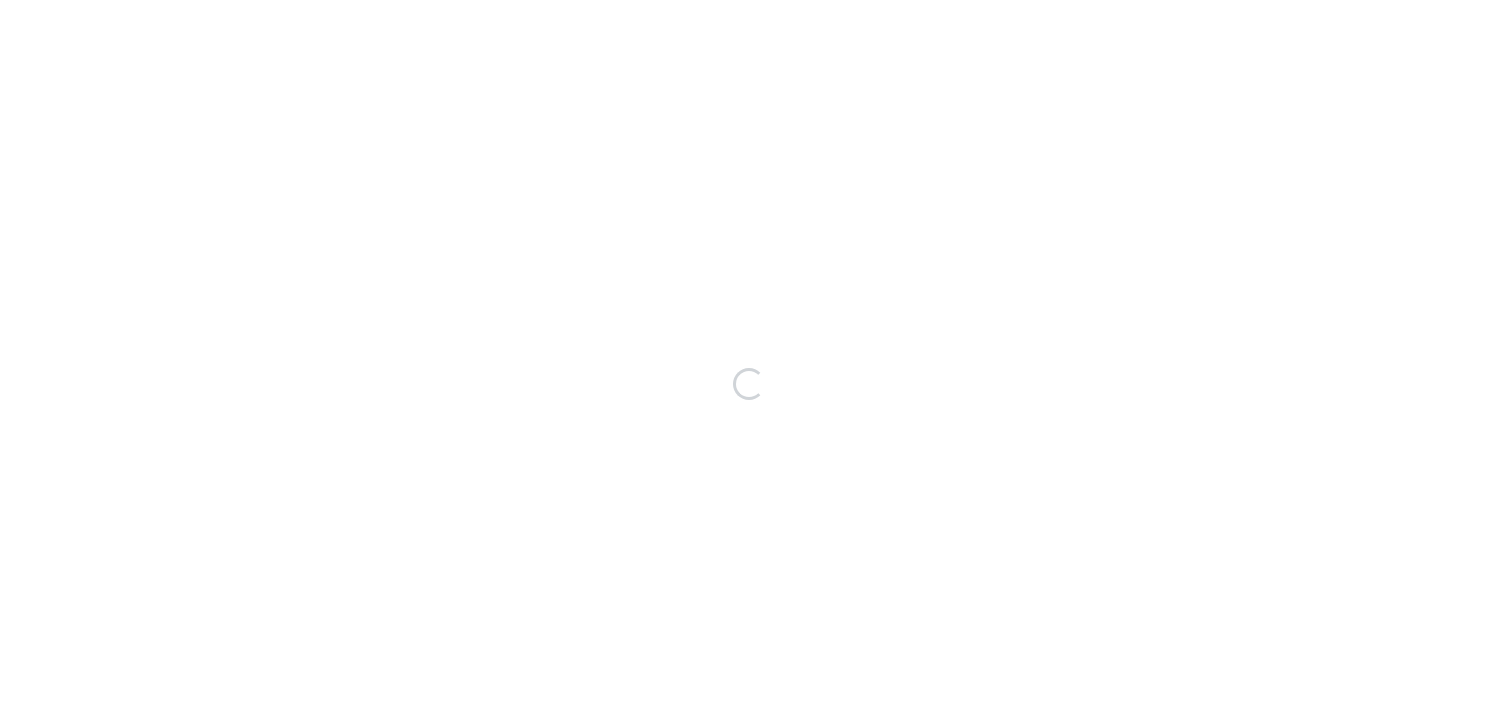 scroll, scrollTop: 0, scrollLeft: 0, axis: both 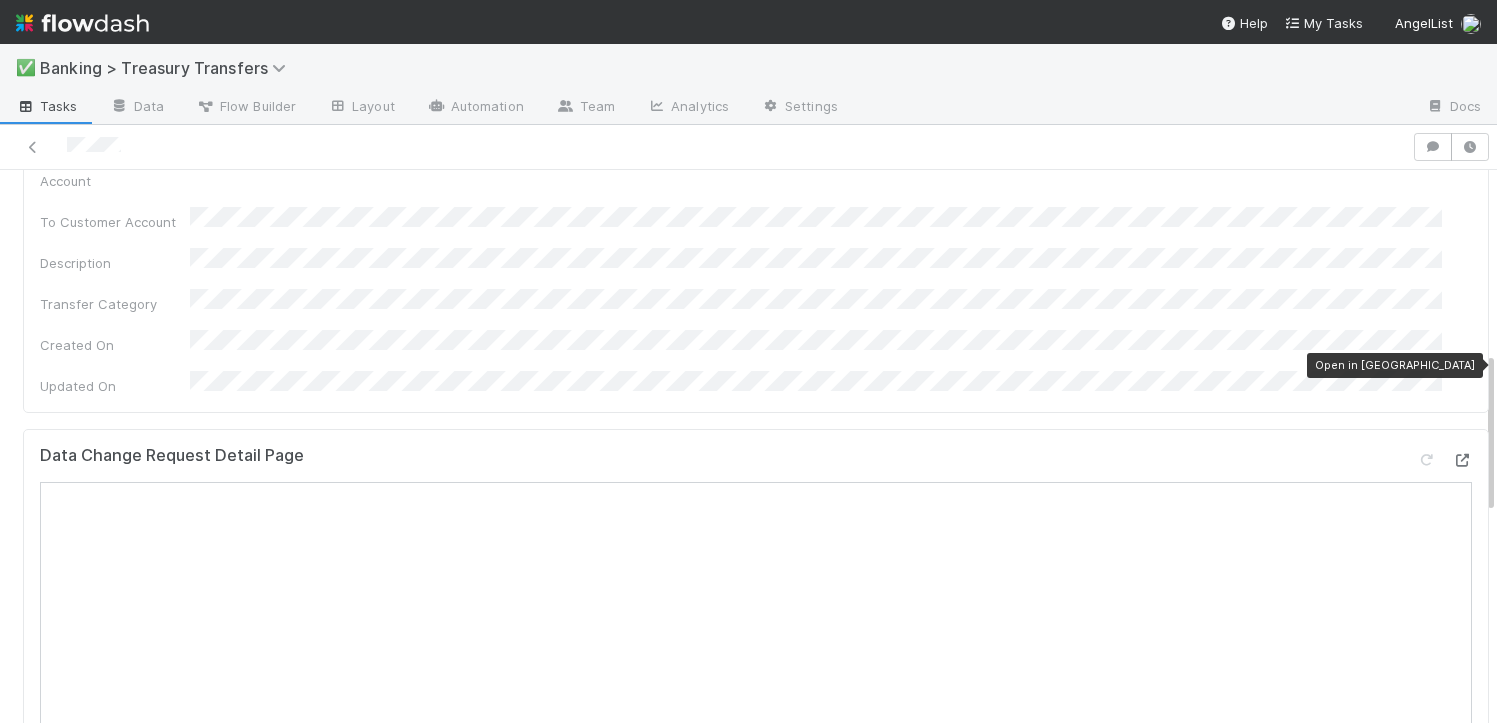 click at bounding box center (1462, 460) 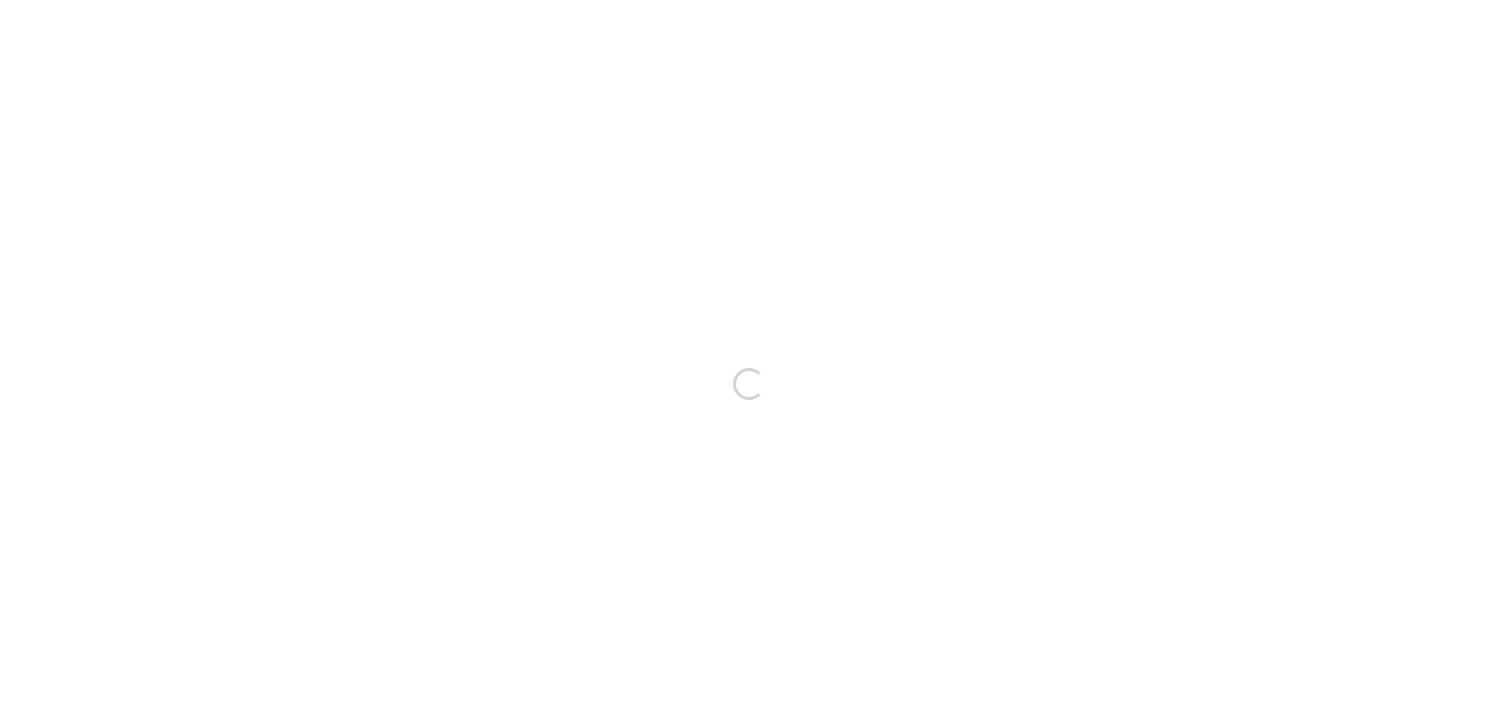 scroll, scrollTop: 0, scrollLeft: 0, axis: both 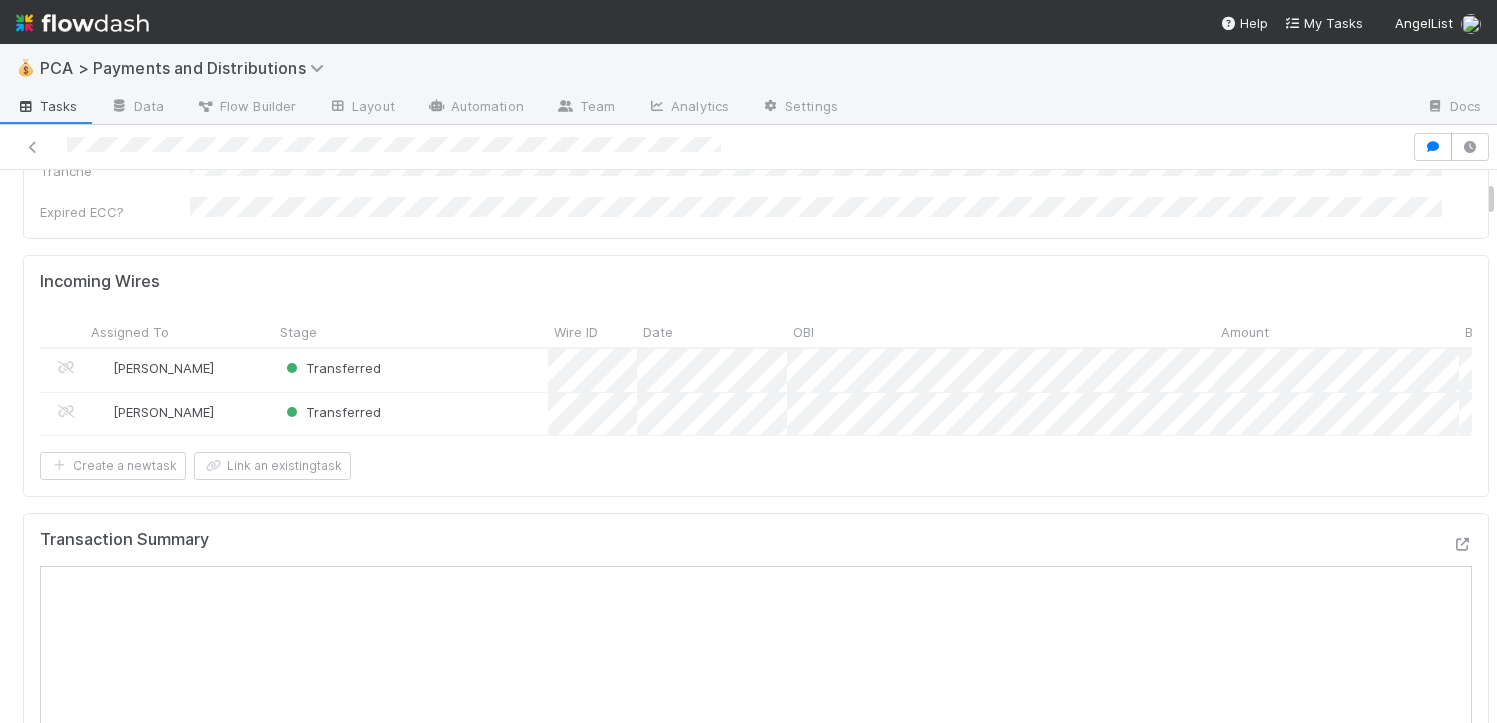 click at bounding box center (1454, 548) 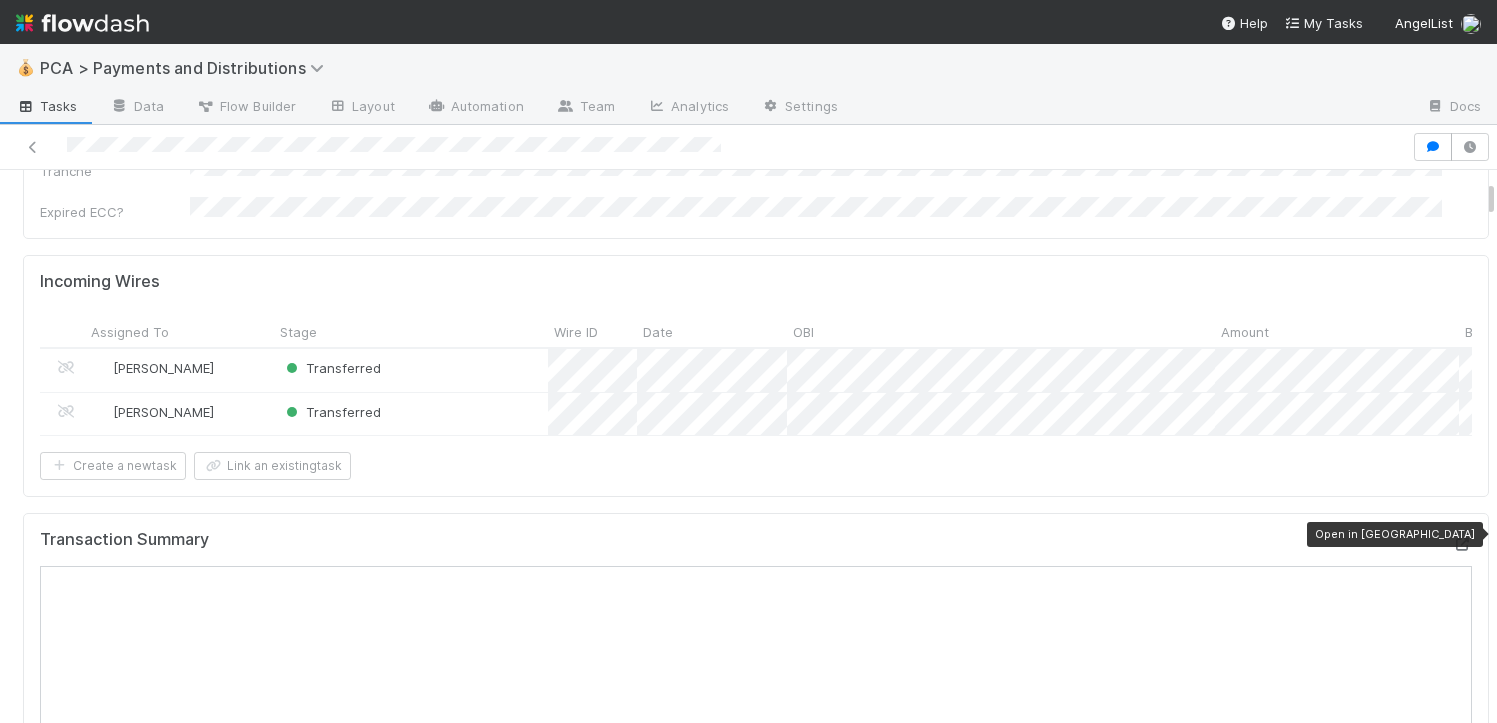 click at bounding box center (1462, 544) 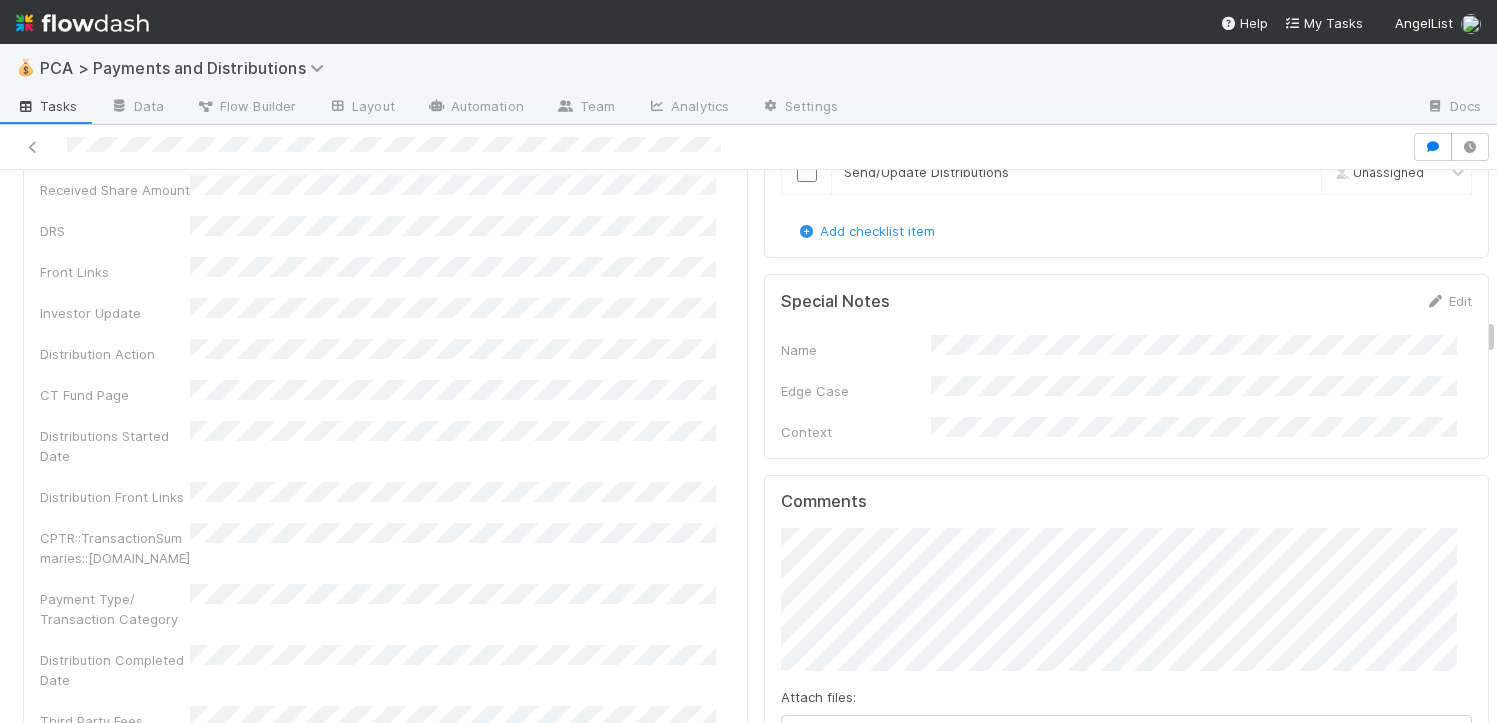 scroll, scrollTop: 3553, scrollLeft: 0, axis: vertical 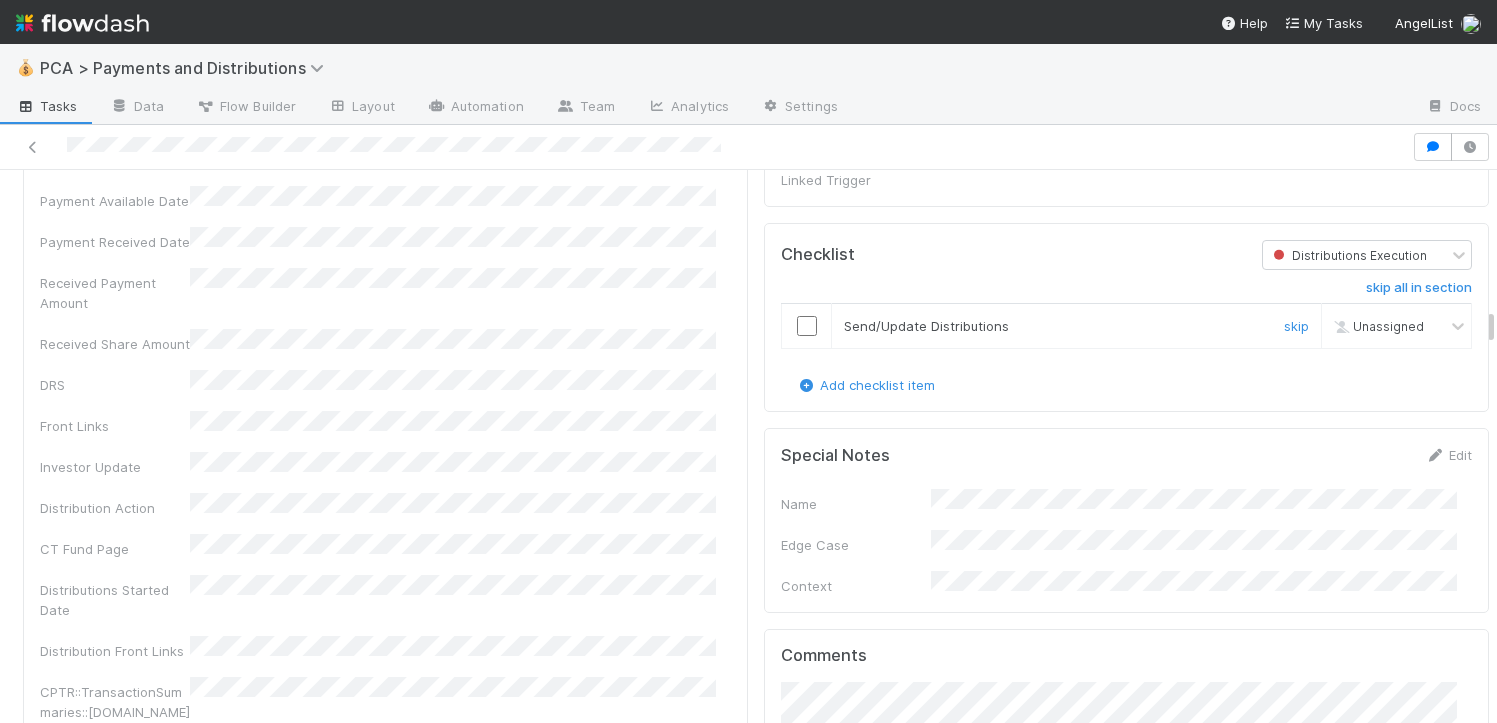 click at bounding box center (807, 326) 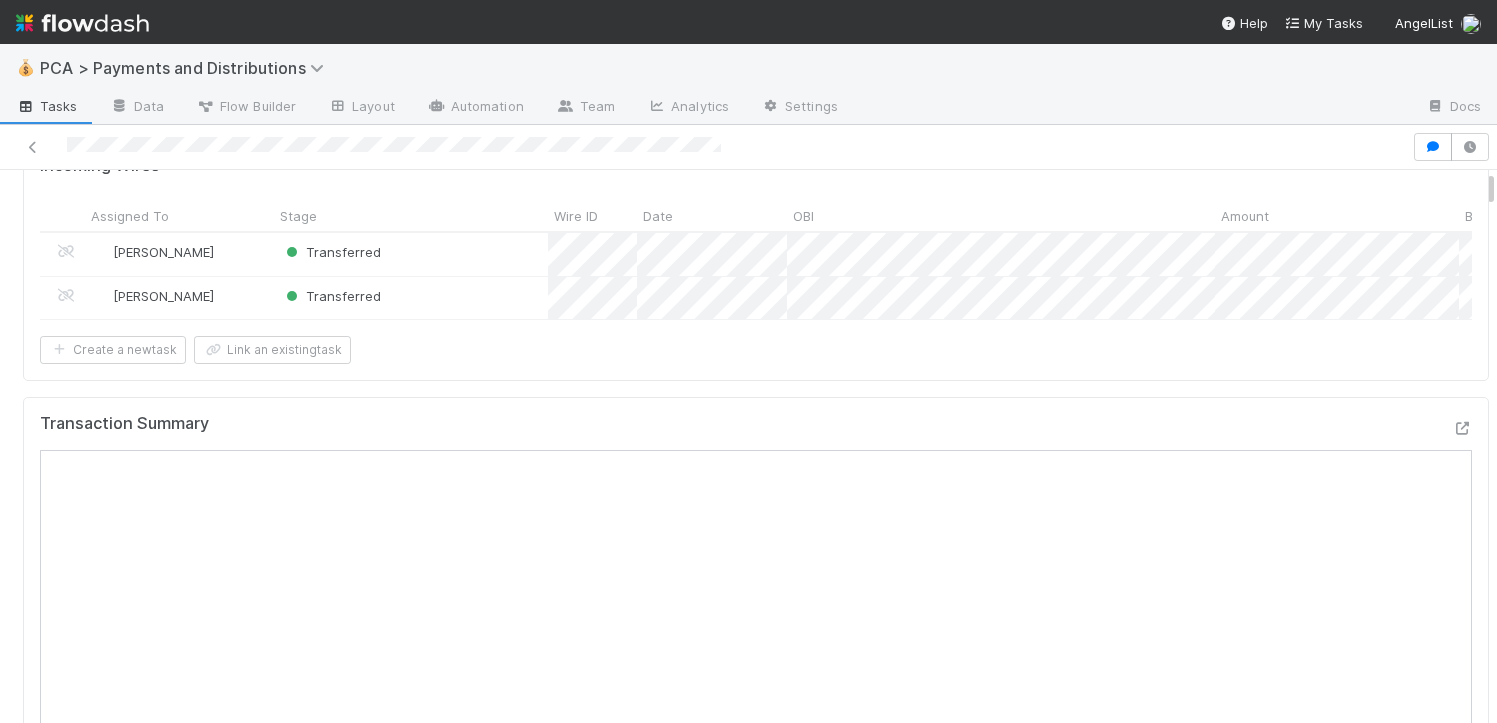 scroll, scrollTop: 0, scrollLeft: 0, axis: both 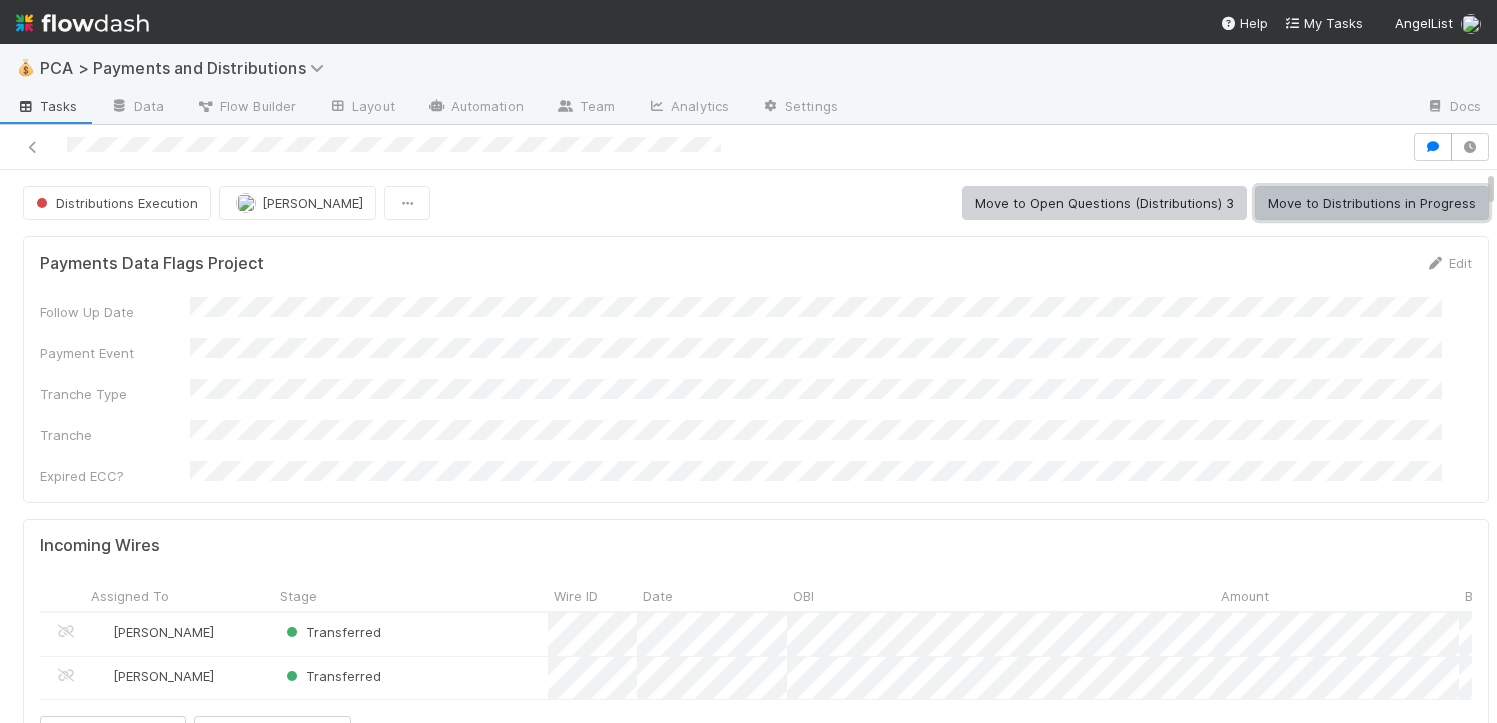 click on "Move to Distributions in Progress" at bounding box center [1372, 203] 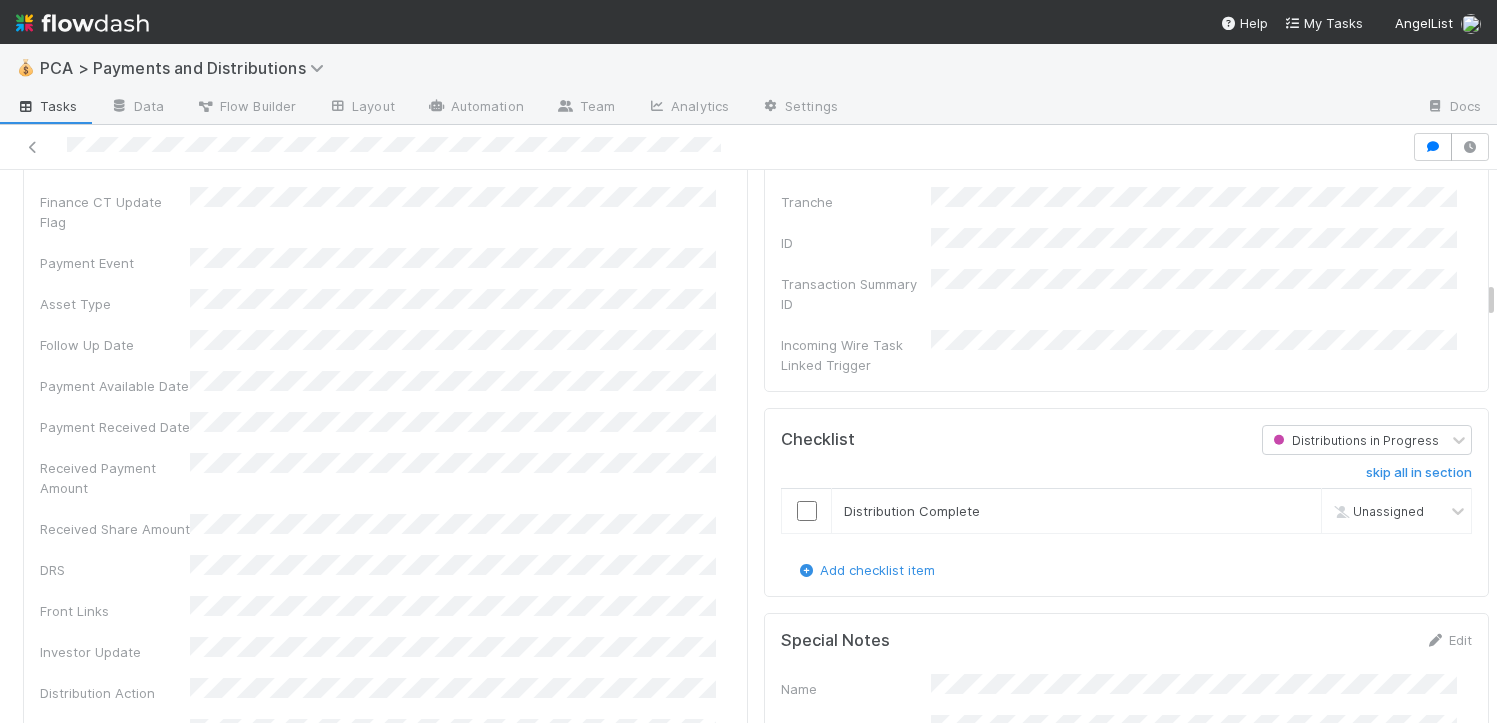 scroll, scrollTop: 3538, scrollLeft: 0, axis: vertical 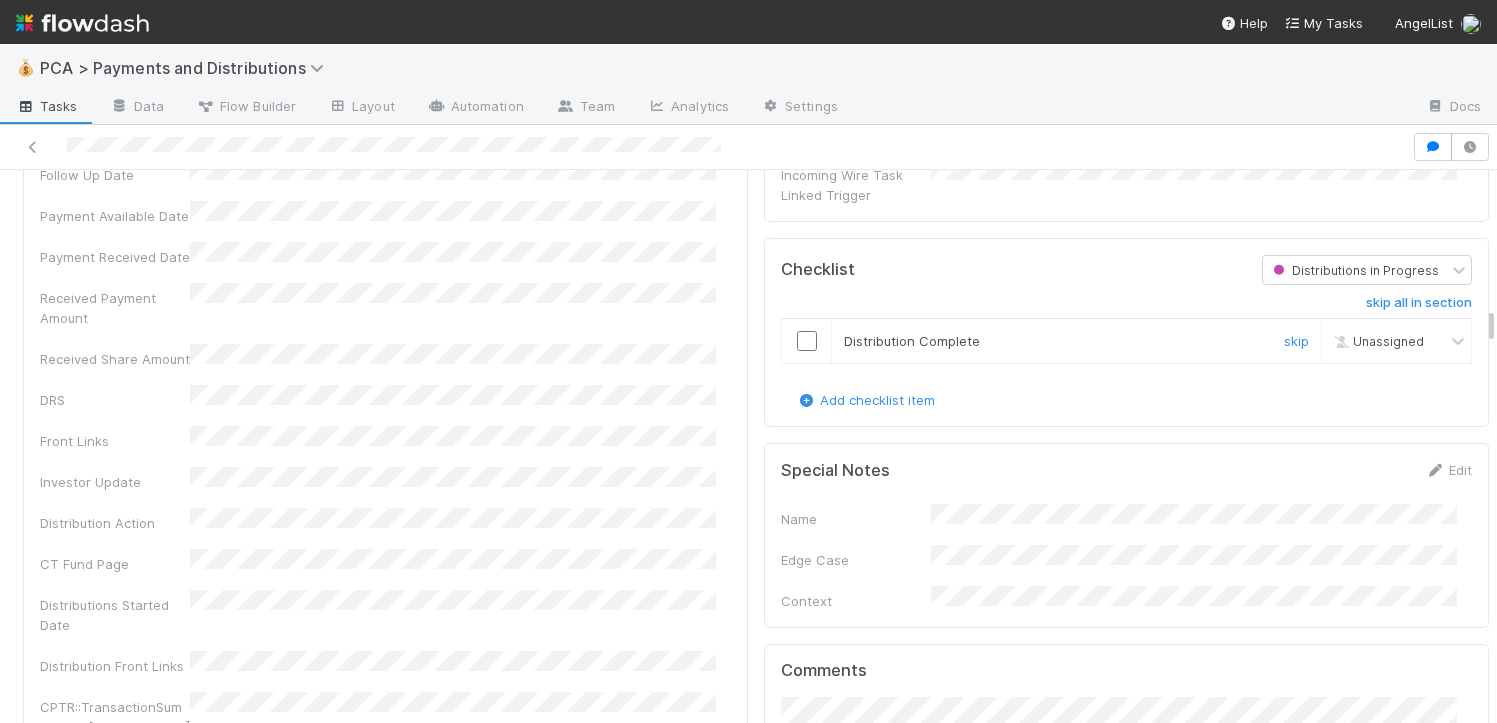 click at bounding box center (807, 341) 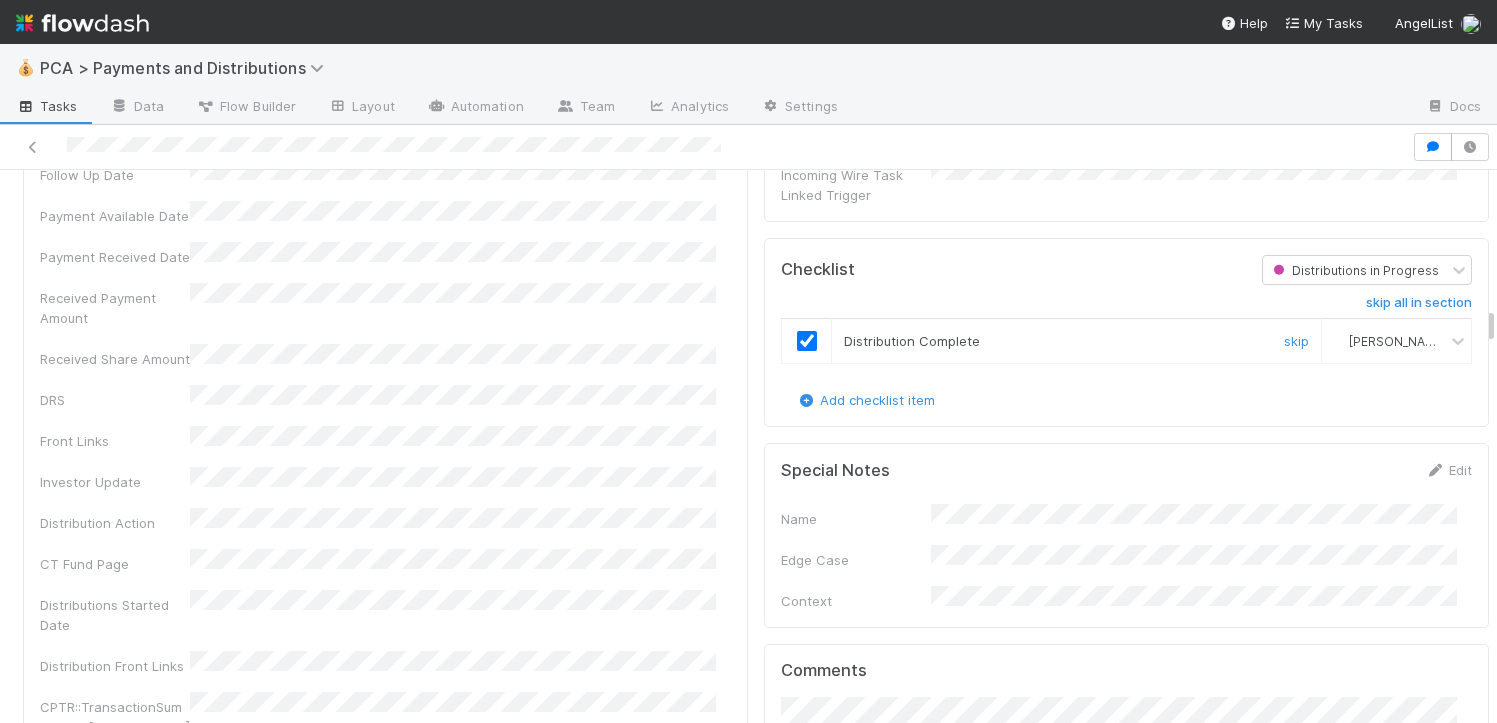 scroll, scrollTop: 0, scrollLeft: 5741, axis: horizontal 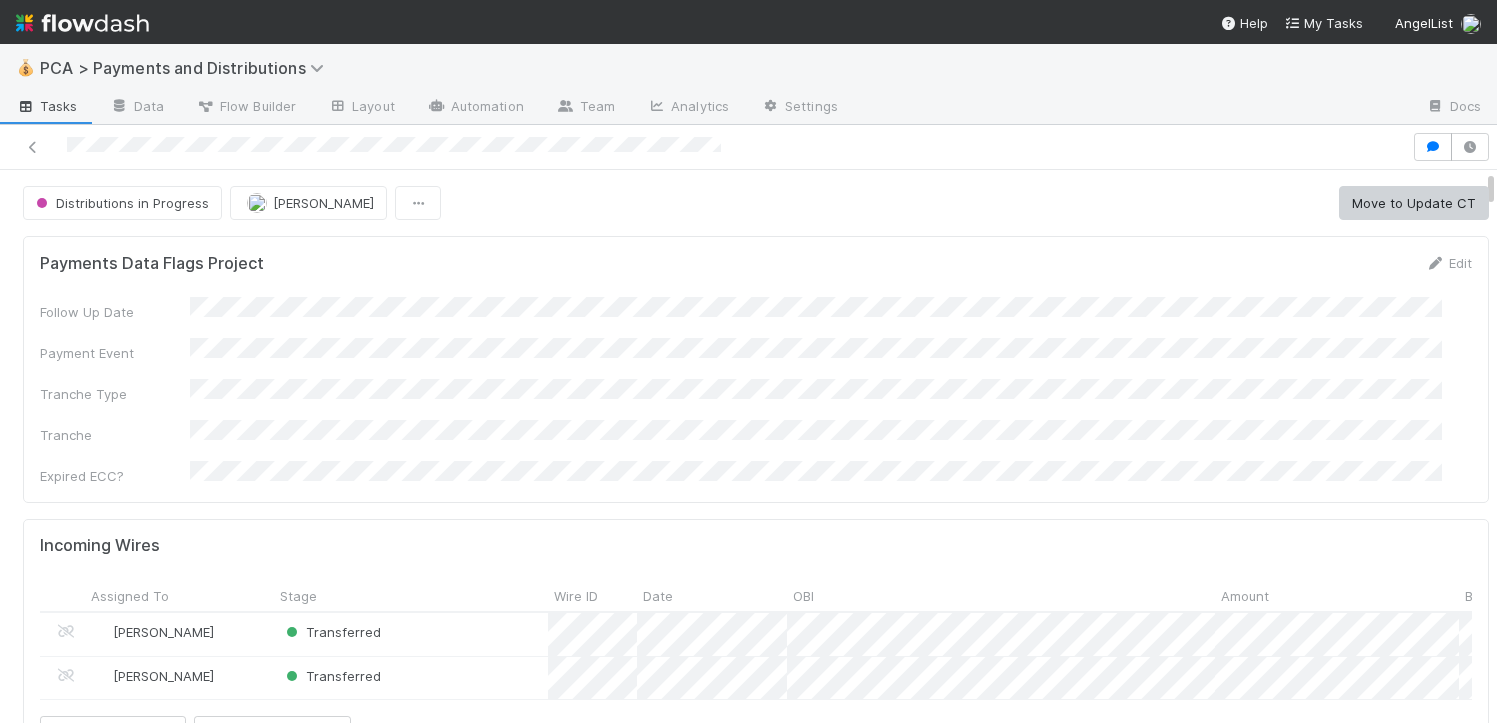 click on "Distributions in Progress Cierra Catarino Move to Update CT Payments Data Flags Project Edit Follow Up Date  Payment Event  Tranche Type  Tranche  Expired ECC?  Incoming Wires   Assigned To Stage Wire ID Date OBI Amount Bank Reference Customer Email Address Customer Reference Category Wire Info Customer Account Customer Account UUID Front ID Customer Name ORG Auto-rejected? Partner Bank Program Name Transferred? Offering Line Created Day of the Week Originator Country Originator Bank Country LP Funding Front ID Amount (Text) Portfolio Company Name (truncated) Alto? OpenAI Distribution Detection Distribution Account UUID Fund Name Portfolio Company Name Return Front Thread Whitelisted/auto-transferred? TP Subaccount Holder Name Return Reason (old) Payments Task URL BOLO found? Lookback Payment Event Comptroller URL Return Reason Pre-approved ORG Mismatch? Allowlist or OTE? BOLO Front Thread ID Pre-approved Third-party Approval/Rejection Reason Payments Task ID [Token Name] Liquidation - [Fund/SPV Name]" at bounding box center [756, 7765] 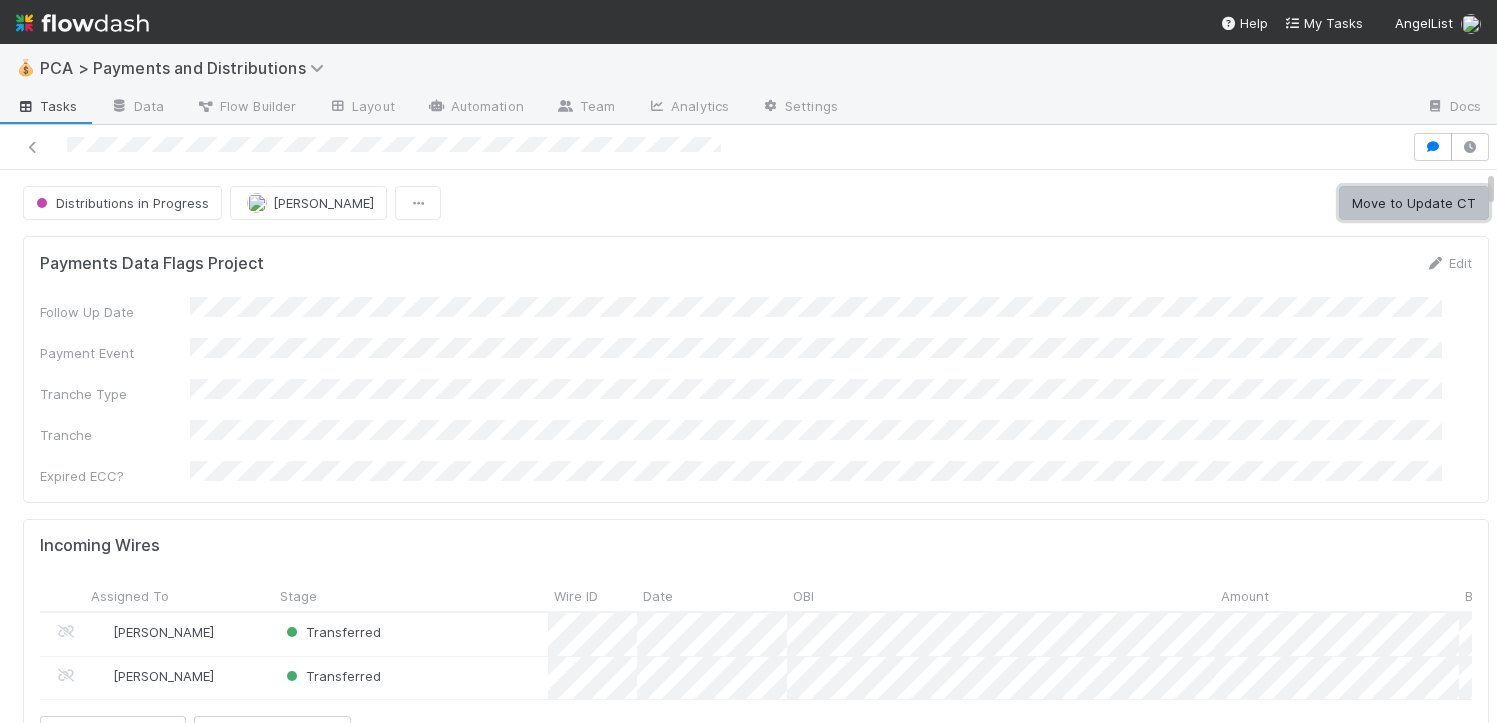 click on "Move to Update CT" at bounding box center [1414, 203] 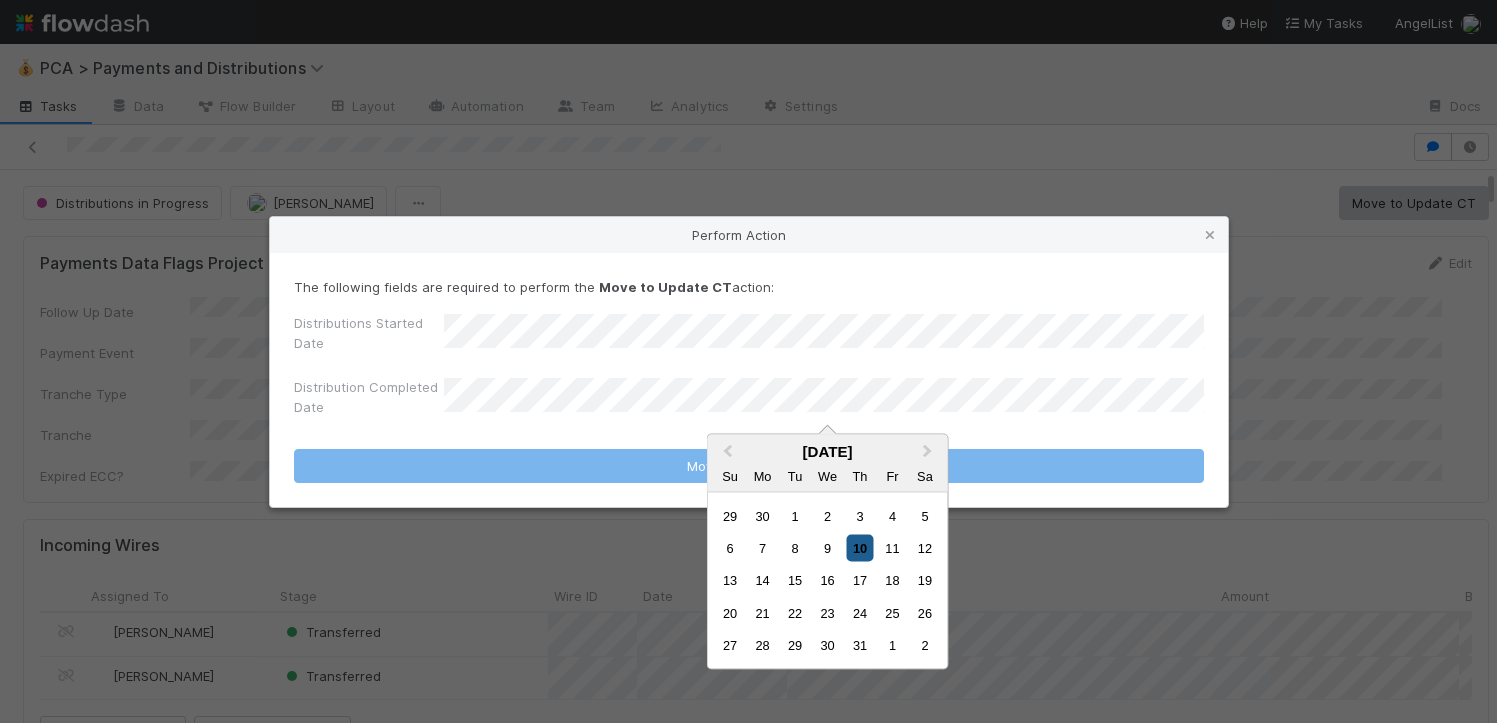 click on "10" at bounding box center (859, 548) 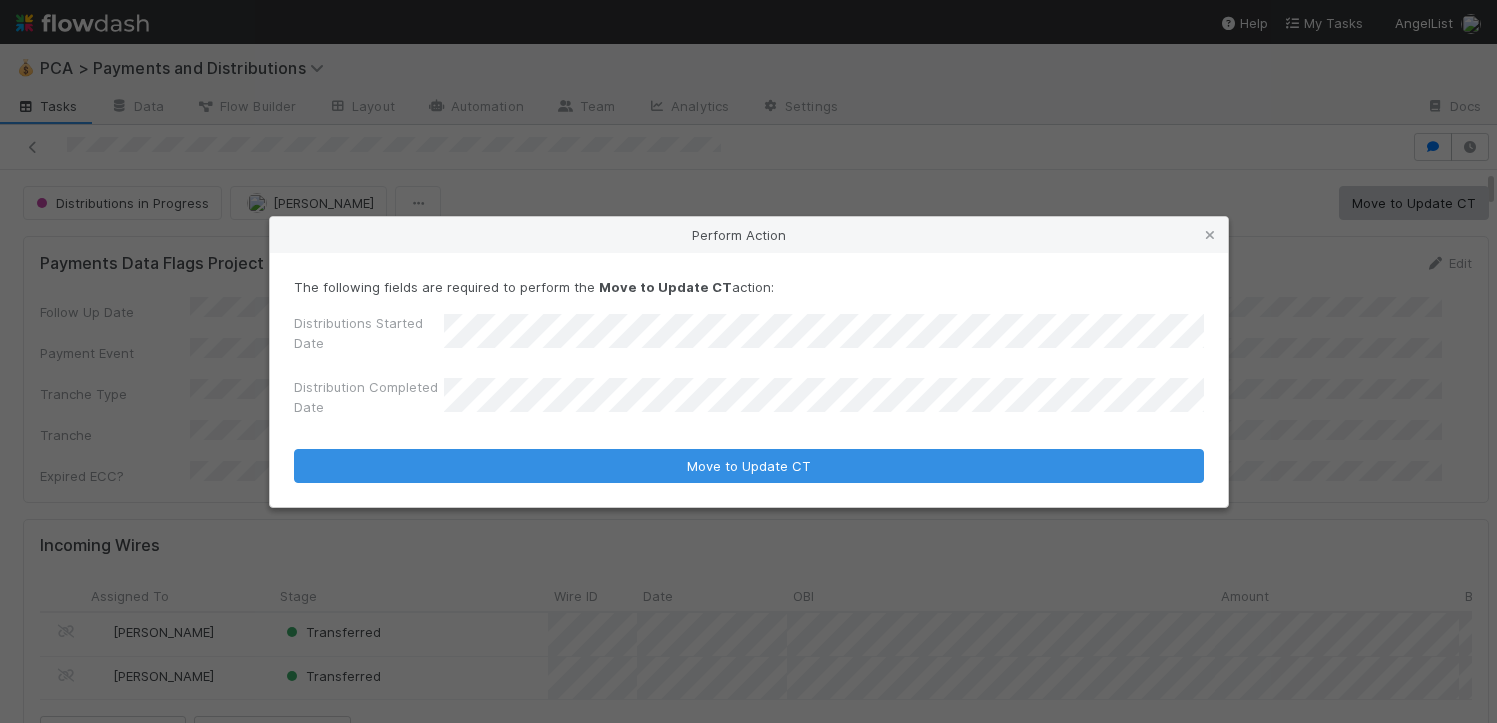 click on "Move to Update CT" at bounding box center [749, 466] 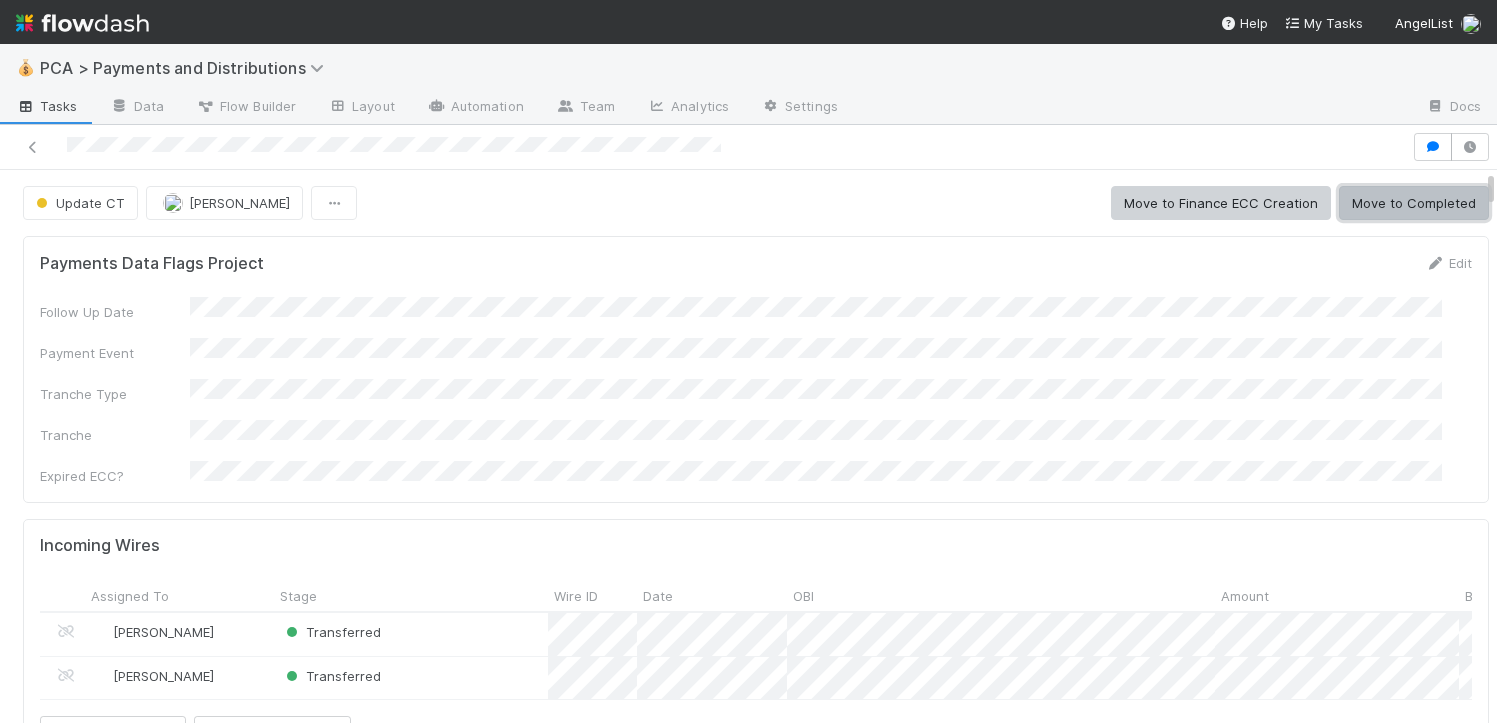 click on "Move to Completed" at bounding box center (1414, 203) 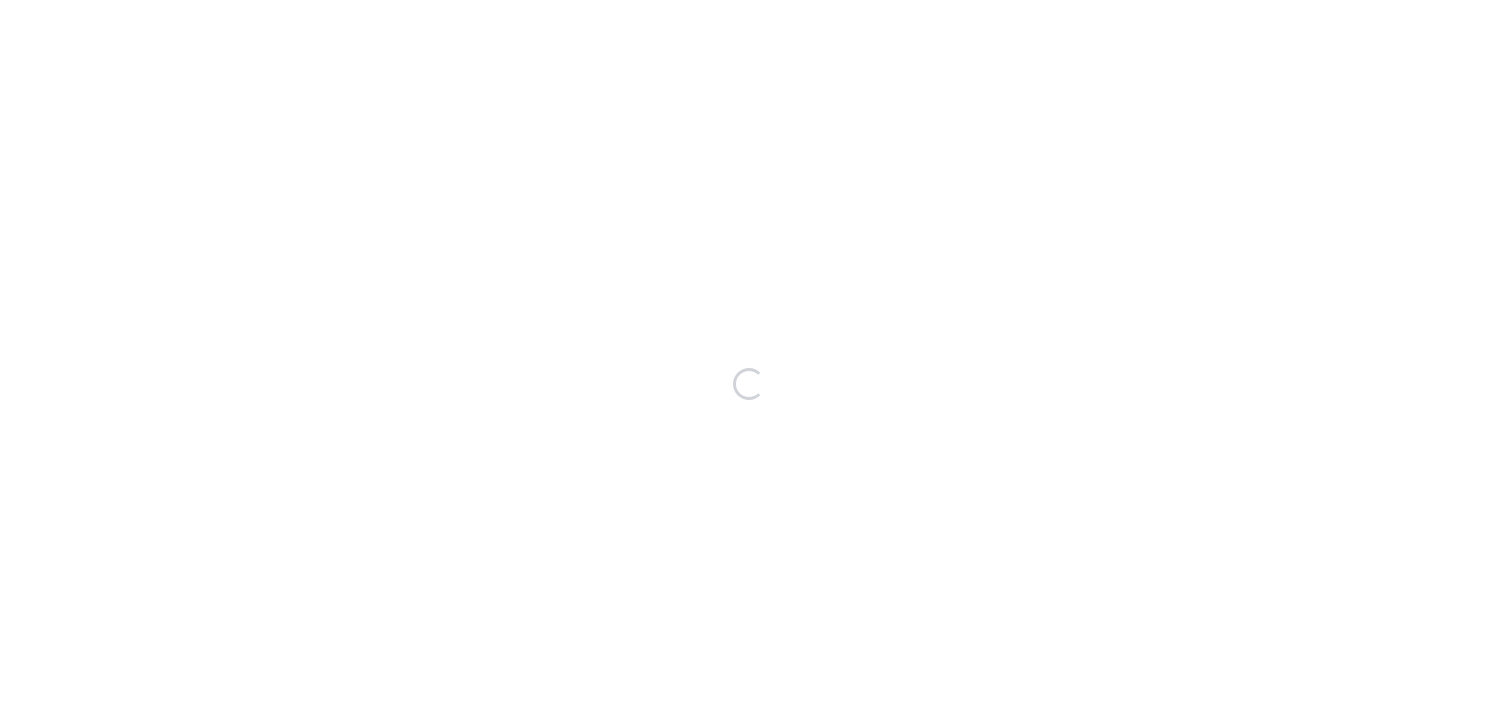 scroll, scrollTop: 0, scrollLeft: 0, axis: both 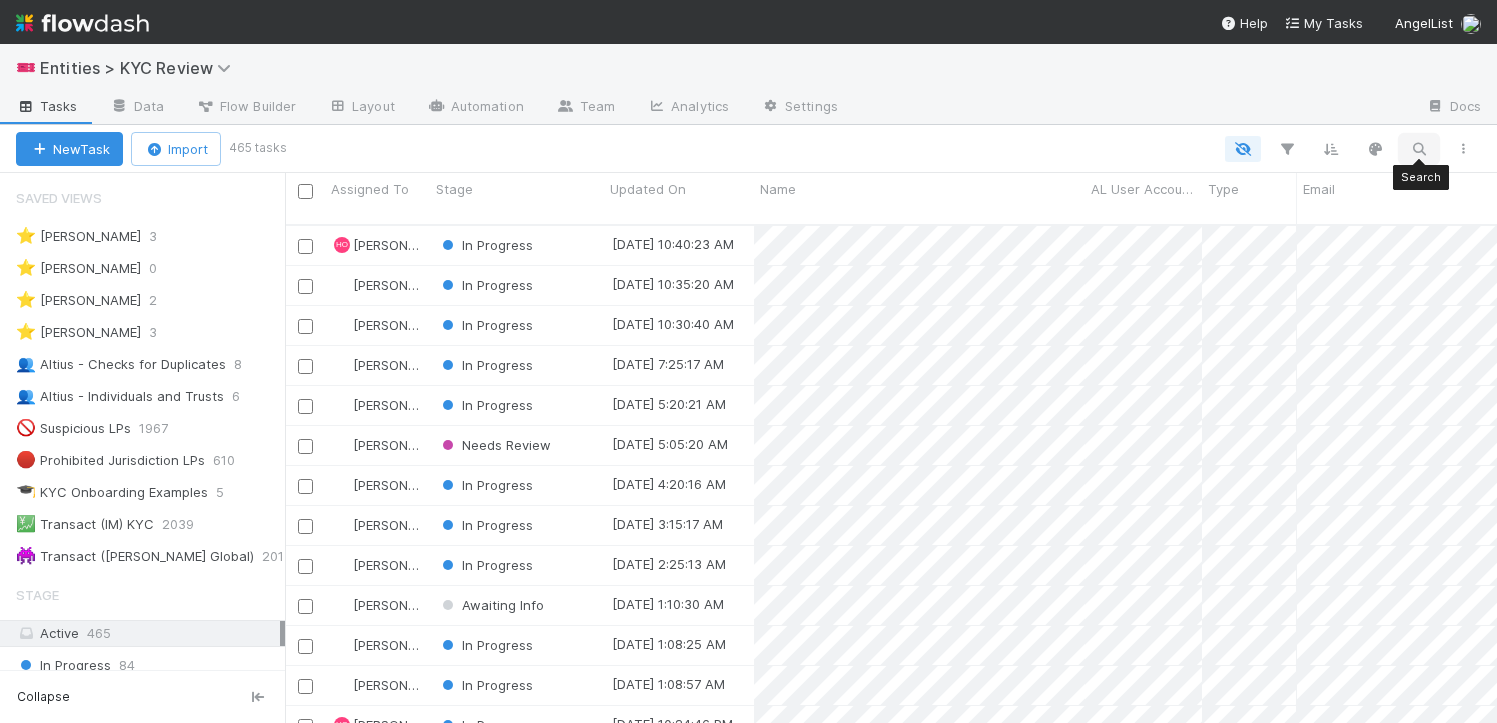 click at bounding box center (1419, 149) 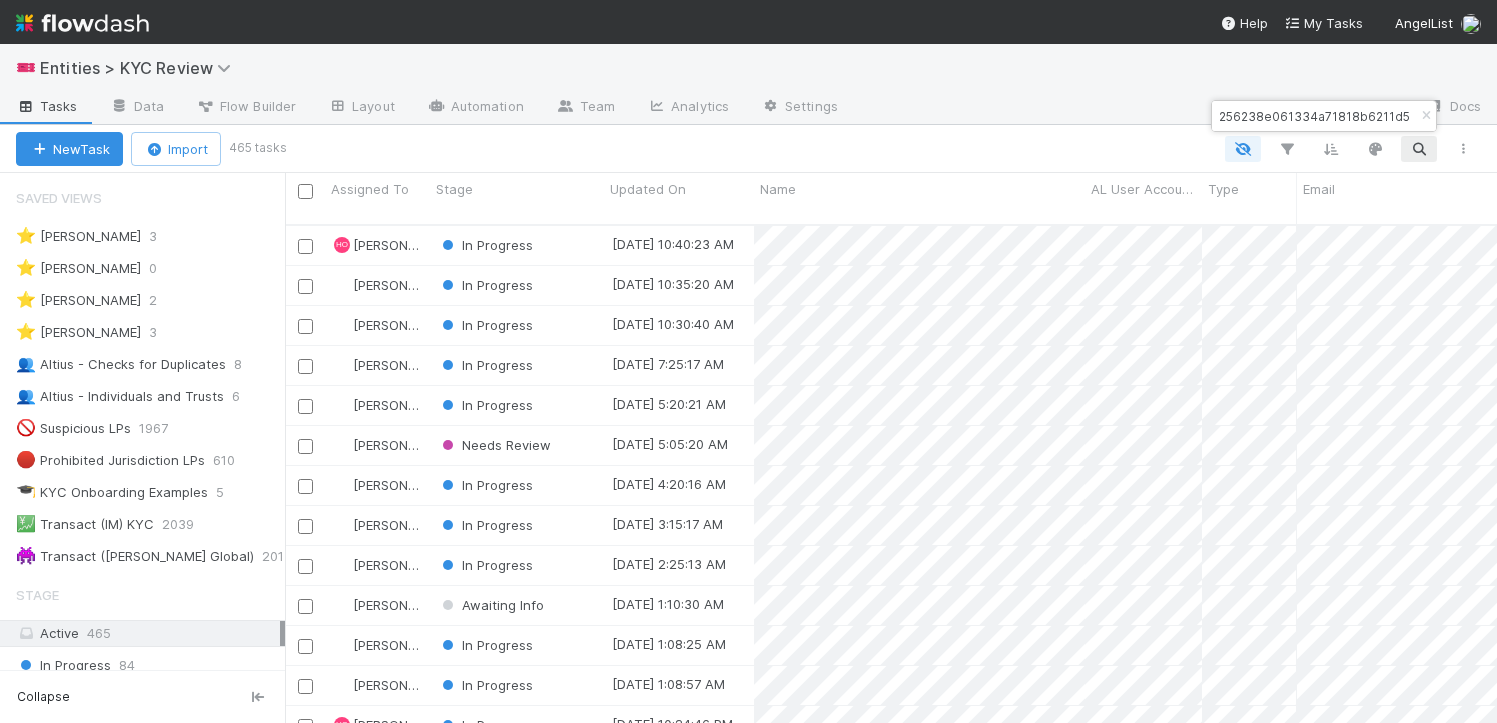 scroll, scrollTop: 0, scrollLeft: 89, axis: horizontal 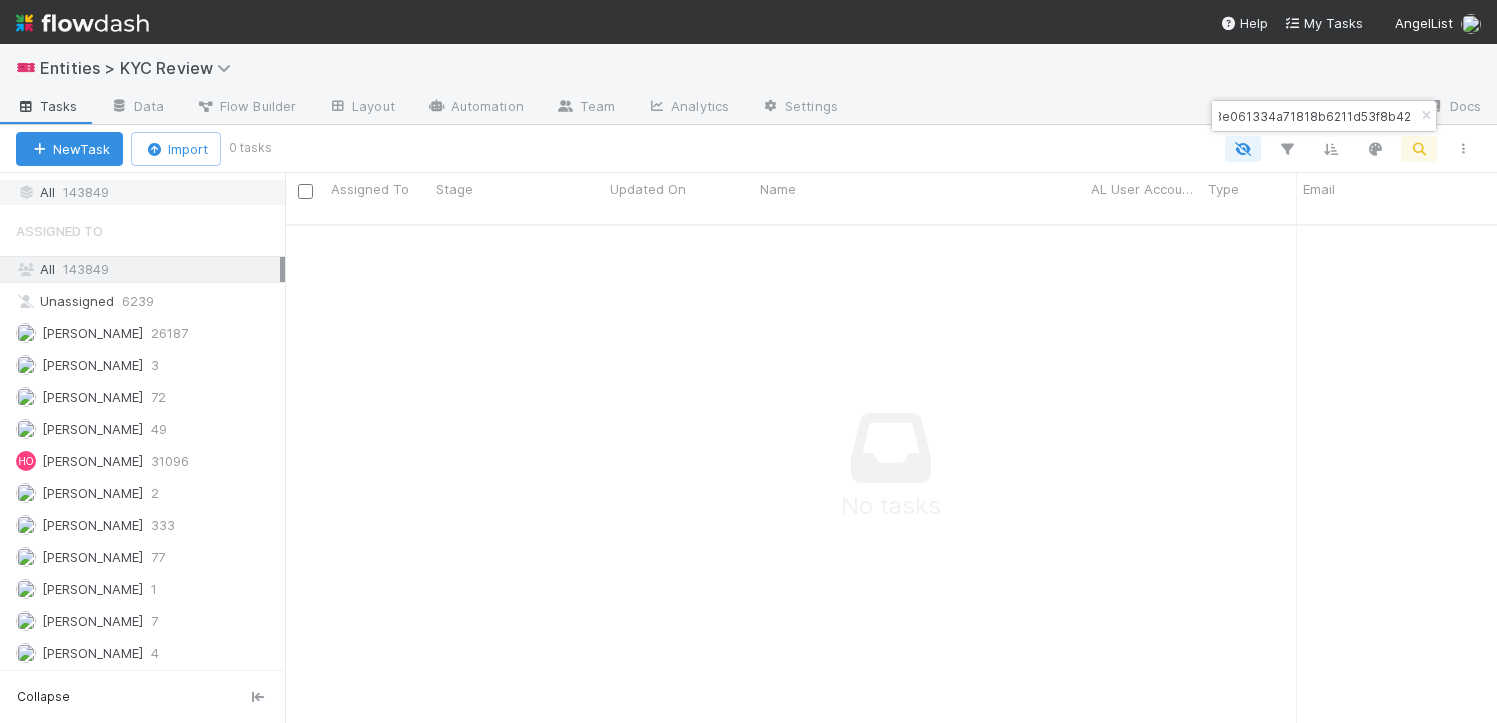 type on "256238e061334a71818b6211d53f8b42" 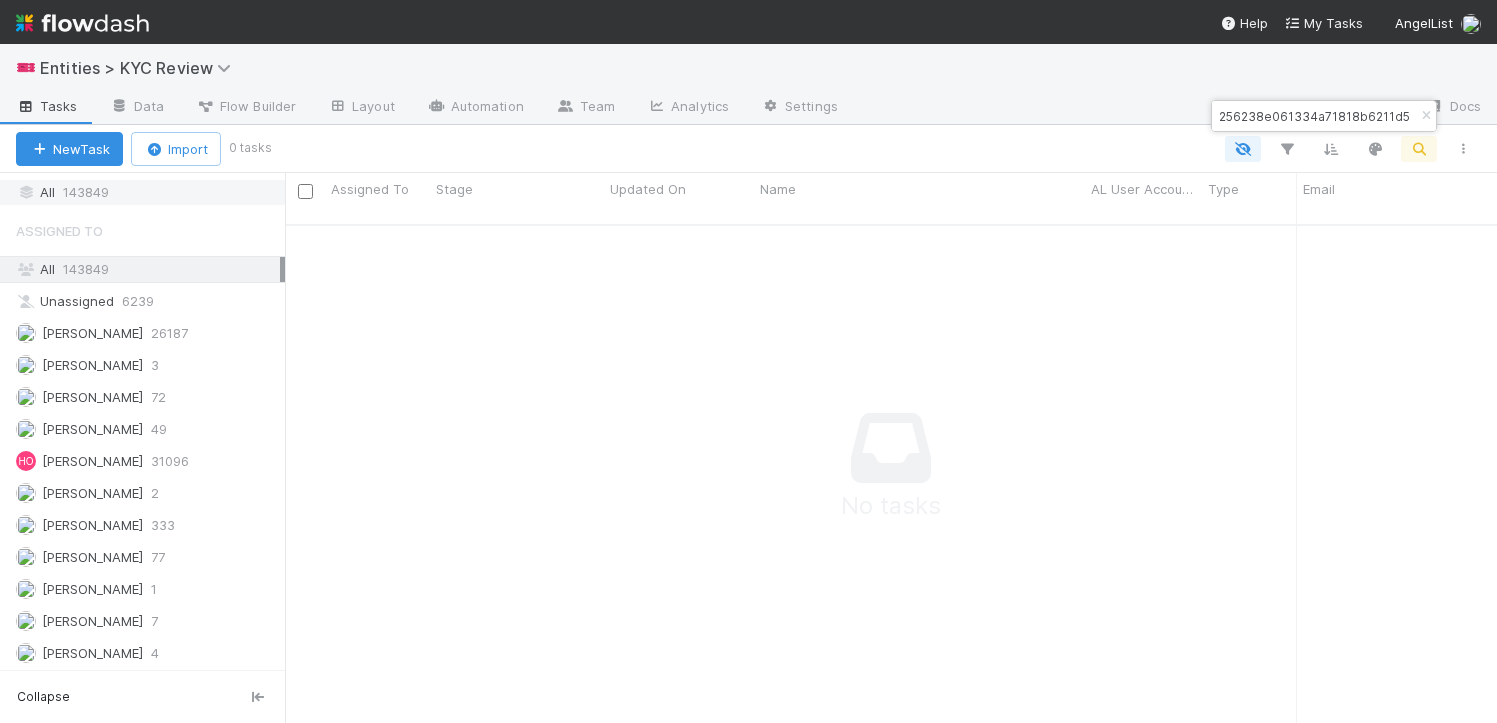 click on "143849" at bounding box center [86, 192] 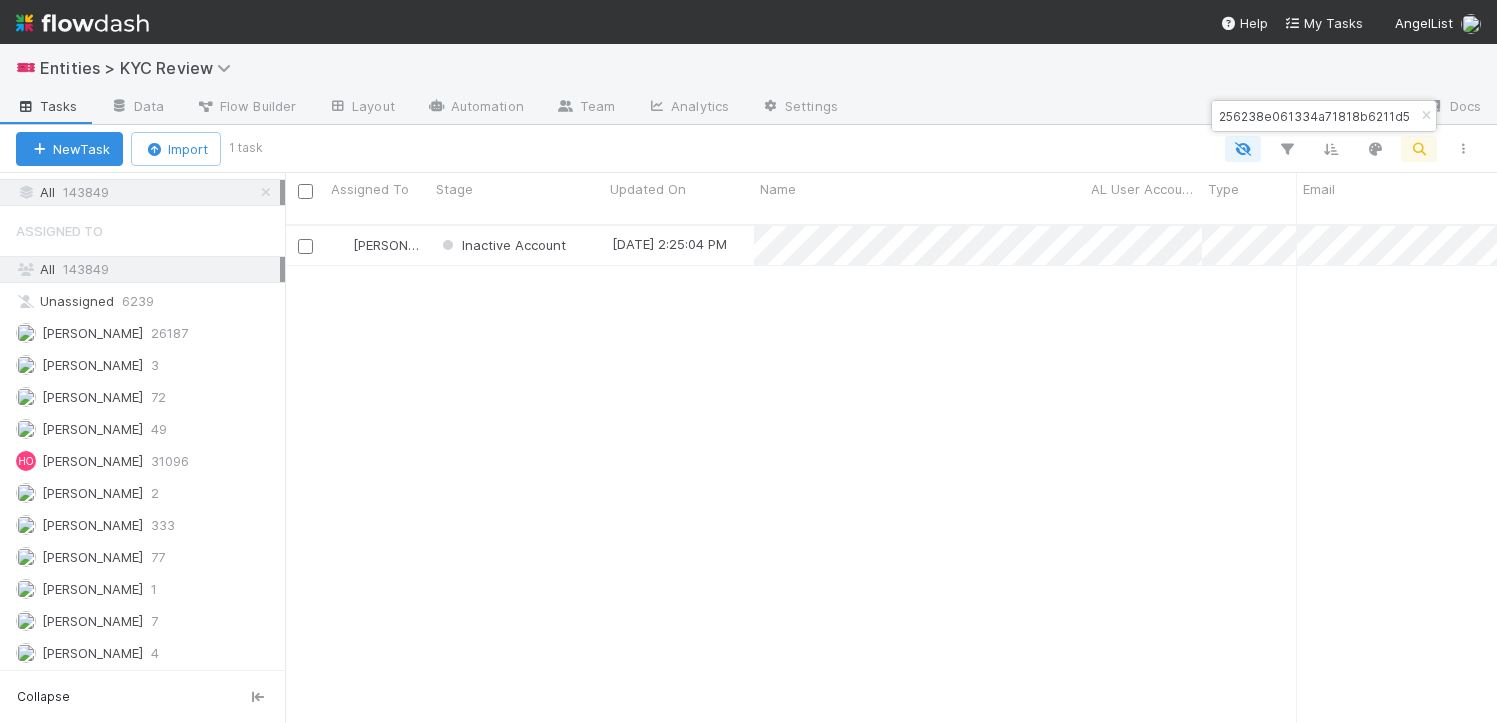 scroll, scrollTop: 15, scrollLeft: 16, axis: both 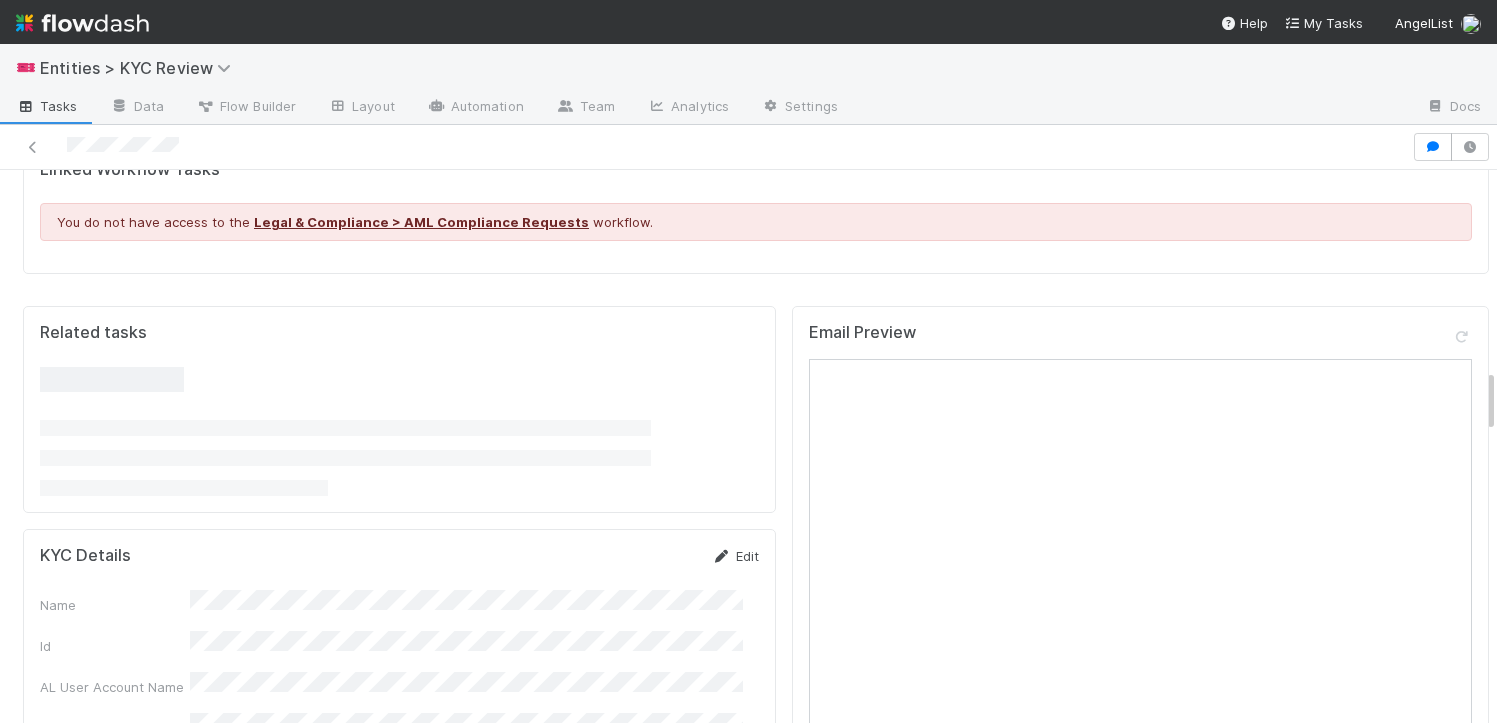click on "KYC Details Edit Name  Id  AL User Account Name  Email  Email Array  Primary Front Thread  Front Conversation ID  Other Related LP Front Threads  GP Email Front Thread  Follow-Ups Sent  Max Follow-Ups  Compliance Ticket  Temp send email trigger  Email Template  Auto Email Body RT  Auto Follow-Up Email Body  Auto Draft GP Email Body LT  Pending Distribution  LP Relations VIP / Offline Close  Prohibited Jurisdiction Warning  Ported Fund  Possible AL-created Management Company  Transact?  RIA Entity  Interest Transfer?  US RUV Creator  Shrug ONLY - relying on Cooley KYC  Potential Unsupported Entity Type  Suspicious LP  Unverified Closing  Last Email  First Pending Investment  All Pending Investments  First Pending Investment Lead Contact Email  Entity Id  Checked for Duplicates  Assignee Front ID  Assignee First Name  Disable Automated Follow-Ups  Response Received  Standard - Send Email Trigger  Email Automation  GovID+Watchlist Link  Persona Inquiry ID  Persona SSN ID  Persona SSN Link  Persona Complete" at bounding box center [399, 1826] 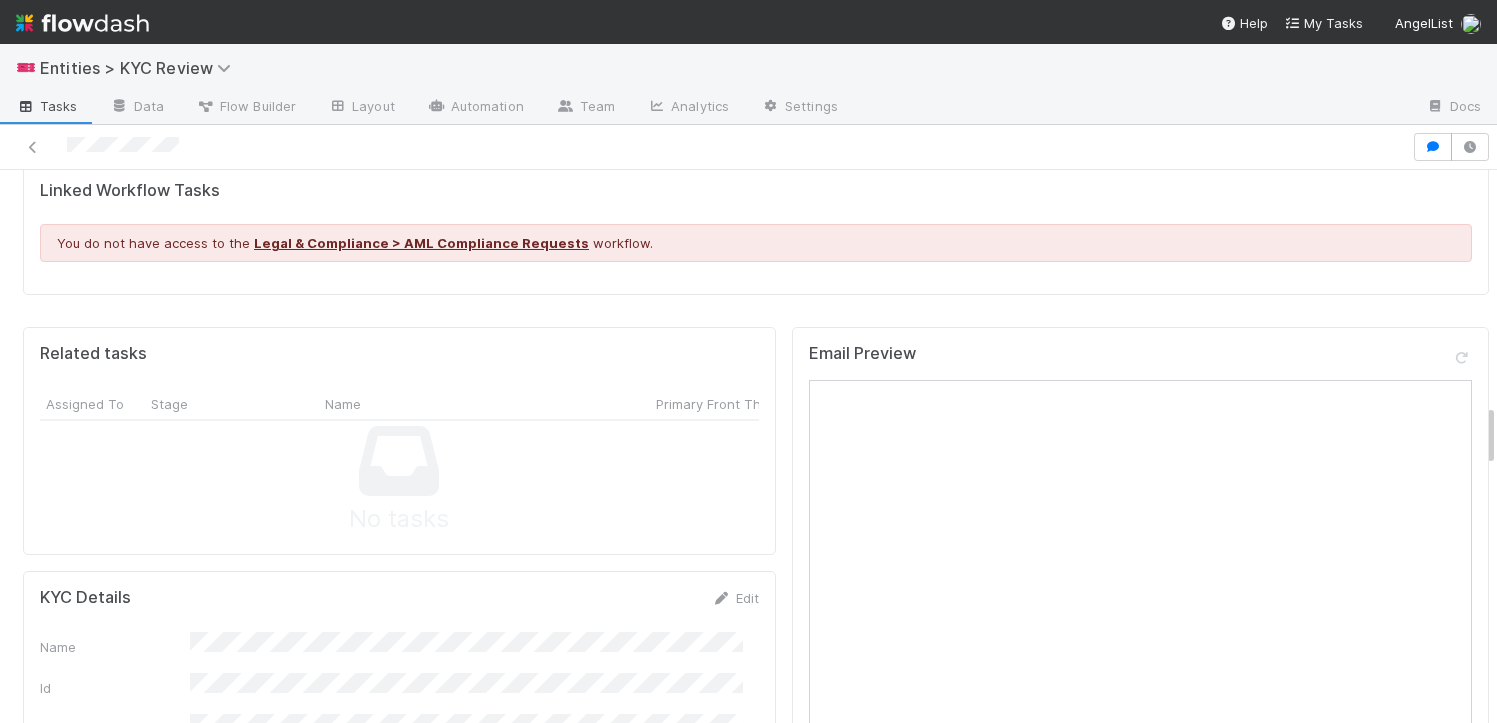 scroll, scrollTop: 1622, scrollLeft: 0, axis: vertical 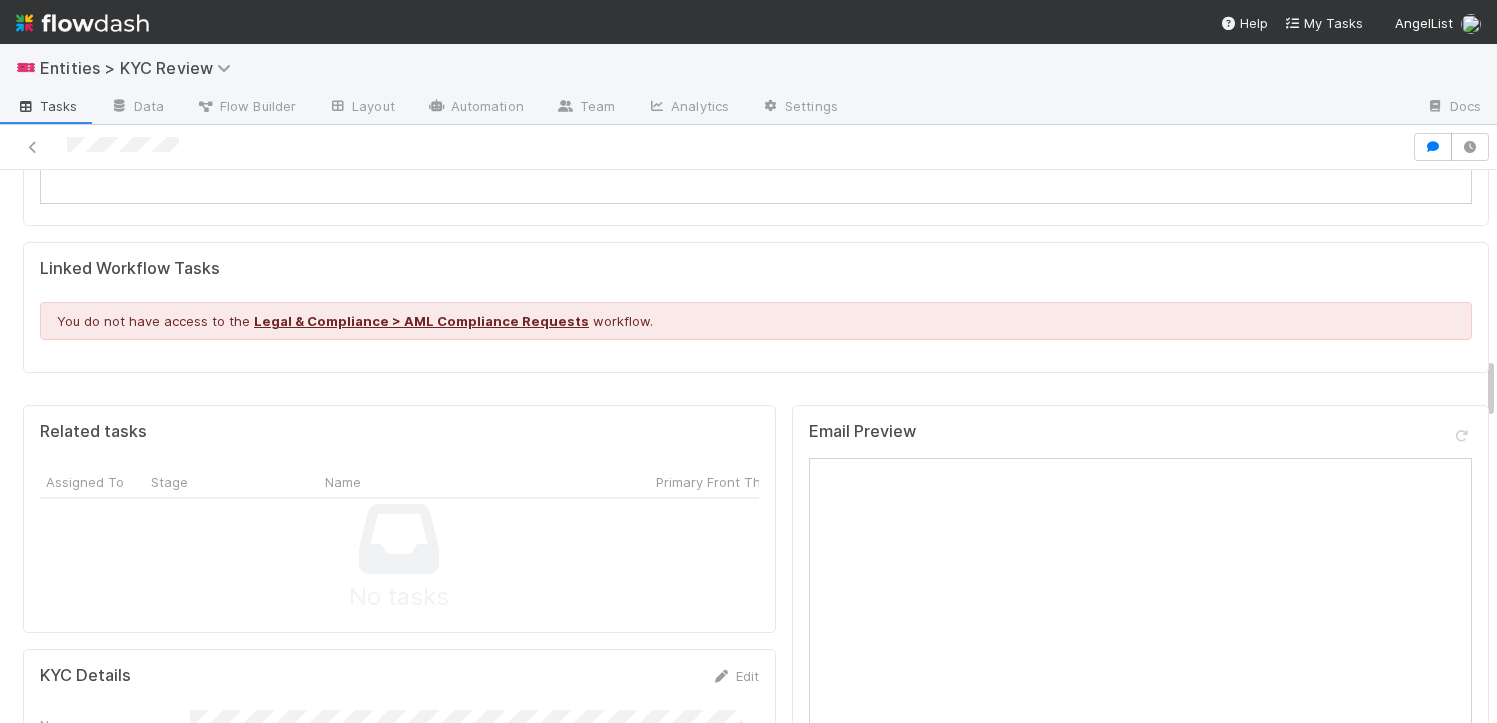 click on "KYC Details Edit Name  Id  AL User Account Name  Email  Email Array  Primary Front Thread  Front Conversation ID  Other Related LP Front Threads  GP Email Front Thread  Follow-Ups Sent  Max Follow-Ups  Compliance Ticket  Temp send email trigger  Email Template  Auto Email Body RT  Auto Follow-Up Email Body  Auto Draft GP Email Body LT  Pending Distribution  LP Relations VIP / Offline Close  Prohibited Jurisdiction Warning  Ported Fund  Possible AL-created Management Company  Transact?  RIA Entity  Interest Transfer?  US RUV Creator  Shrug ONLY - relying on Cooley KYC  Potential Unsupported Entity Type  Suspicious LP  Unverified Closing  Last Email  First Pending Investment  All Pending Investments  First Pending Investment Lead Contact Email  Entity Id  Checked for Duplicates  Assignee Front ID  Assignee First Name  Disable Automated Follow-Ups  Response Received  Standard - Send Email Trigger  Email Automation  GovID+Watchlist Link  Persona Inquiry ID  Persona SSN ID  Persona SSN Link  Persona Complete" at bounding box center (399, 1946) 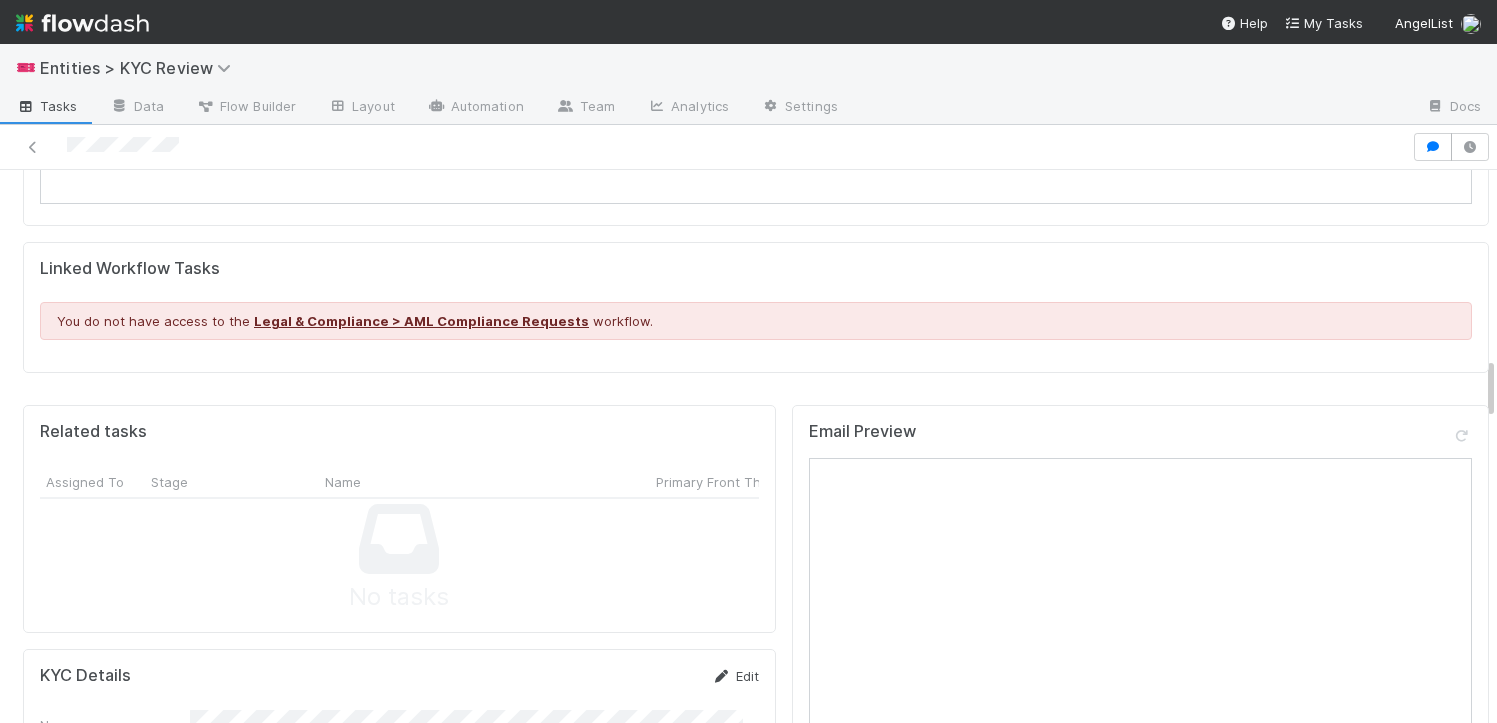 click on "Edit" at bounding box center [735, 676] 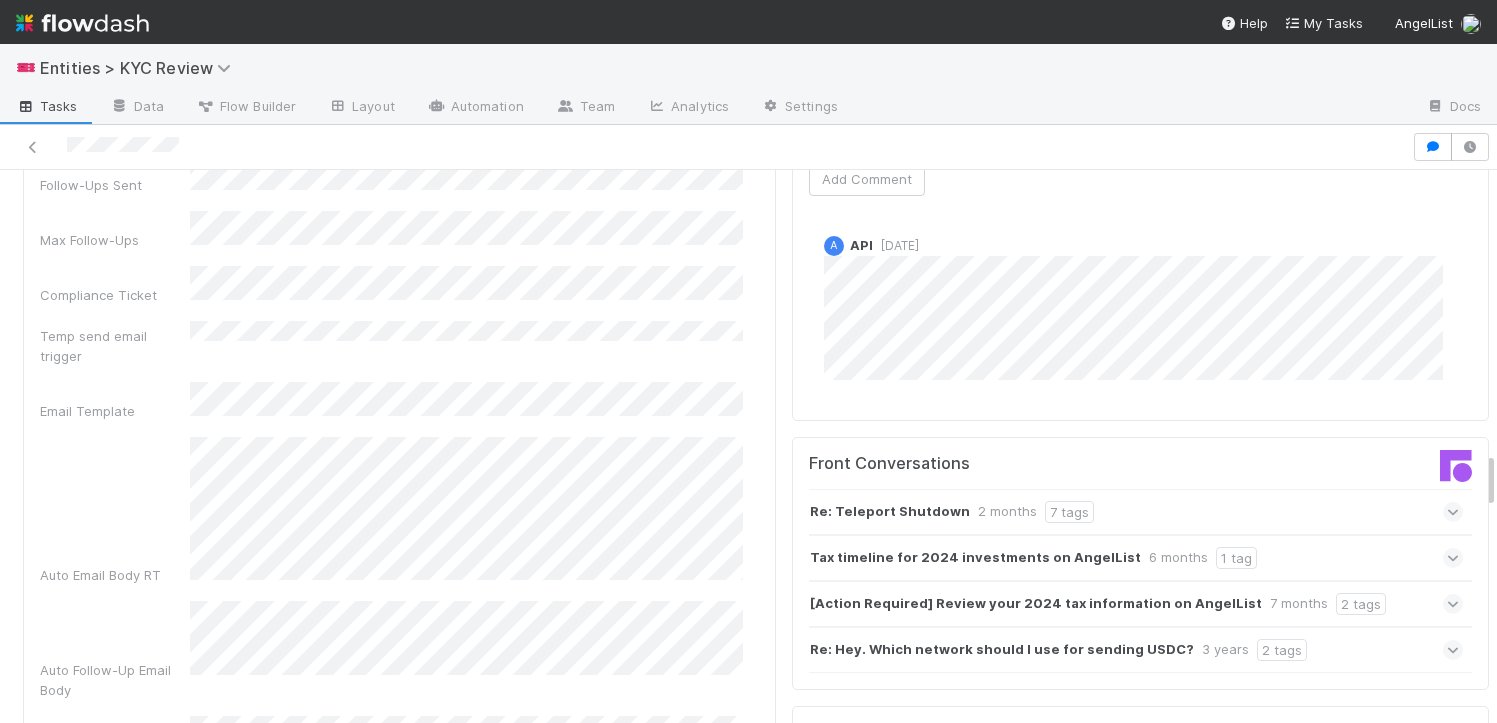 scroll, scrollTop: 2848, scrollLeft: 0, axis: vertical 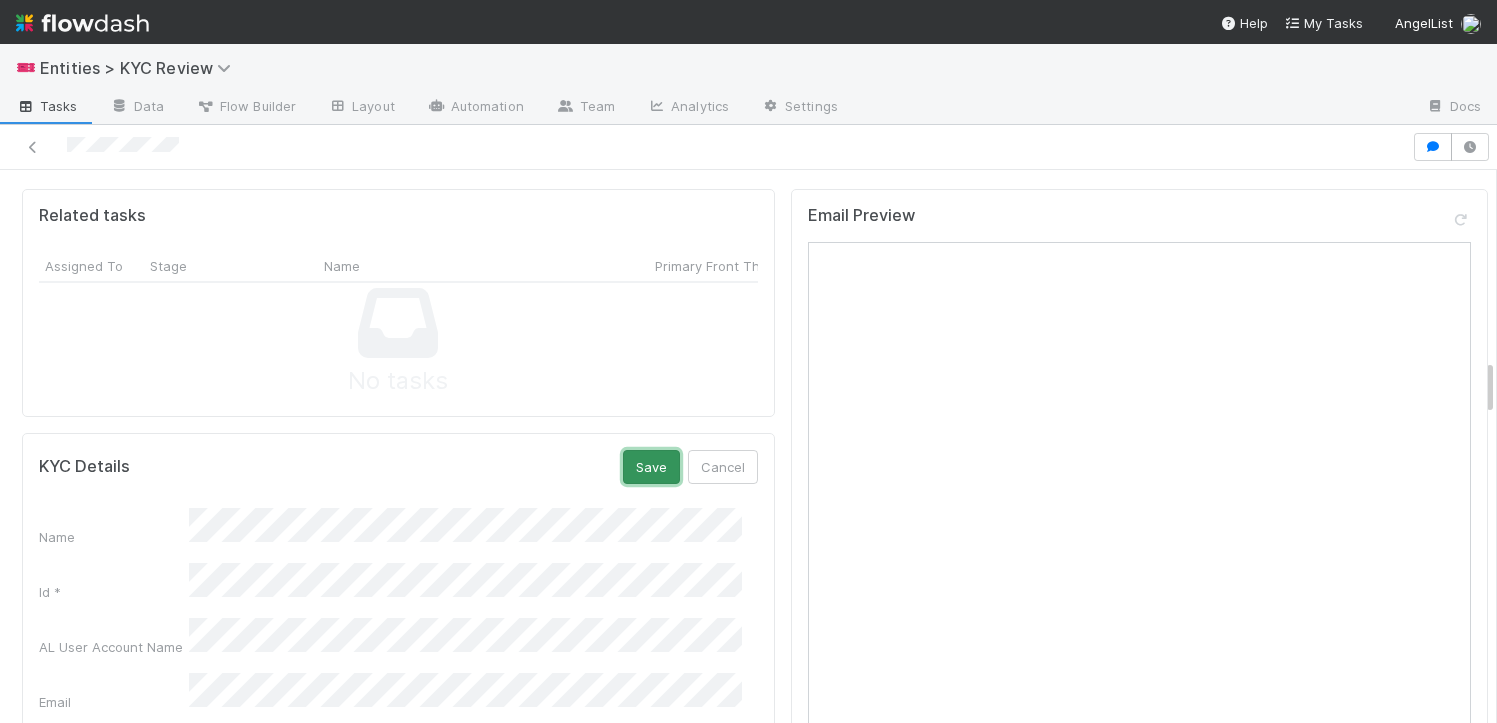 click on "Save" at bounding box center (651, 467) 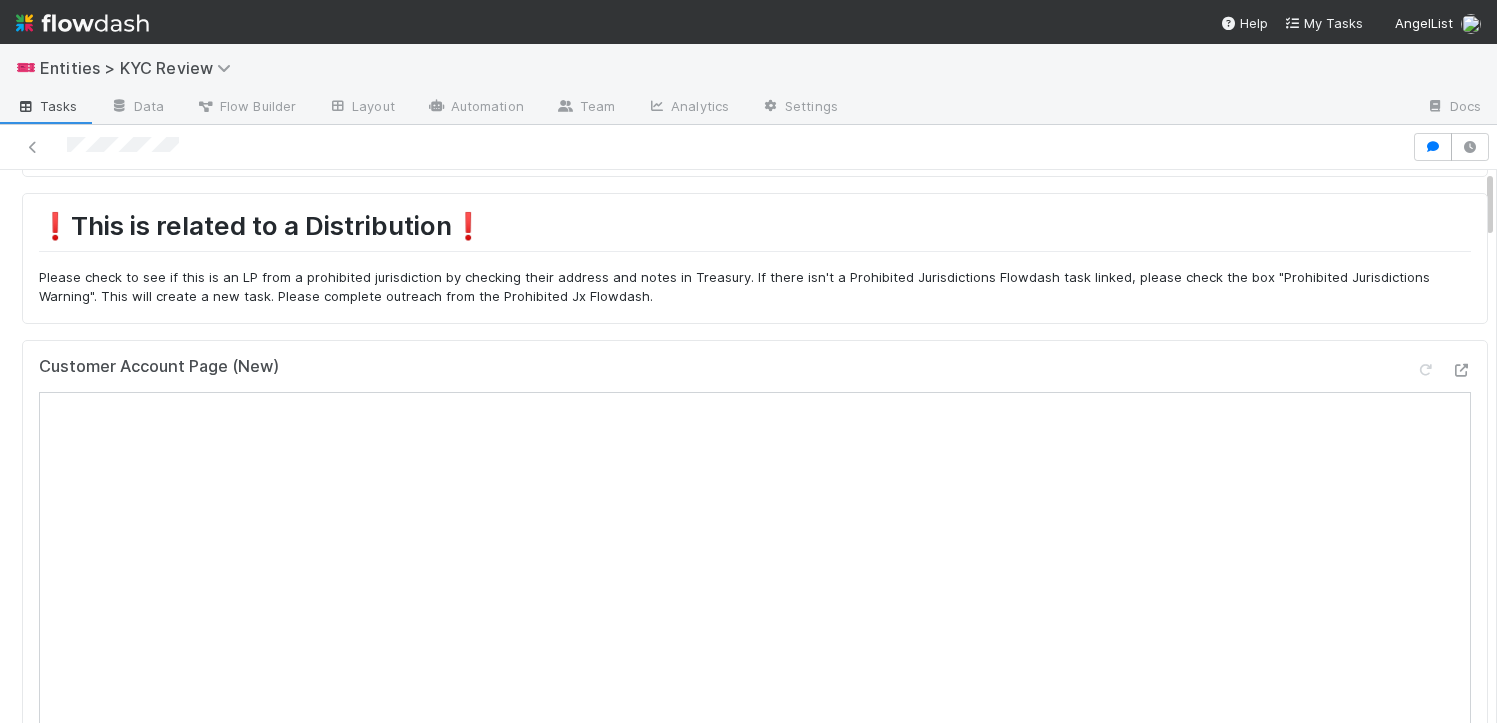 scroll, scrollTop: 0, scrollLeft: 0, axis: both 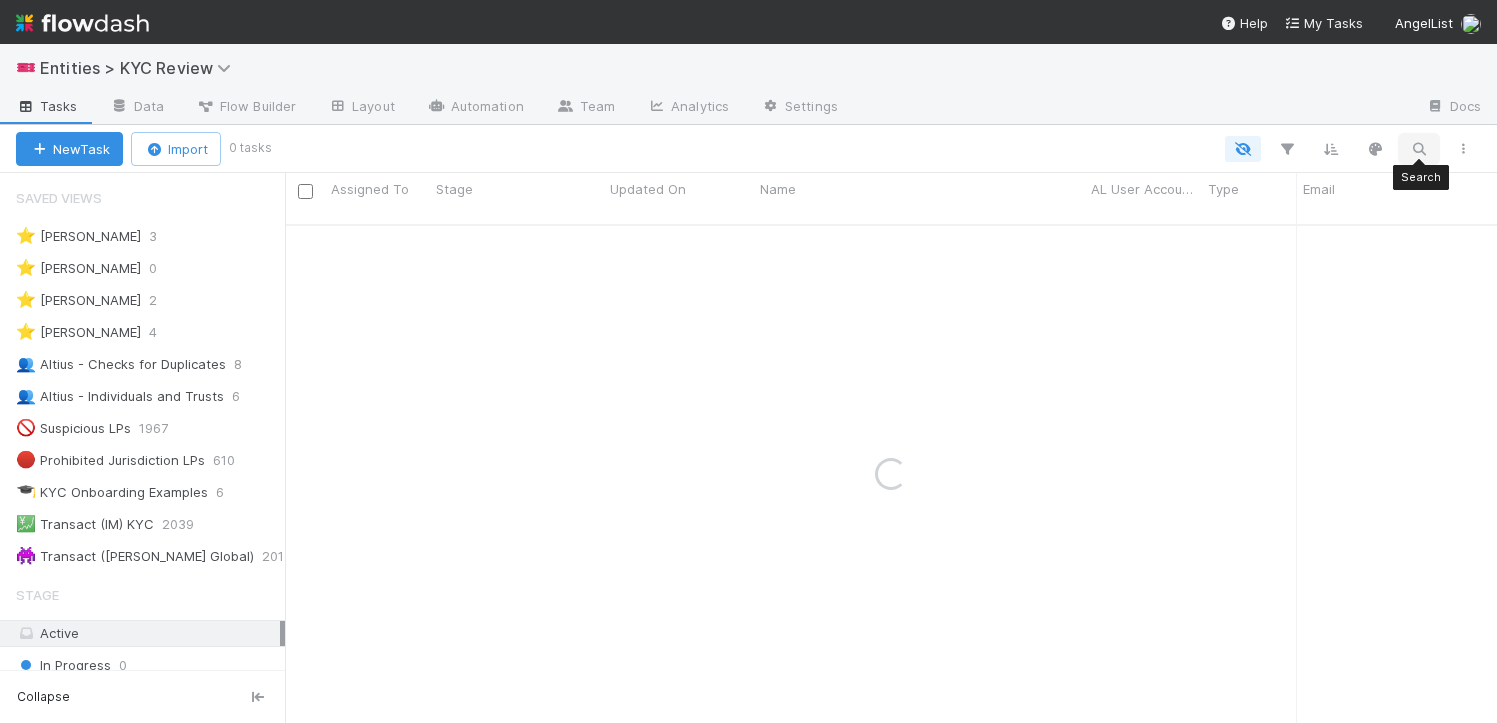 click at bounding box center [1419, 149] 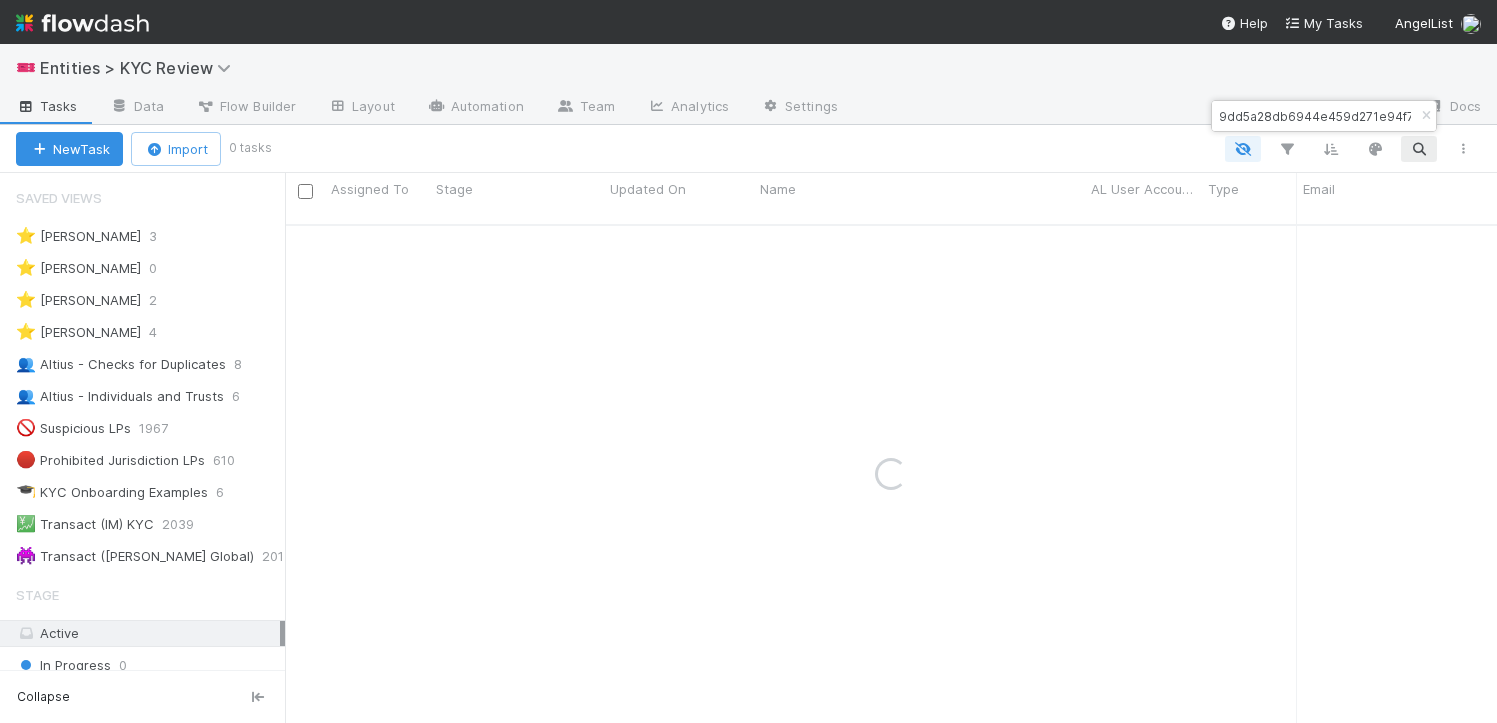 scroll, scrollTop: 0, scrollLeft: 92, axis: horizontal 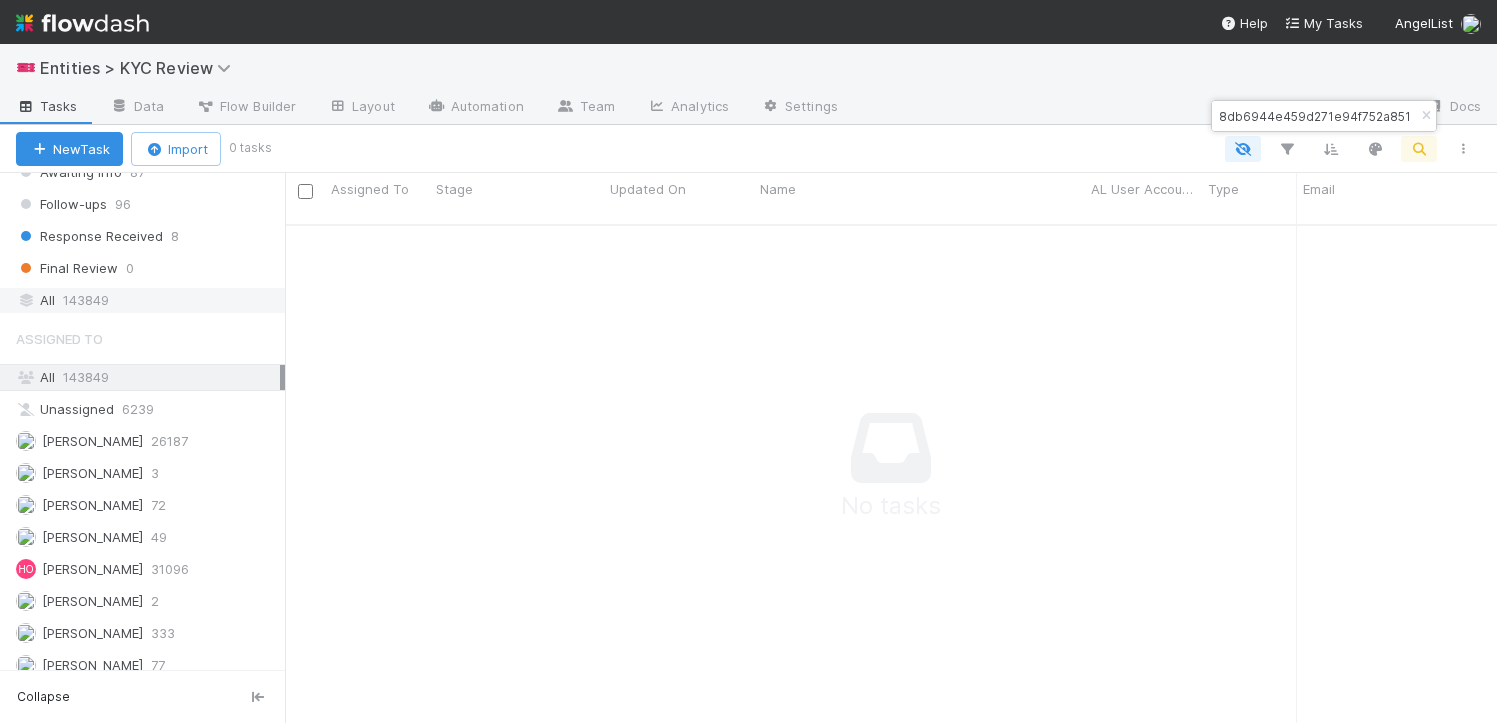 type on "9dd5a28db6944e459d271e94f752a851" 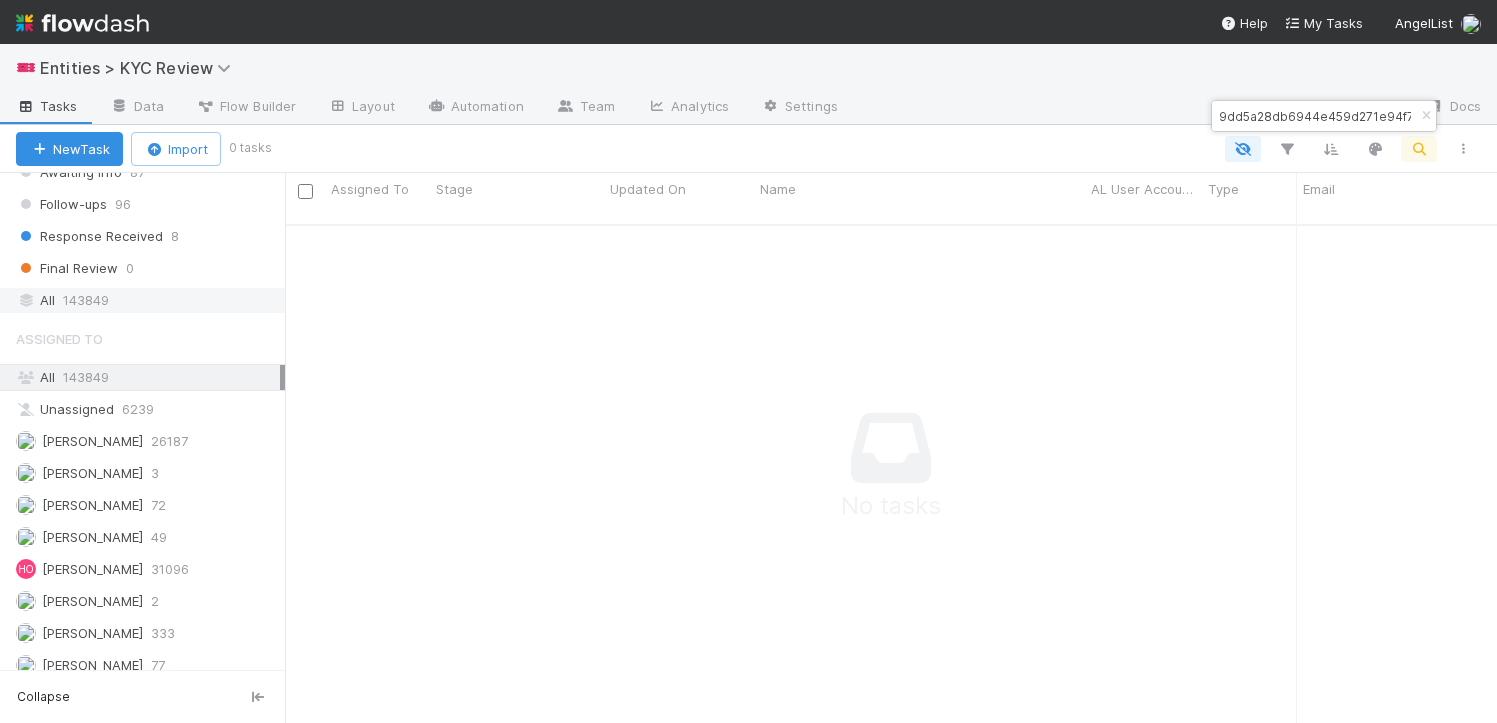 click on "All 143849" at bounding box center [148, 300] 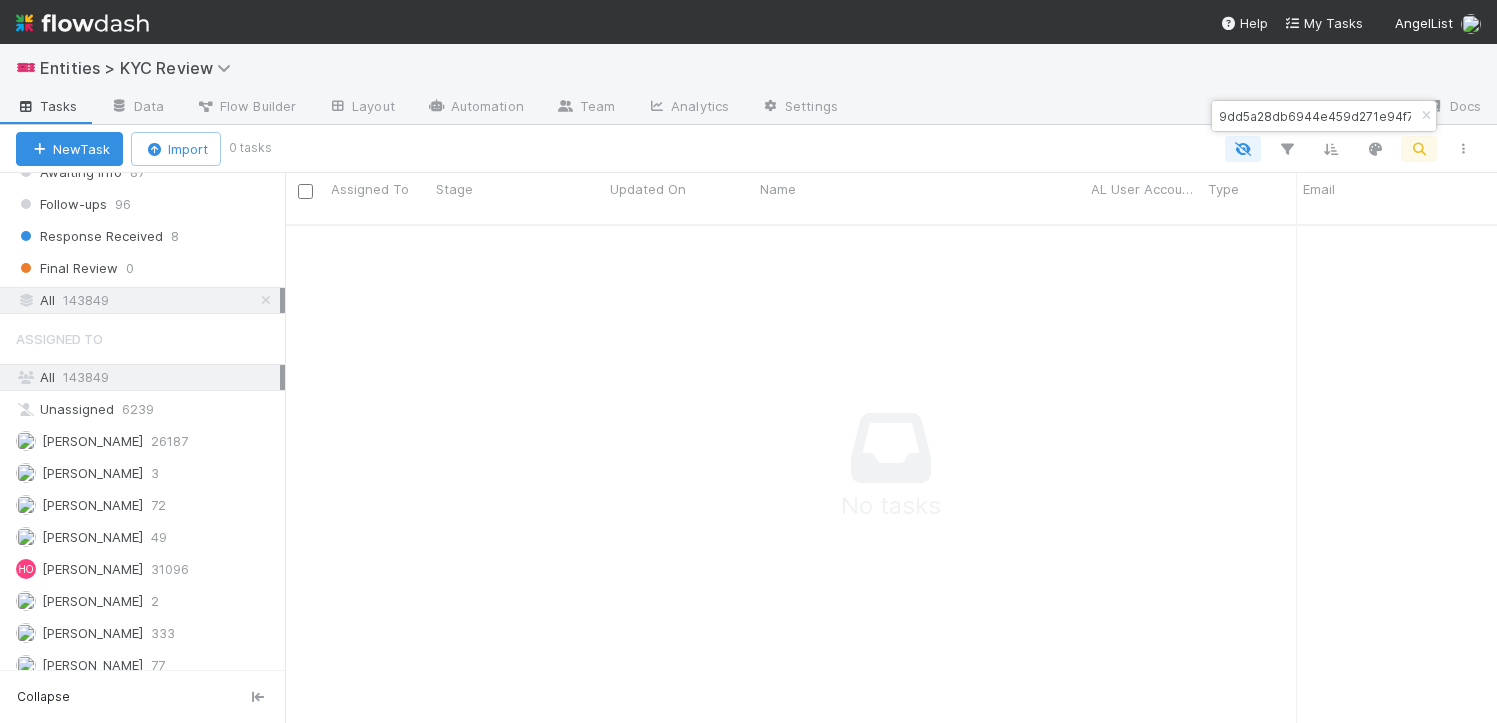 scroll, scrollTop: 15, scrollLeft: 16, axis: both 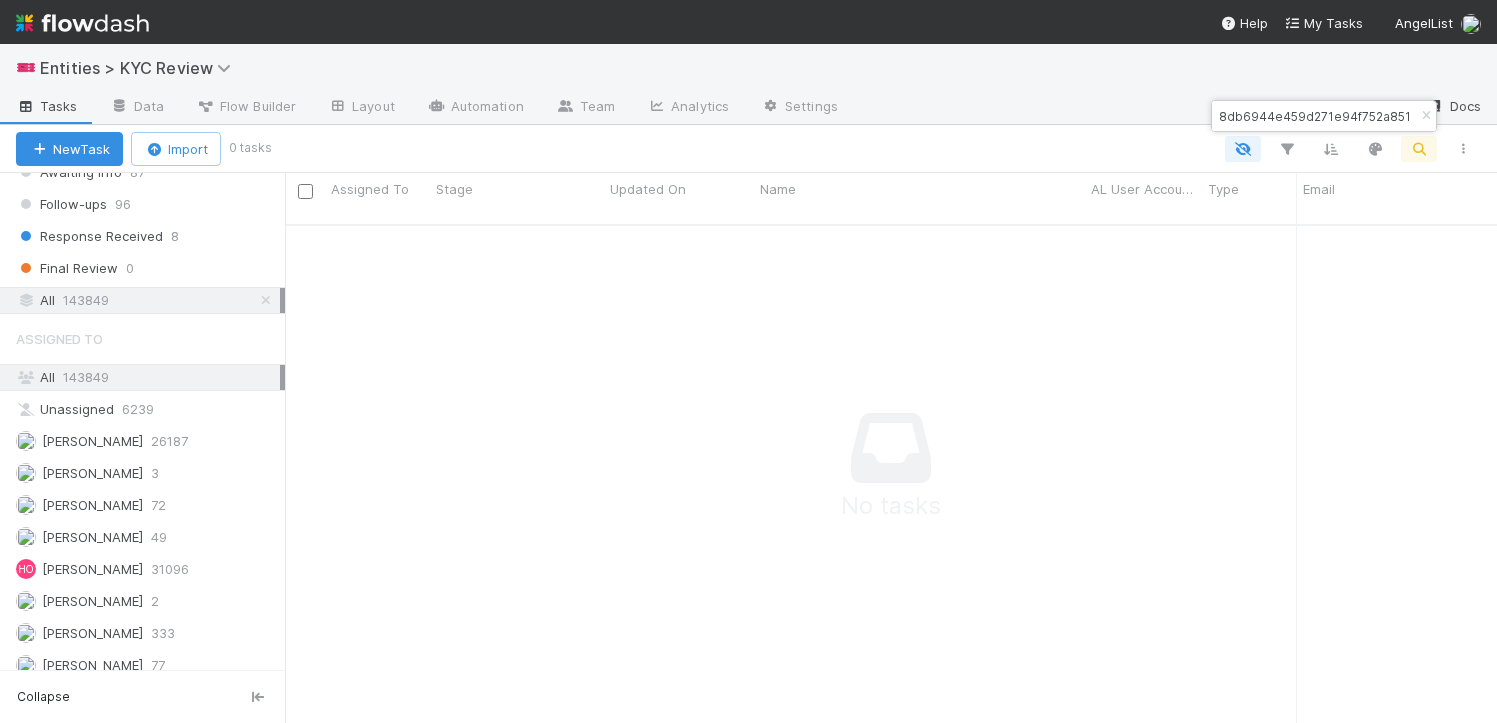 drag, startPoint x: 1278, startPoint y: 116, endPoint x: 1456, endPoint y: 116, distance: 178 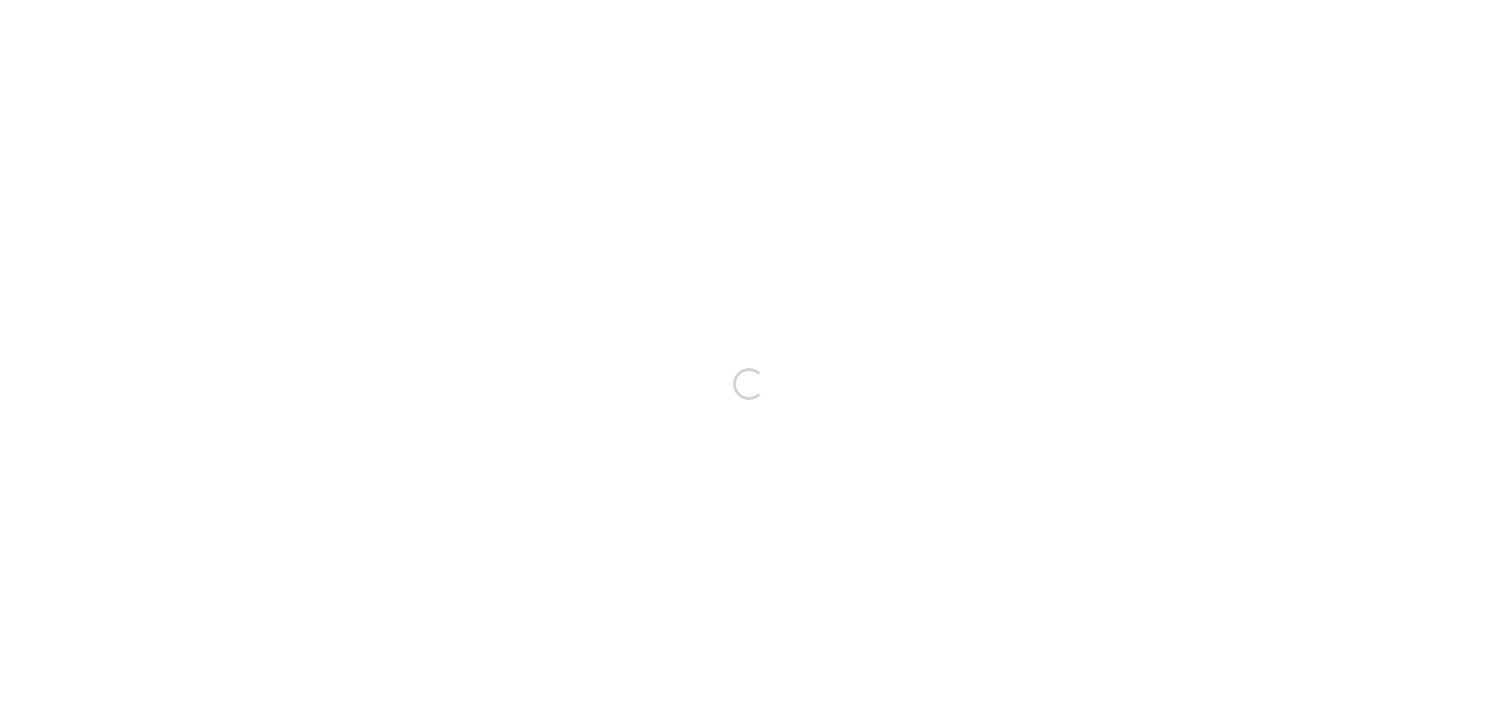 scroll, scrollTop: 0, scrollLeft: 0, axis: both 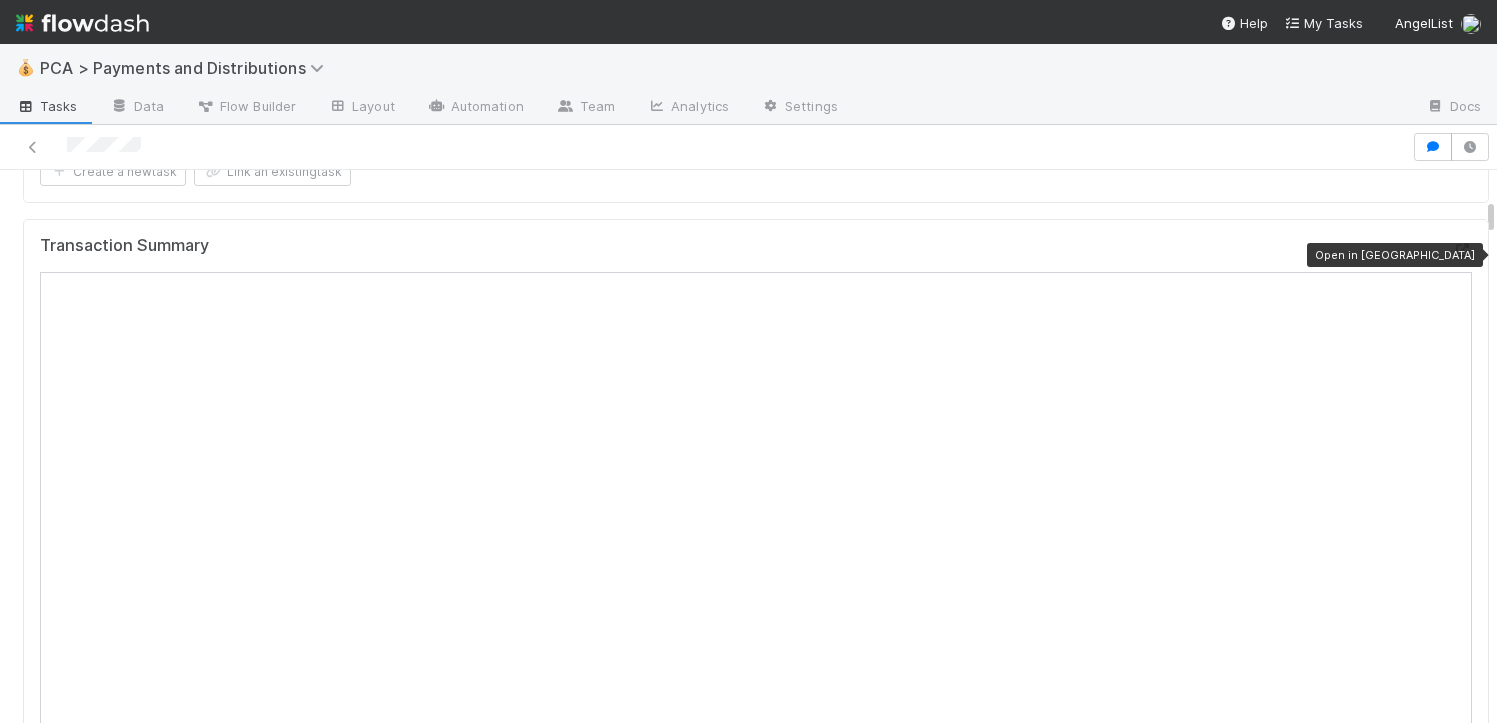 click at bounding box center (1462, 250) 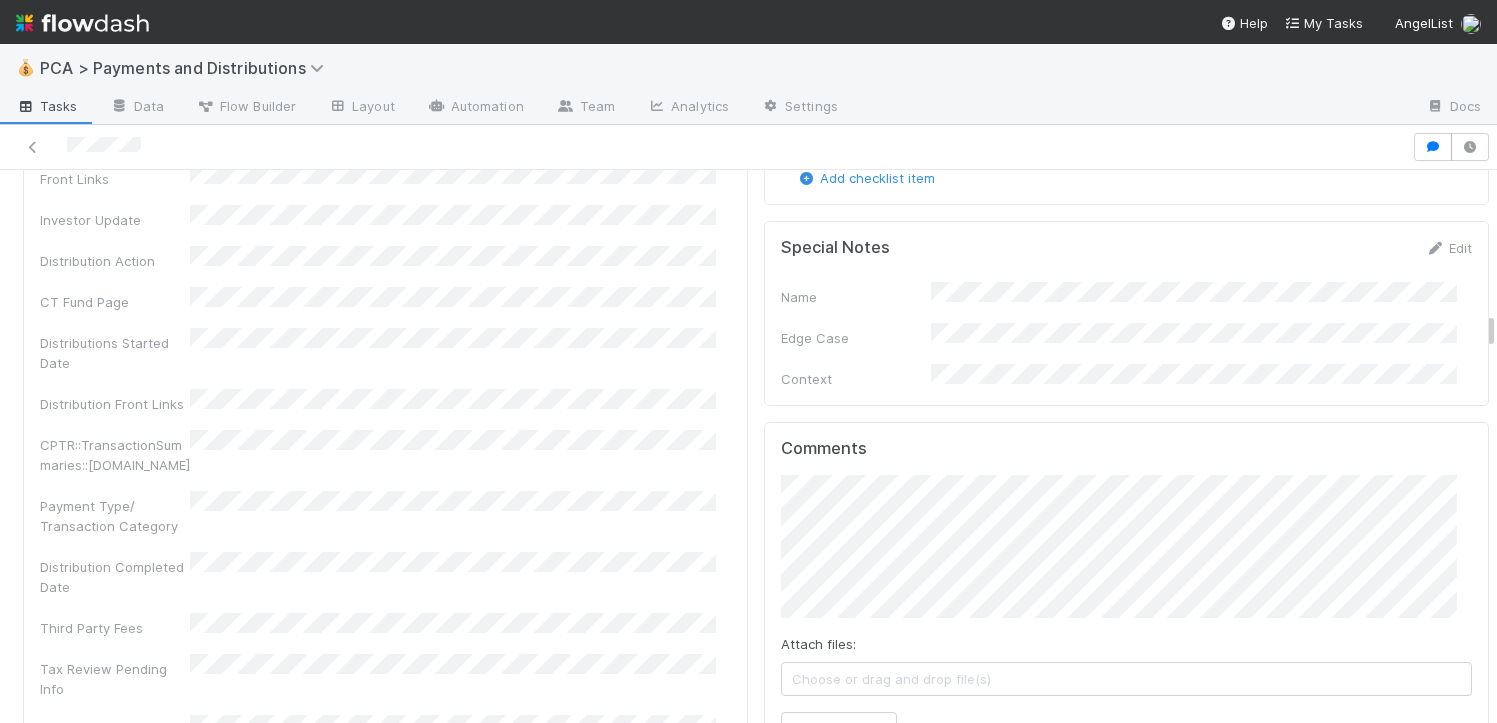 scroll, scrollTop: 3714, scrollLeft: 0, axis: vertical 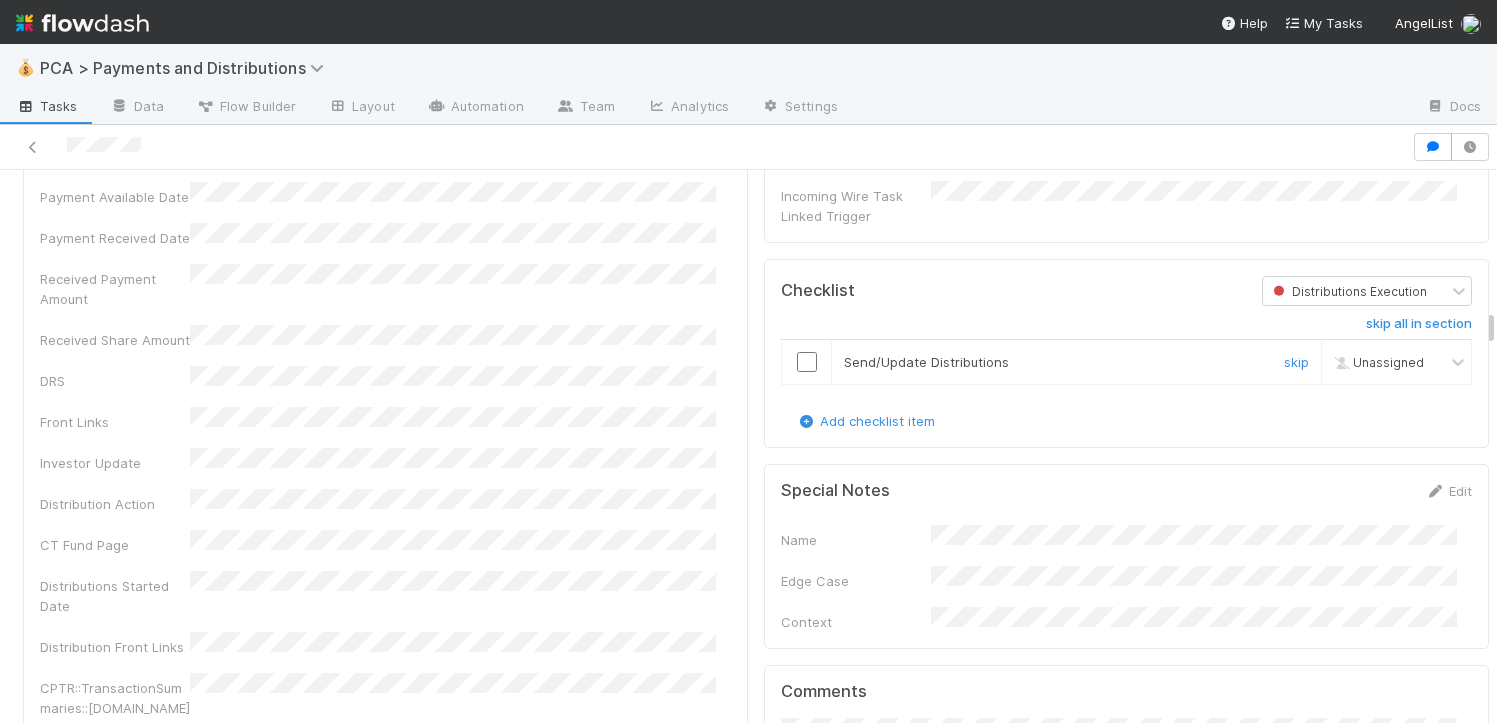 click at bounding box center [807, 362] 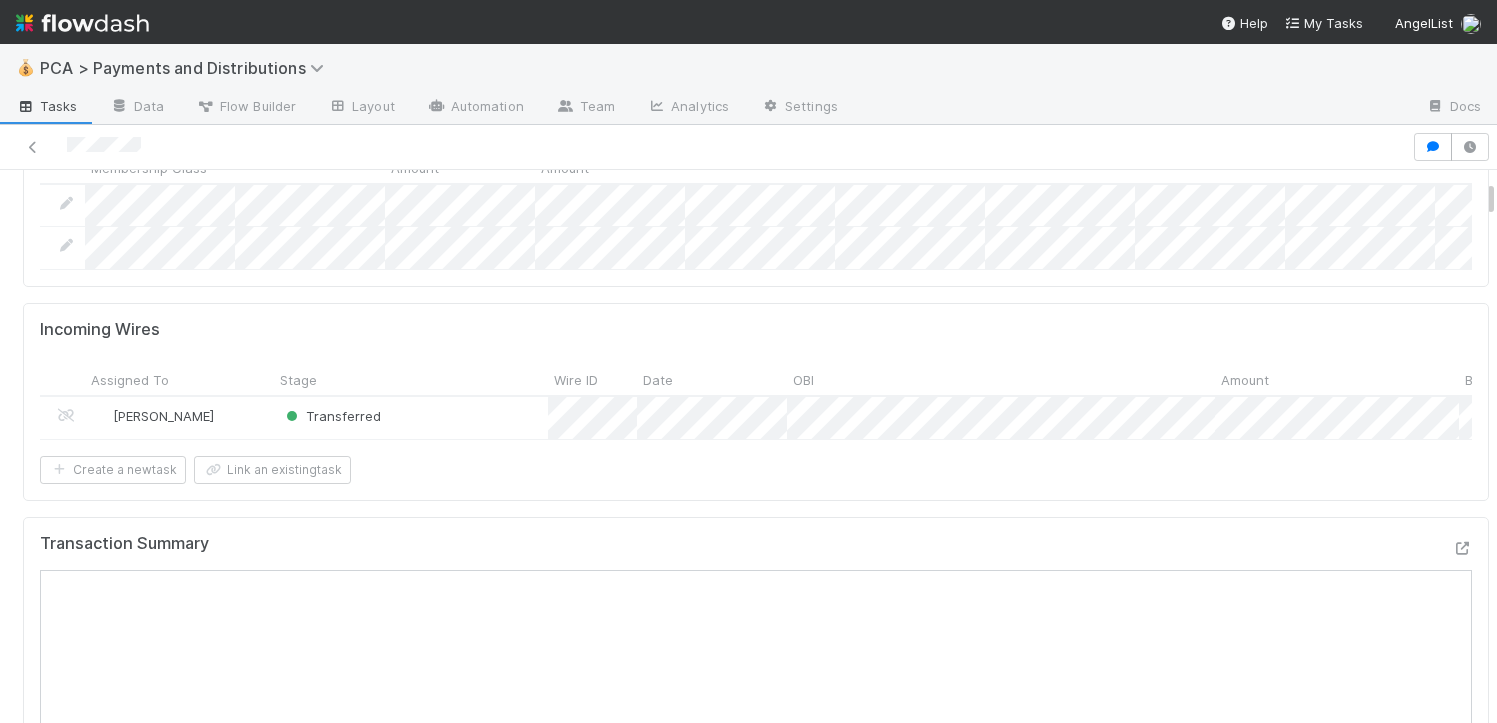 scroll, scrollTop: 0, scrollLeft: 0, axis: both 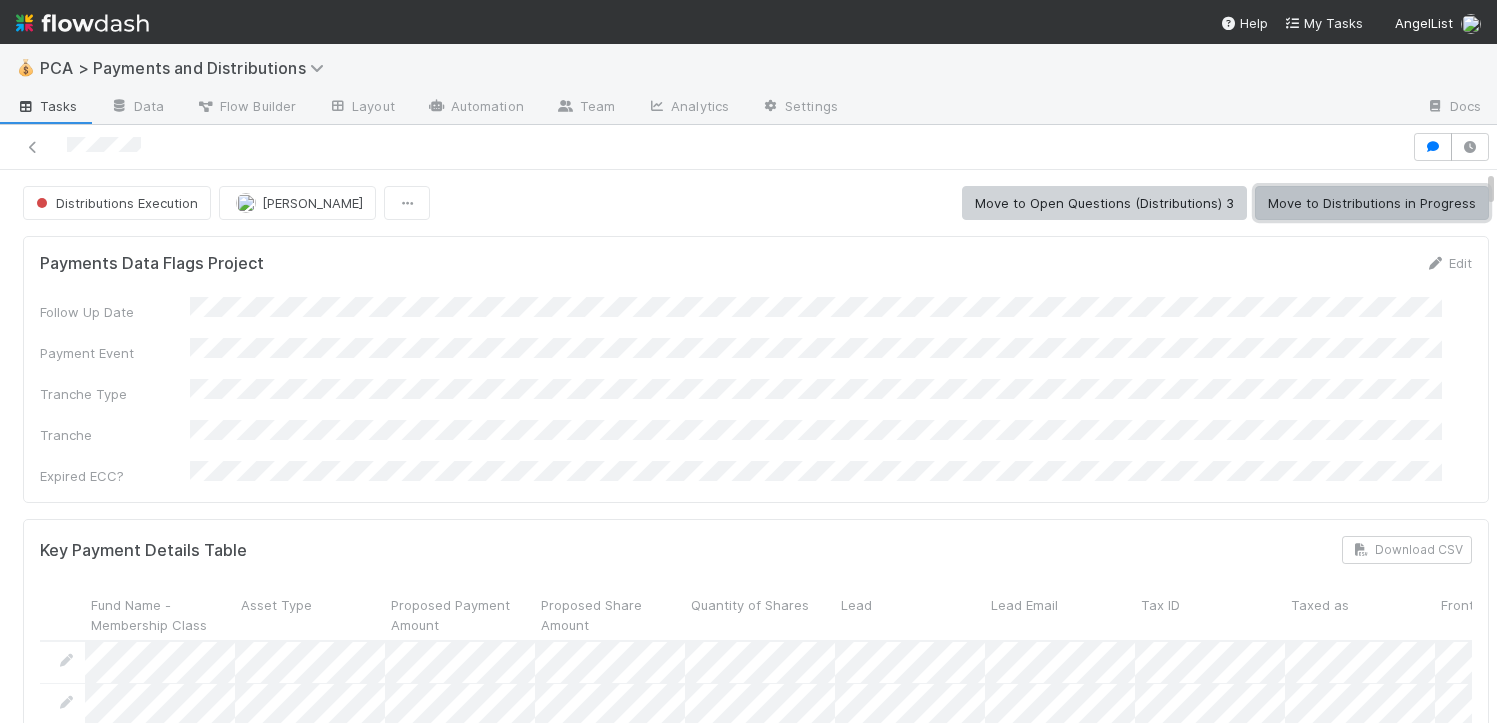 click on "Move to Distributions in Progress" at bounding box center [1372, 203] 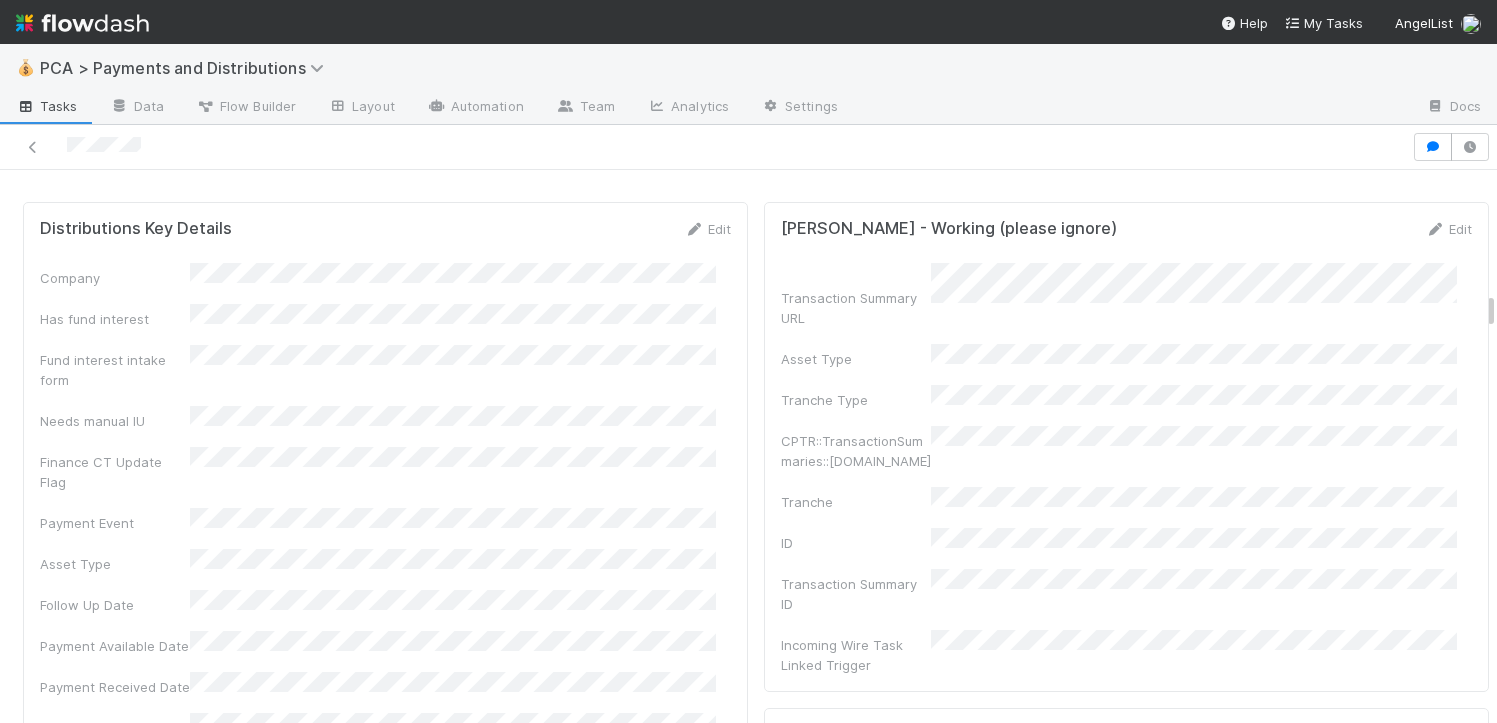 scroll, scrollTop: 3598, scrollLeft: 0, axis: vertical 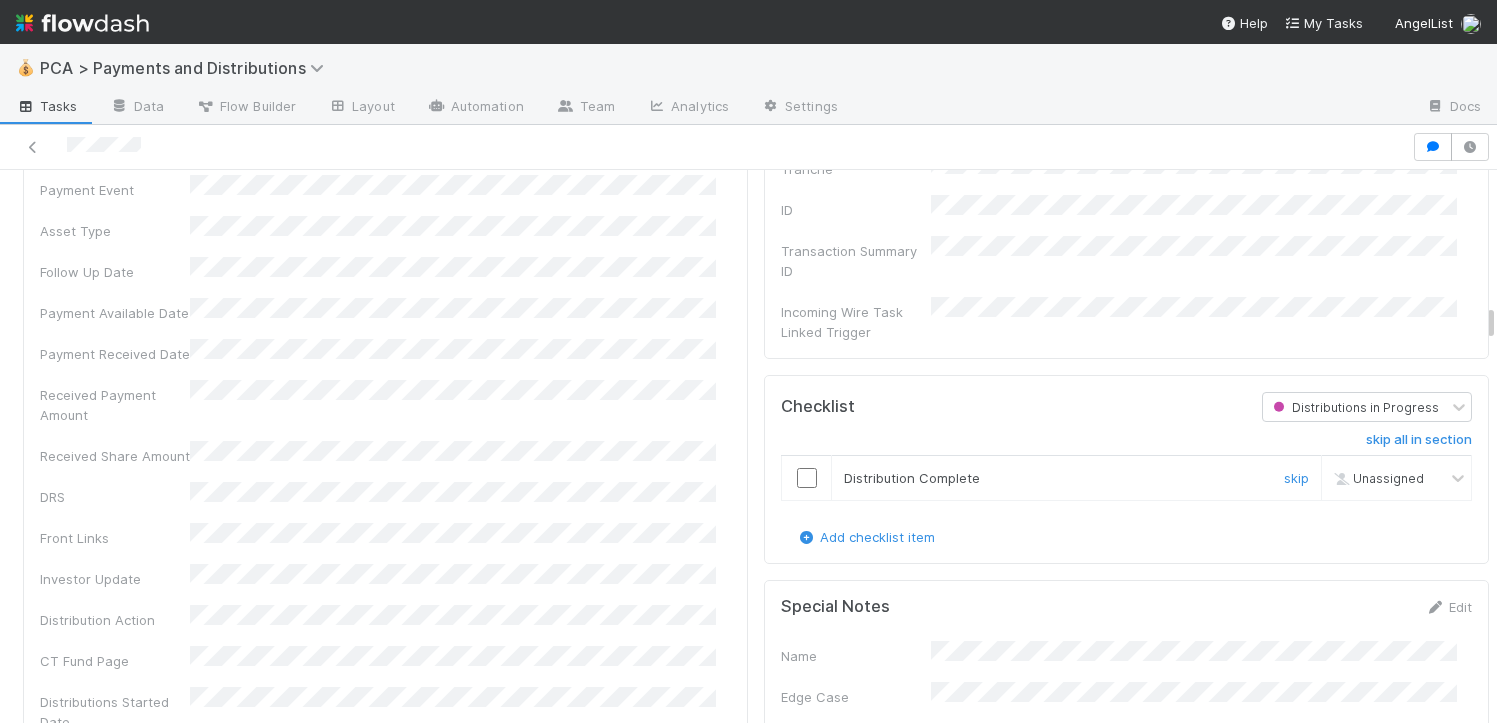 click at bounding box center [807, 478] 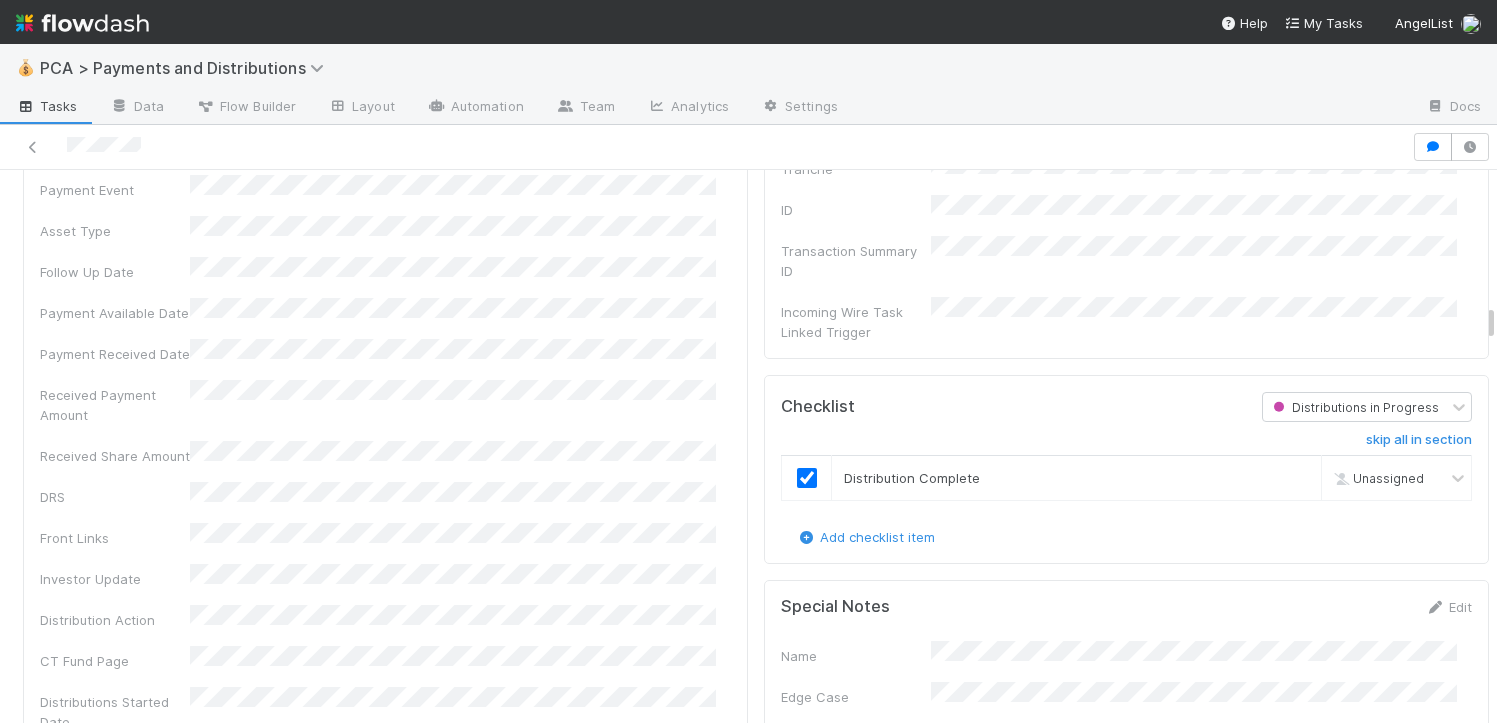 checkbox on "true" 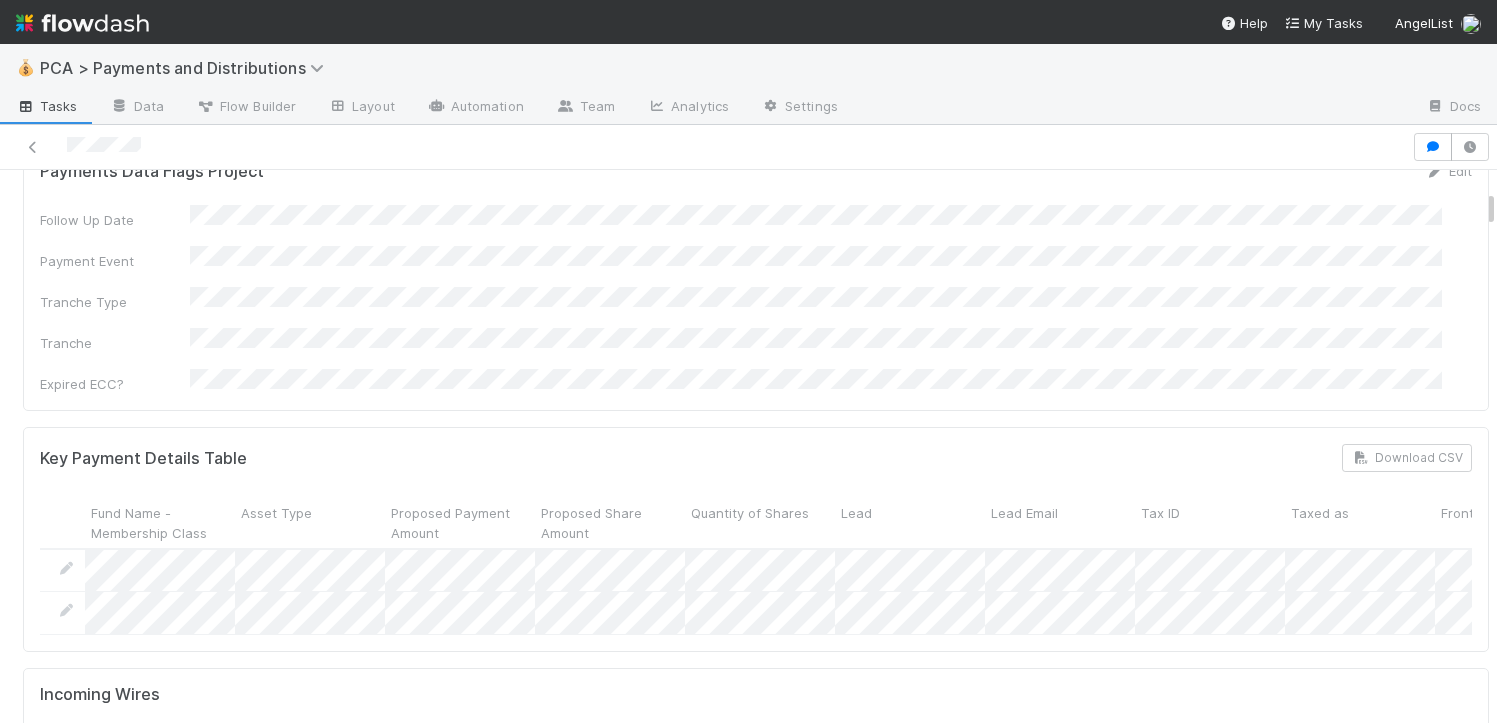 scroll, scrollTop: 9, scrollLeft: 0, axis: vertical 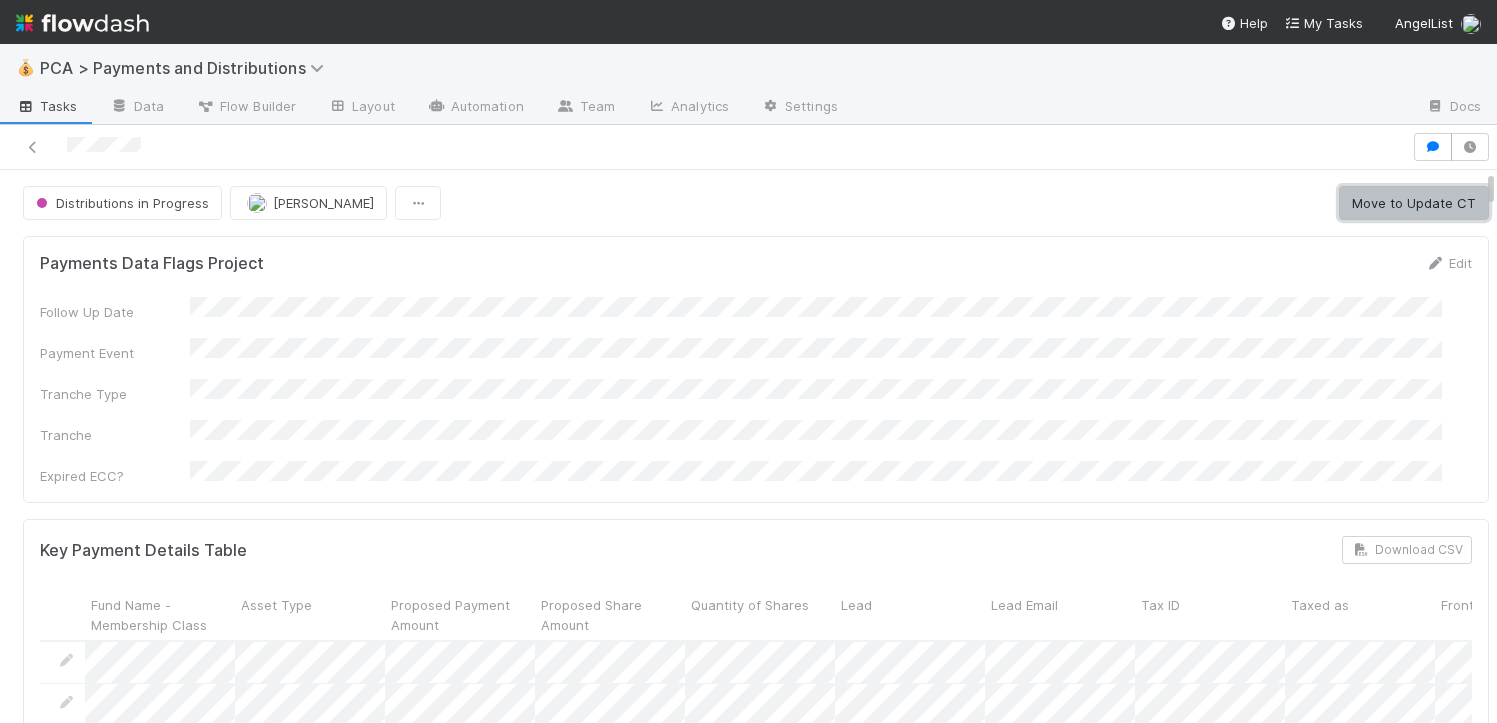 click on "Move to Update CT" at bounding box center (1414, 203) 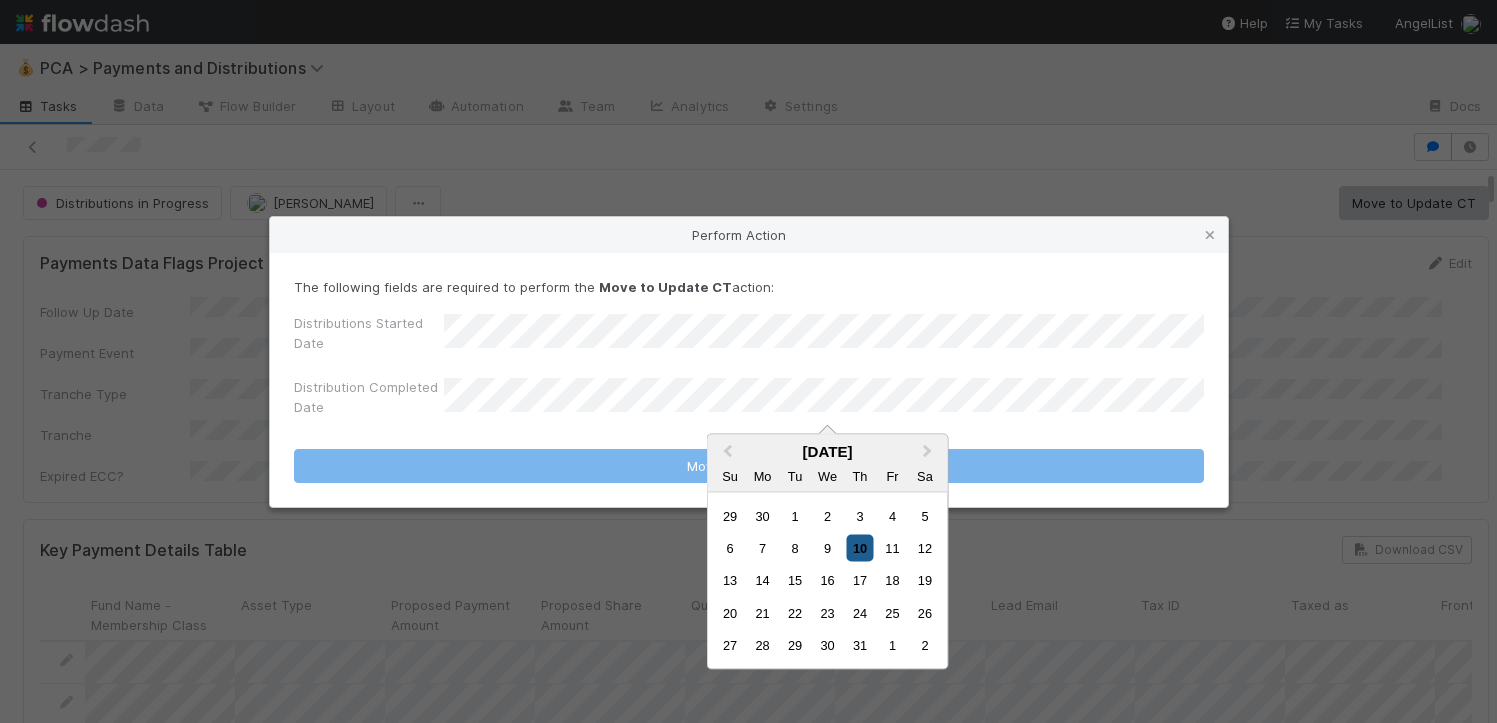 click on "10" at bounding box center (859, 548) 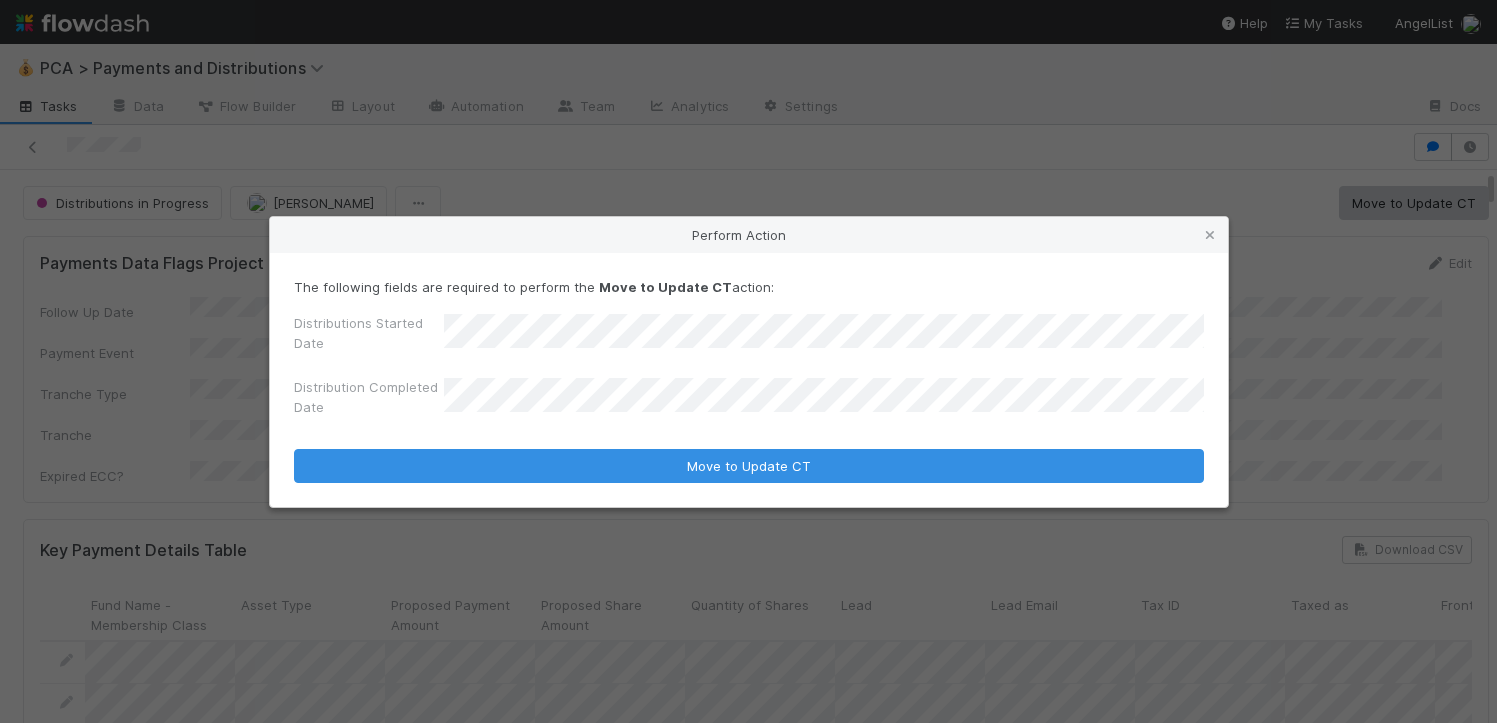 click on "Move to Update CT" at bounding box center (749, 466) 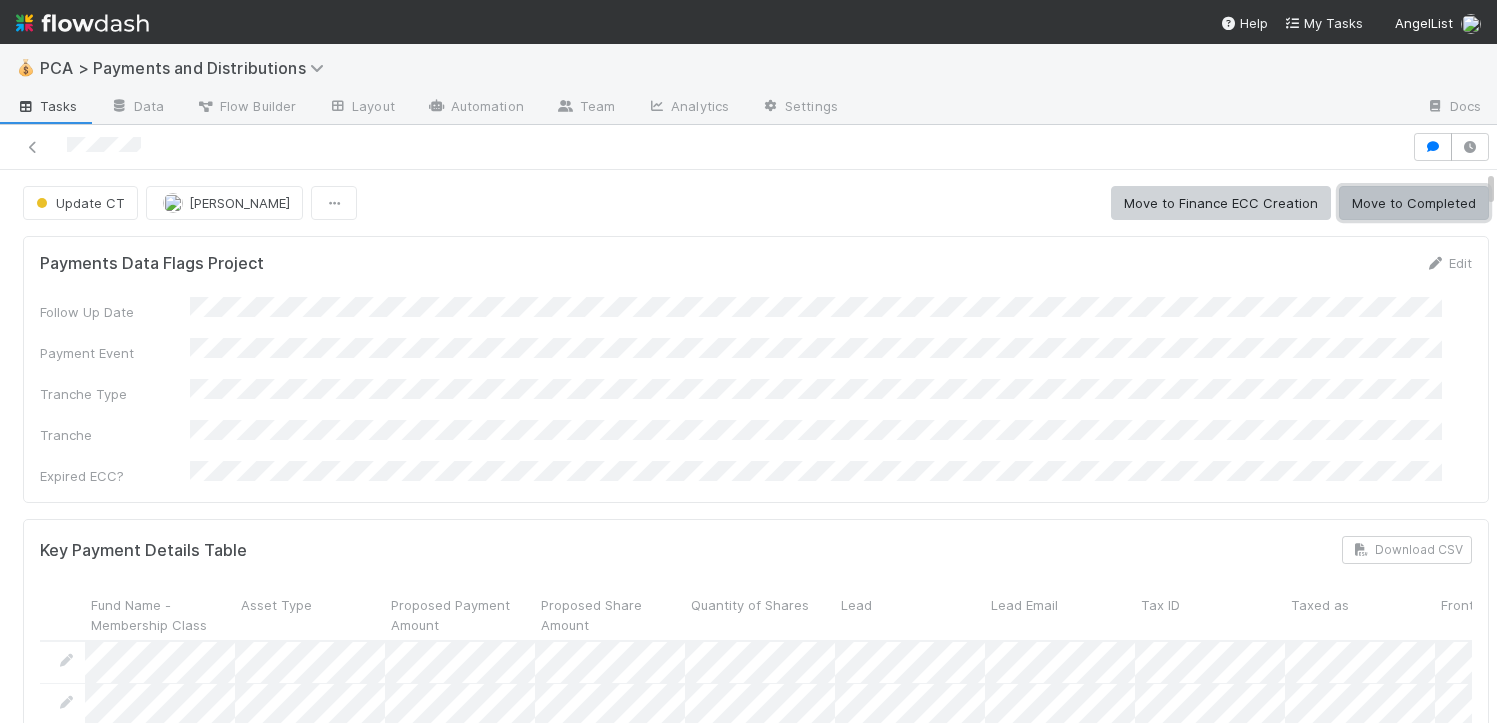 click on "Move to Completed" at bounding box center [1414, 203] 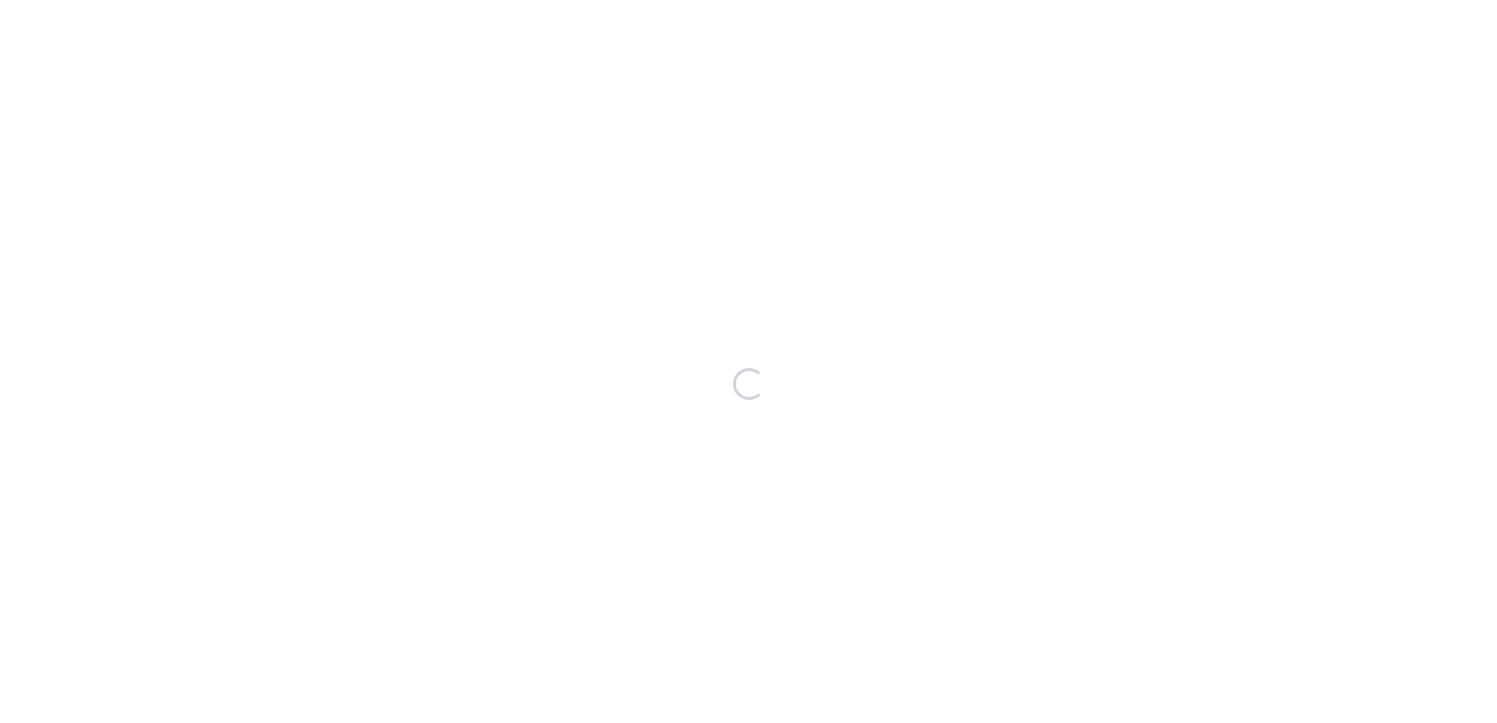 scroll, scrollTop: 0, scrollLeft: 0, axis: both 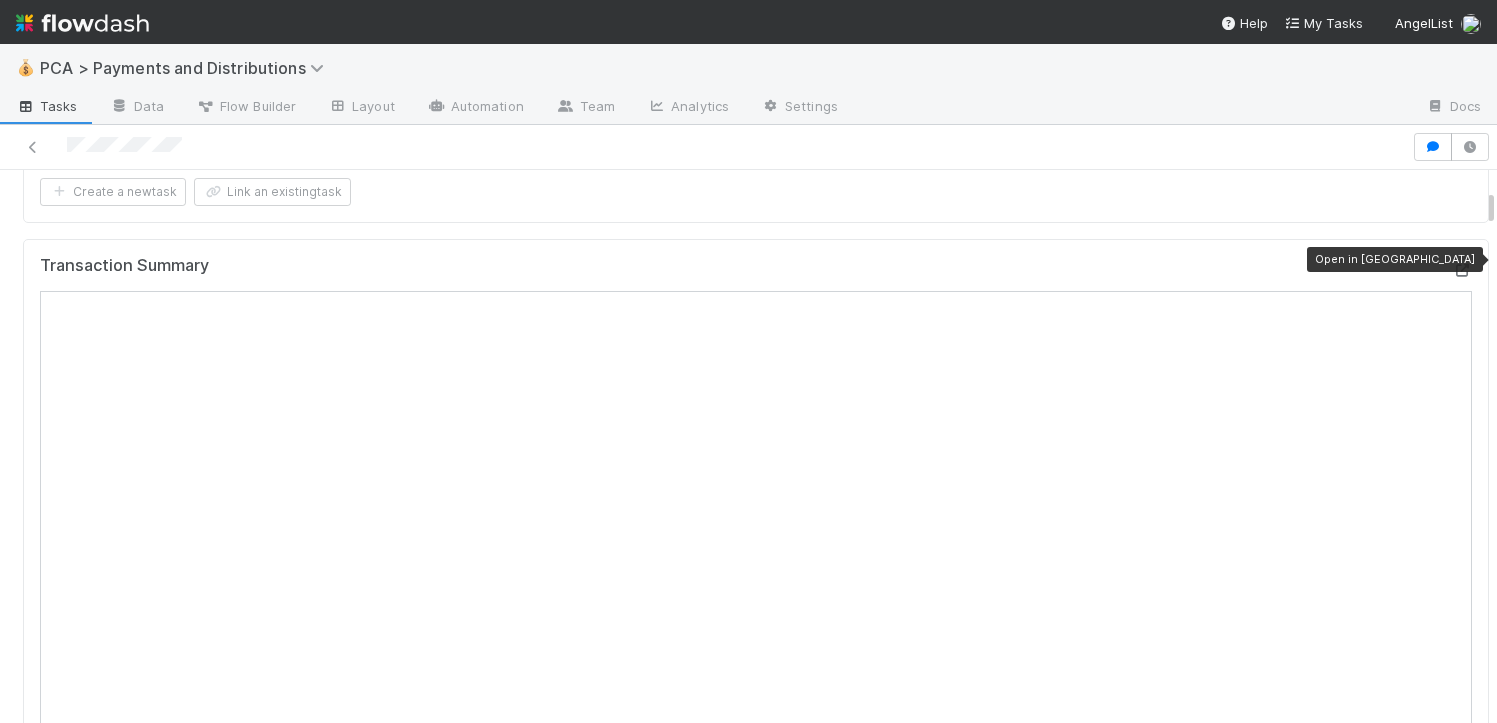click at bounding box center (1462, 270) 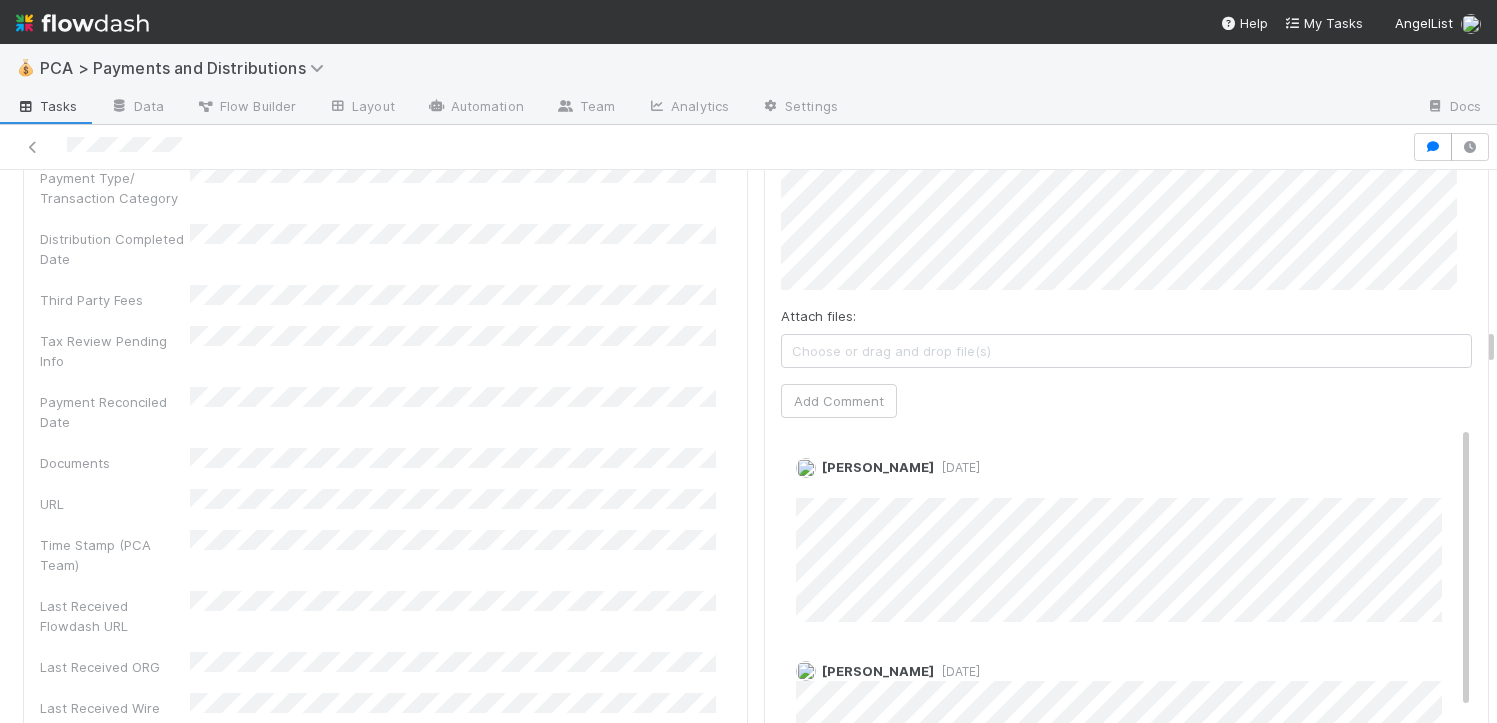scroll, scrollTop: 4046, scrollLeft: 0, axis: vertical 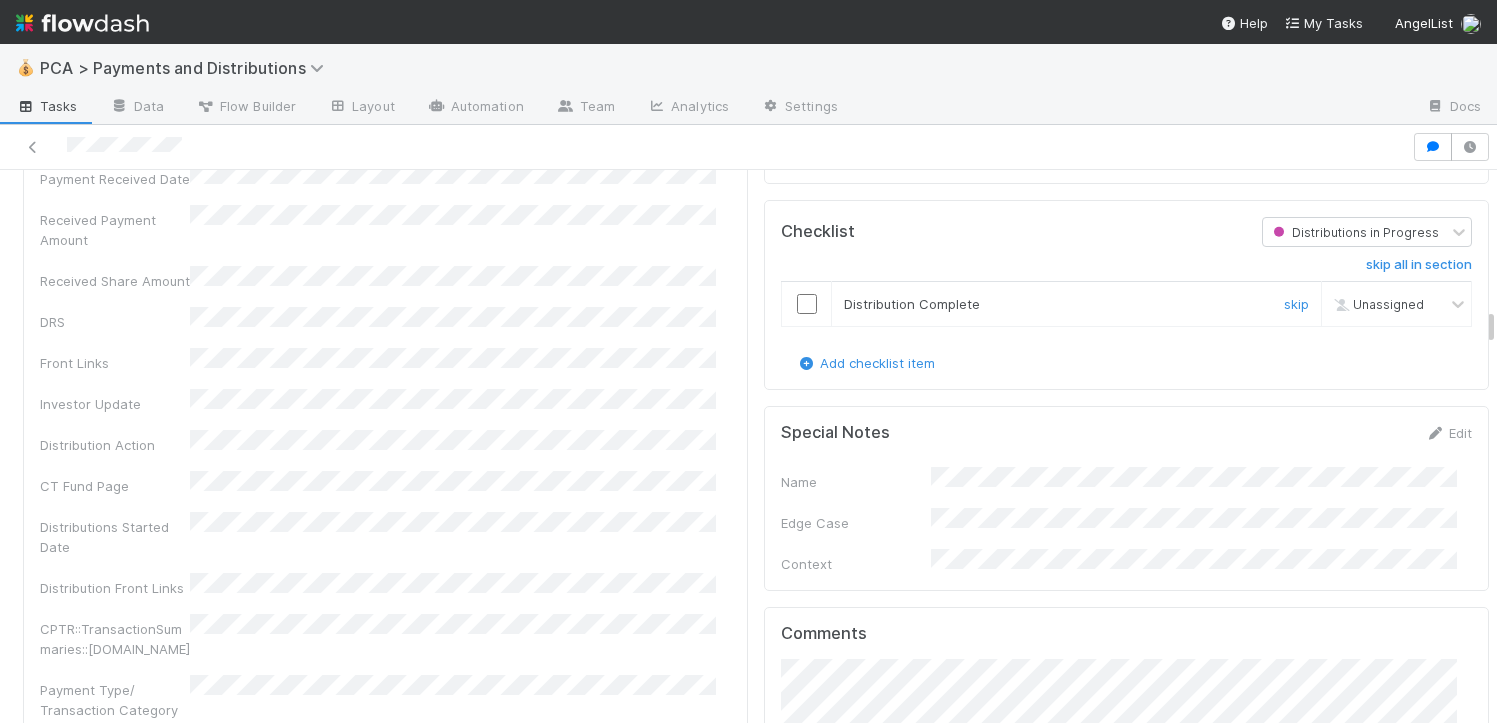 click at bounding box center [807, 304] 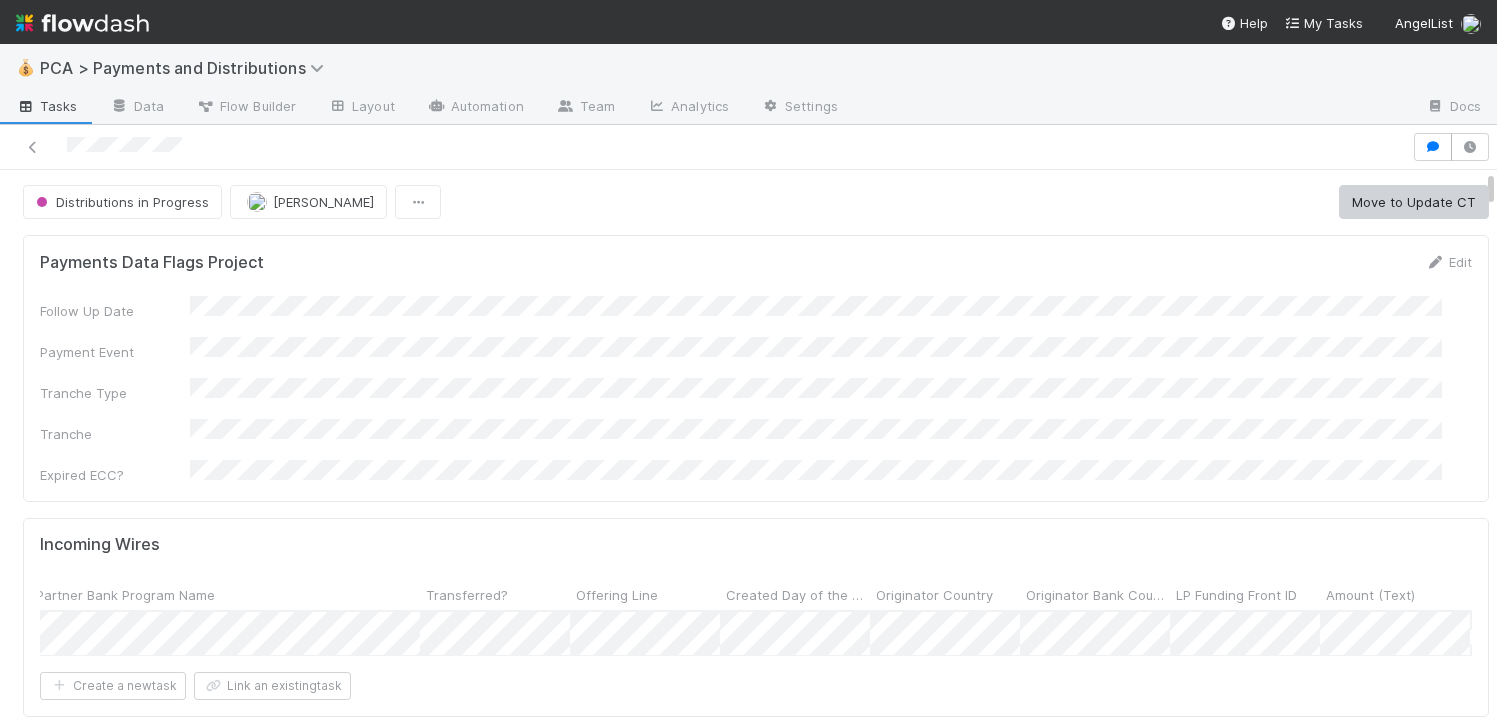 scroll, scrollTop: 0, scrollLeft: 0, axis: both 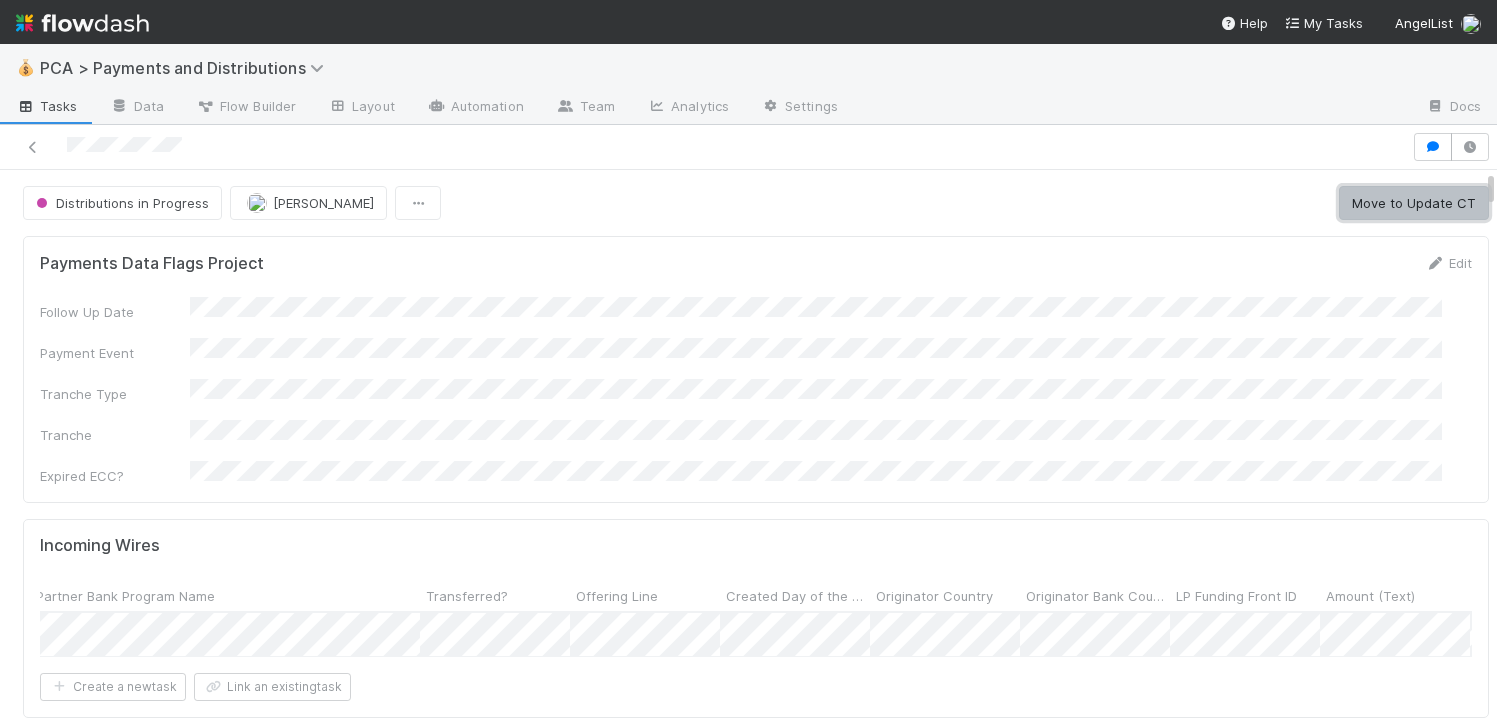 click on "Move to Update CT" at bounding box center [1414, 203] 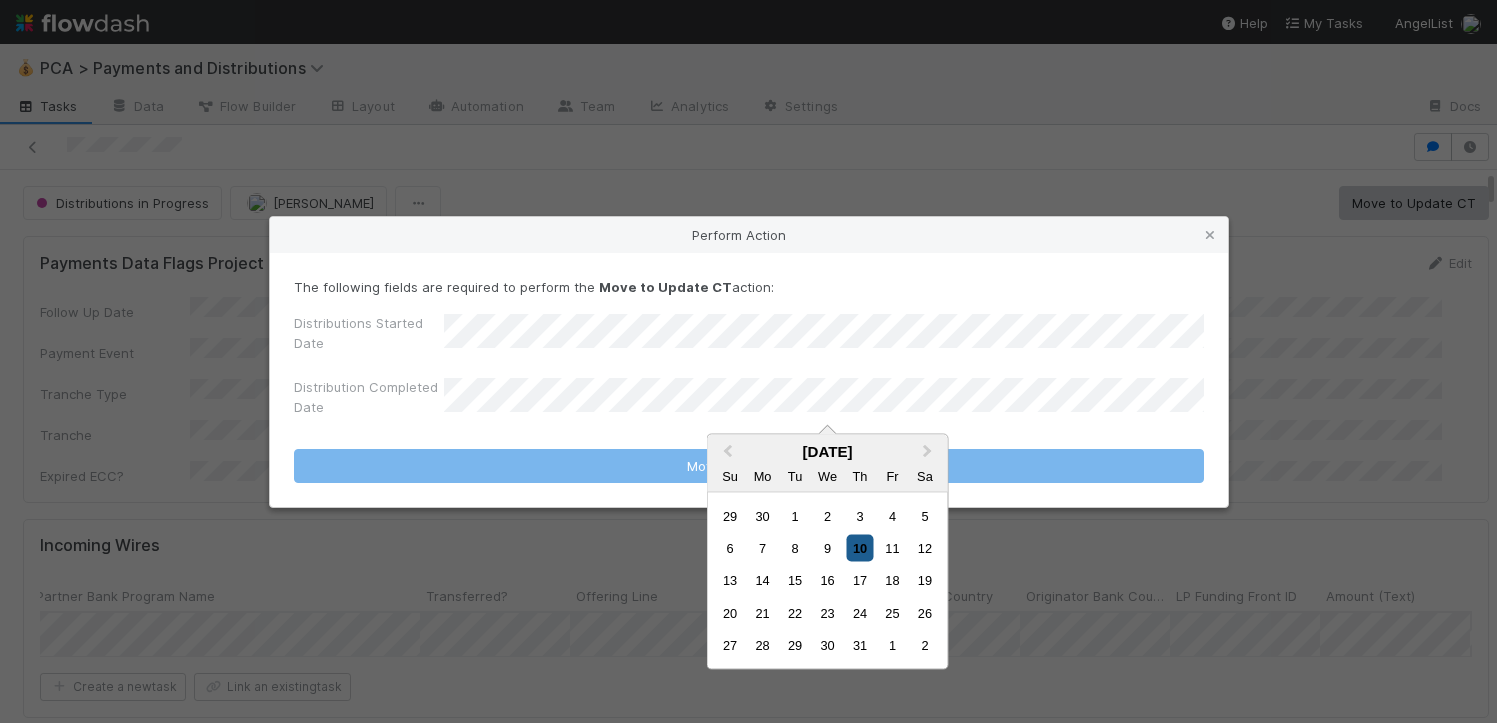 click on "10" at bounding box center (859, 548) 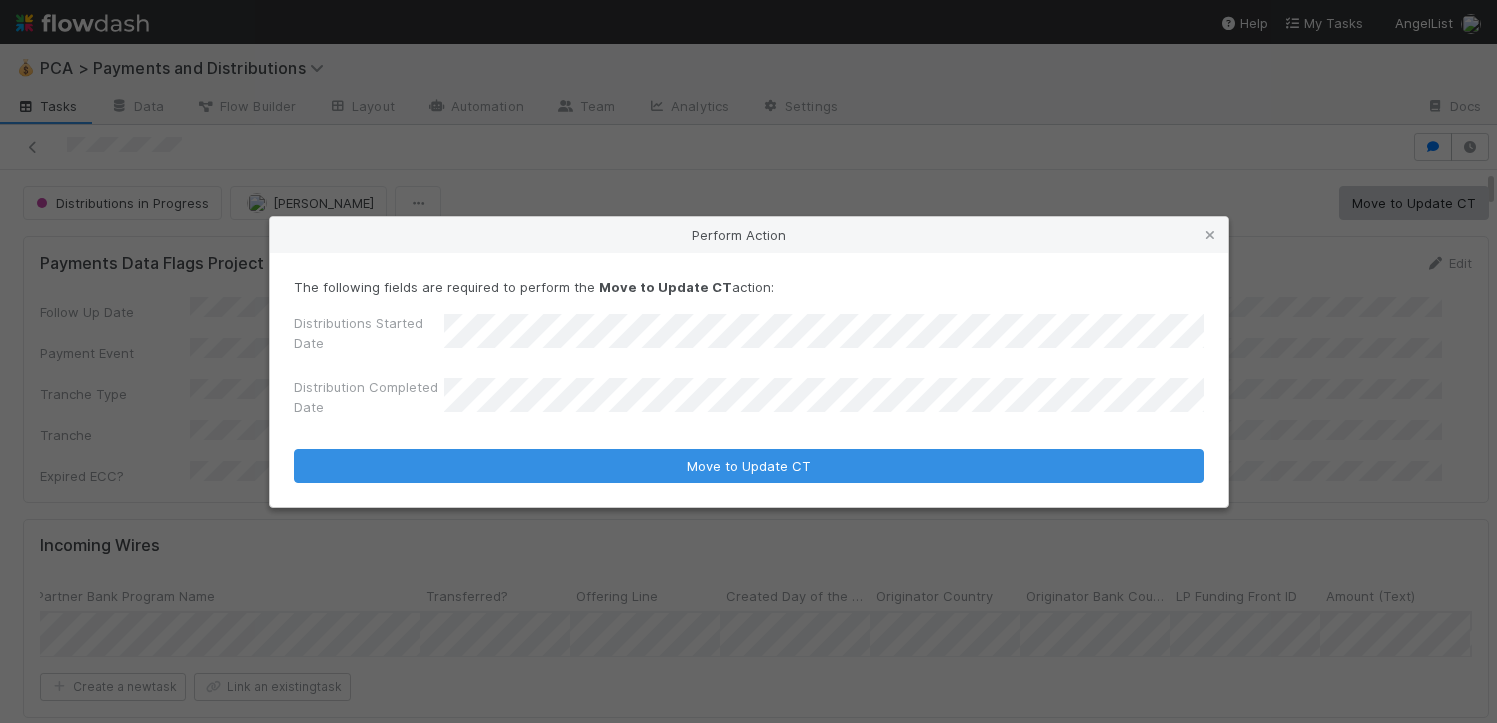 click on "Move to Update CT" at bounding box center [749, 466] 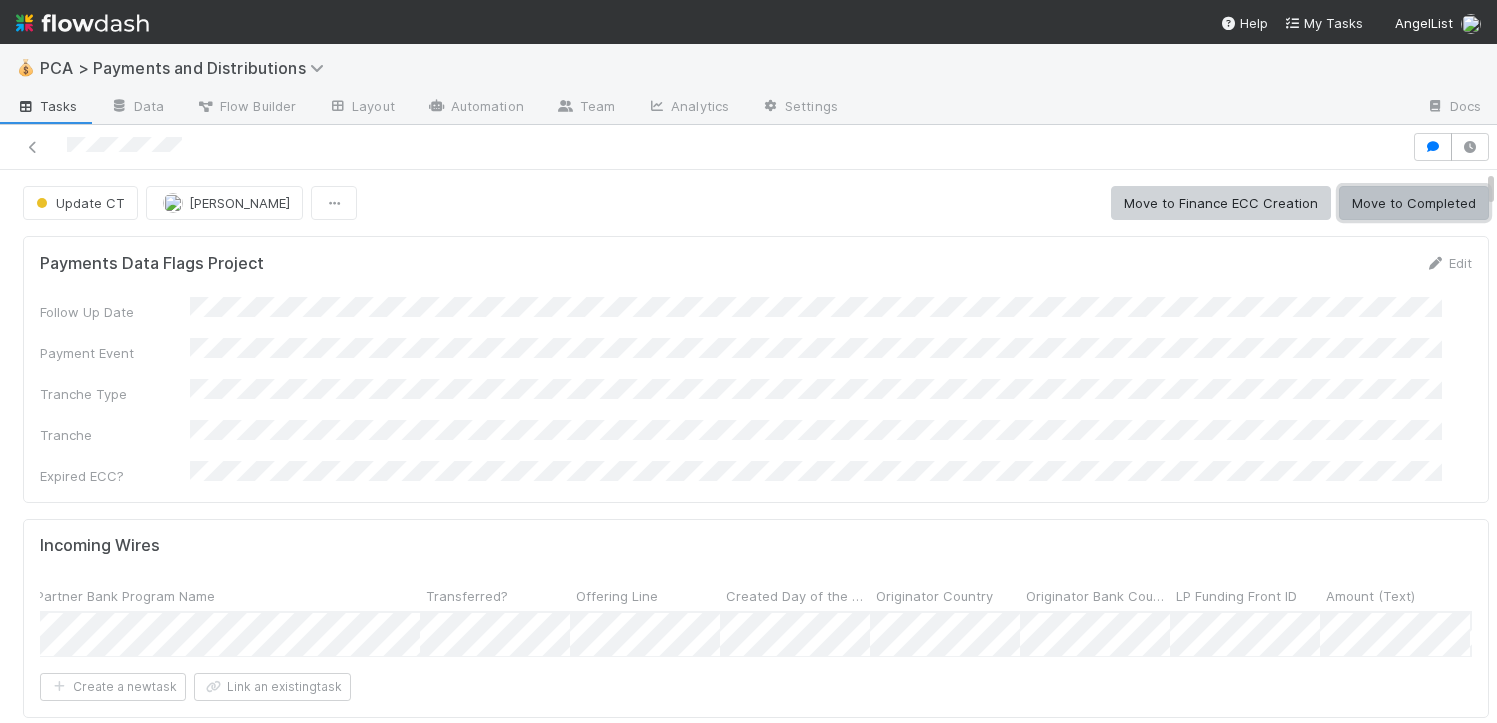 click on "Move to Completed" at bounding box center (1414, 203) 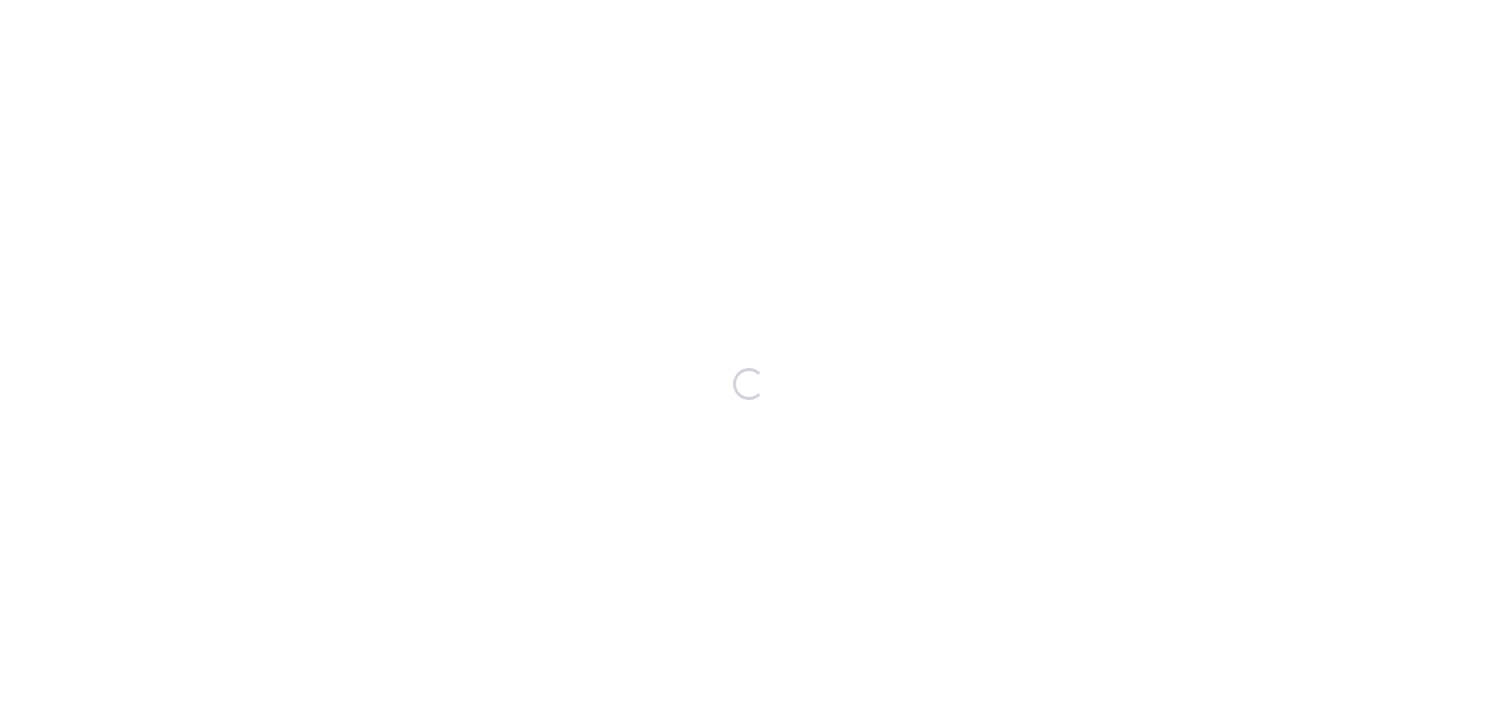 scroll, scrollTop: 0, scrollLeft: 0, axis: both 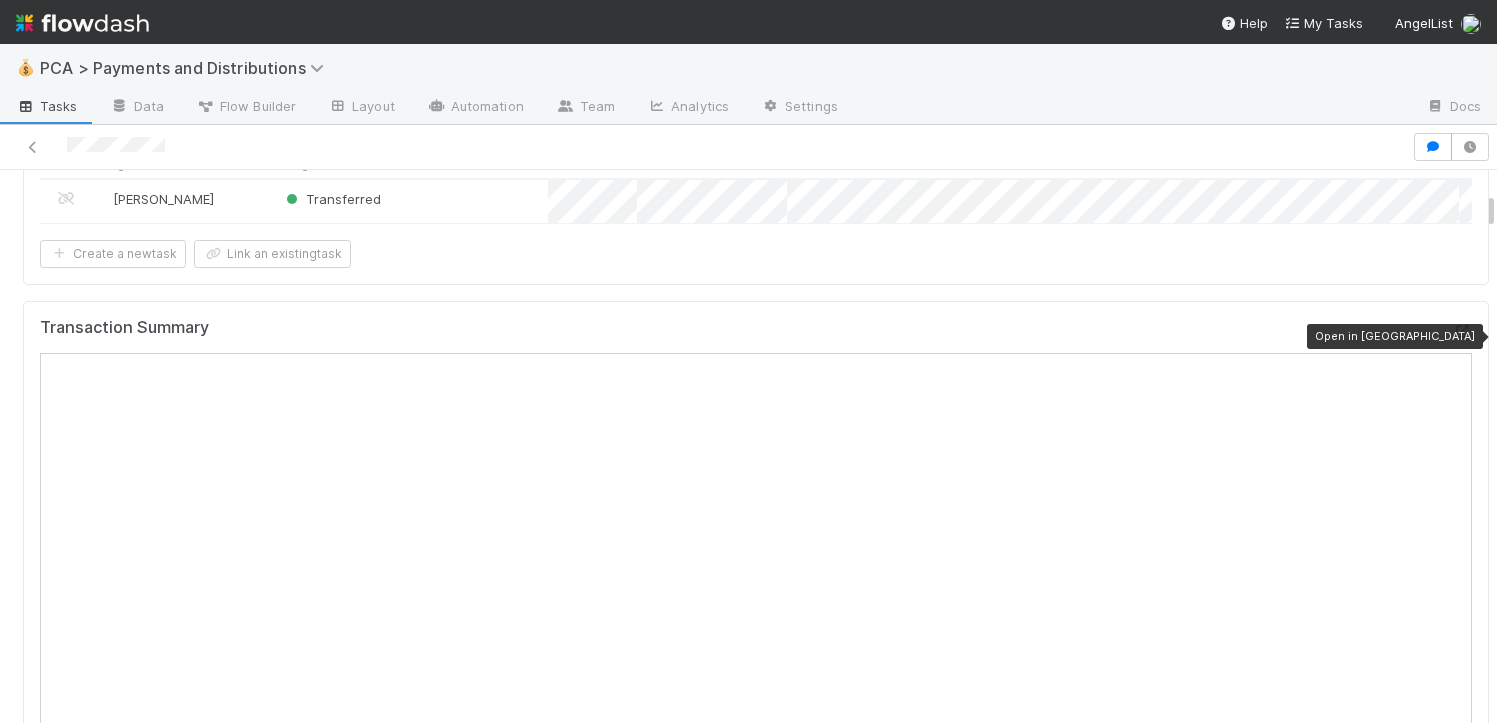 click at bounding box center (1462, 331) 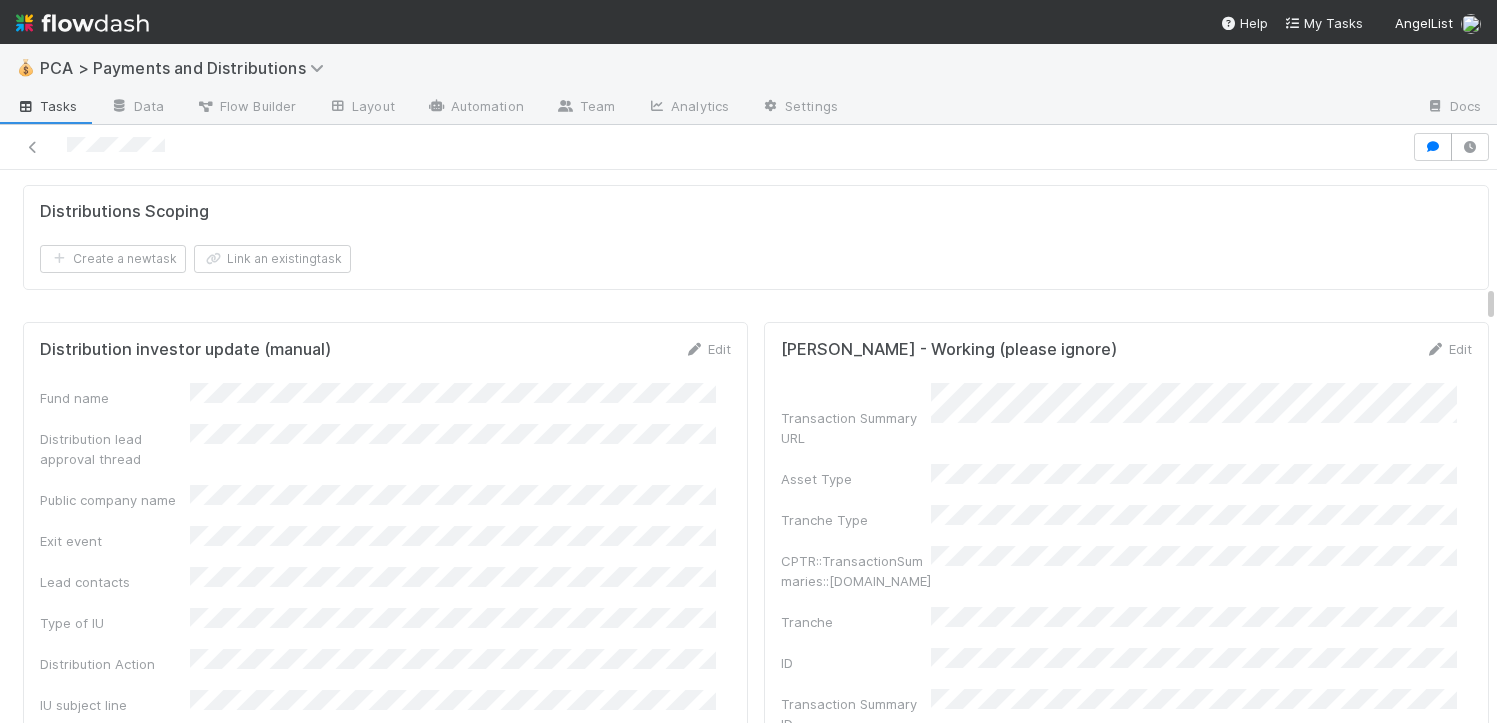 scroll, scrollTop: 3915, scrollLeft: 0, axis: vertical 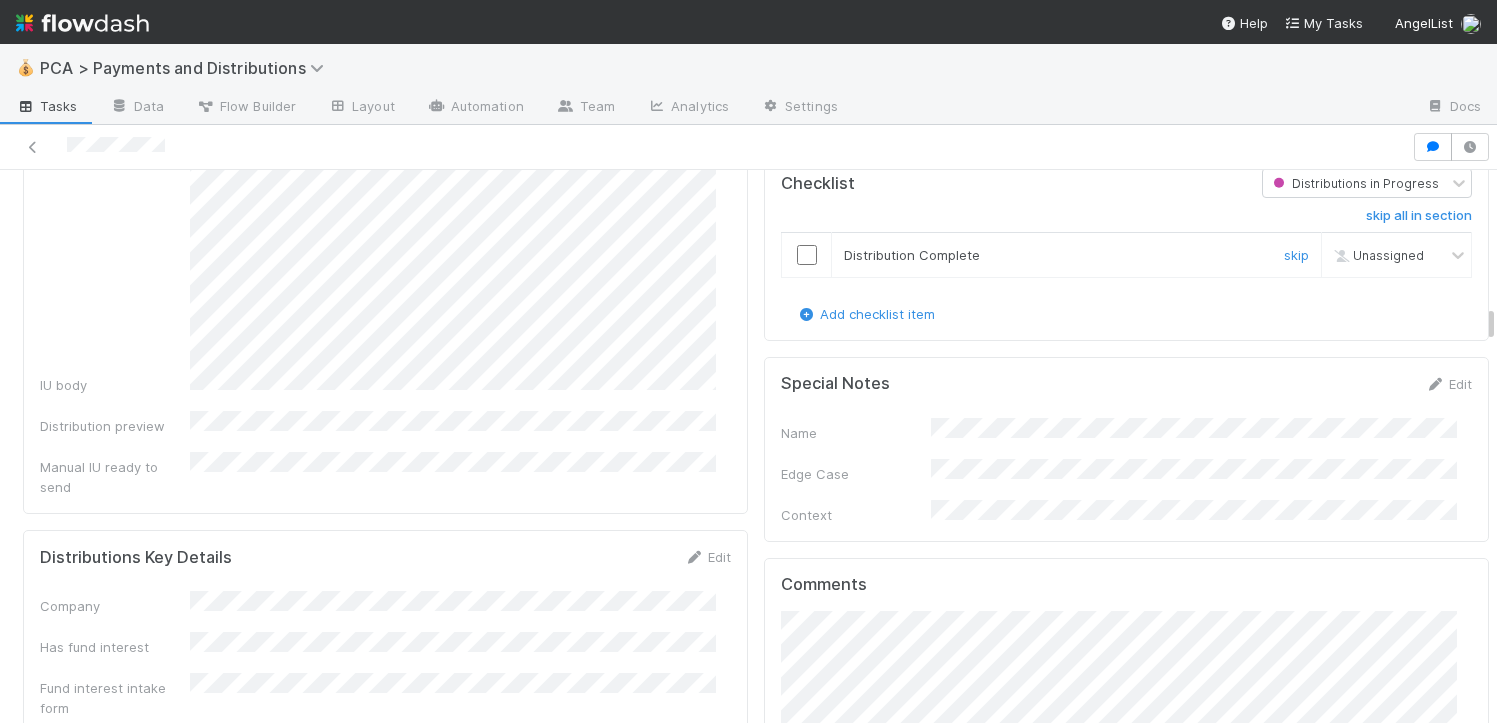 click at bounding box center (807, 255) 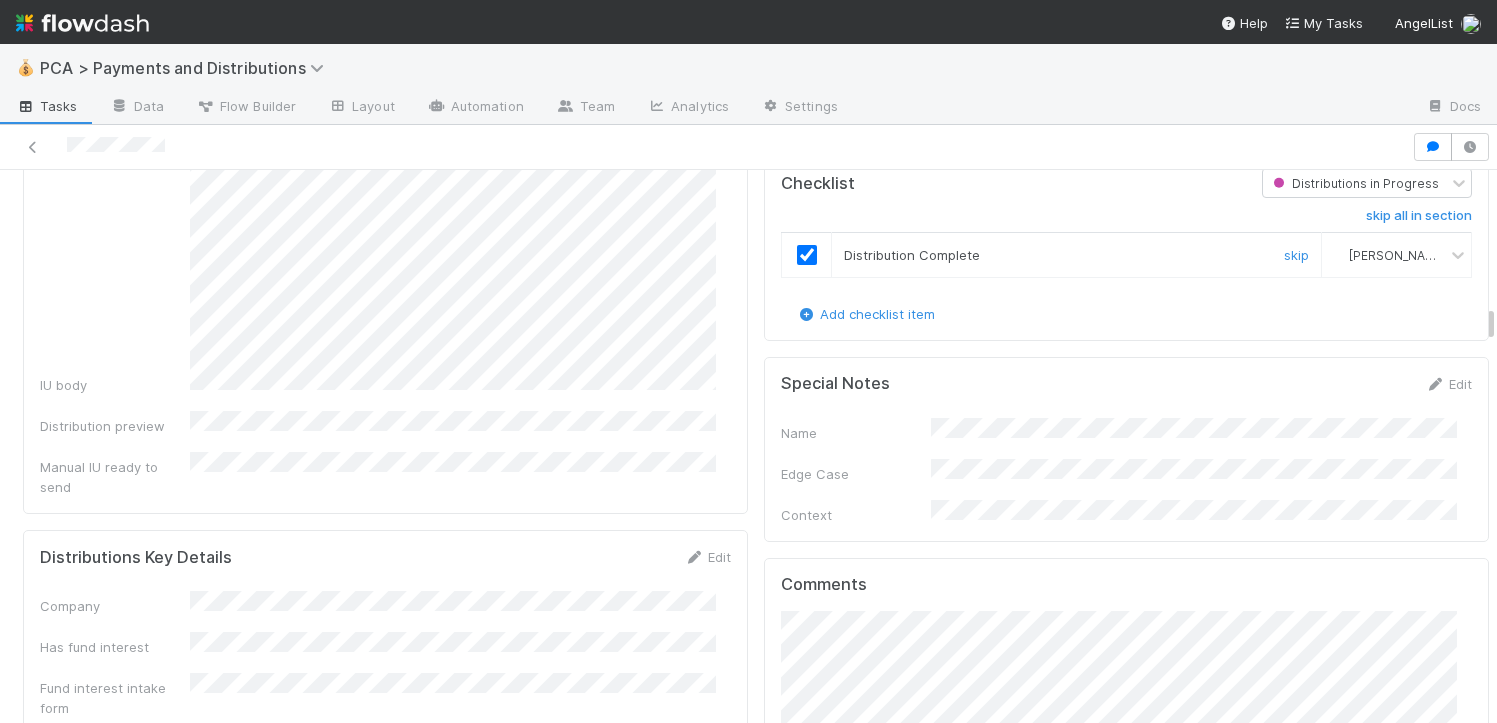 scroll, scrollTop: 0, scrollLeft: 5605, axis: horizontal 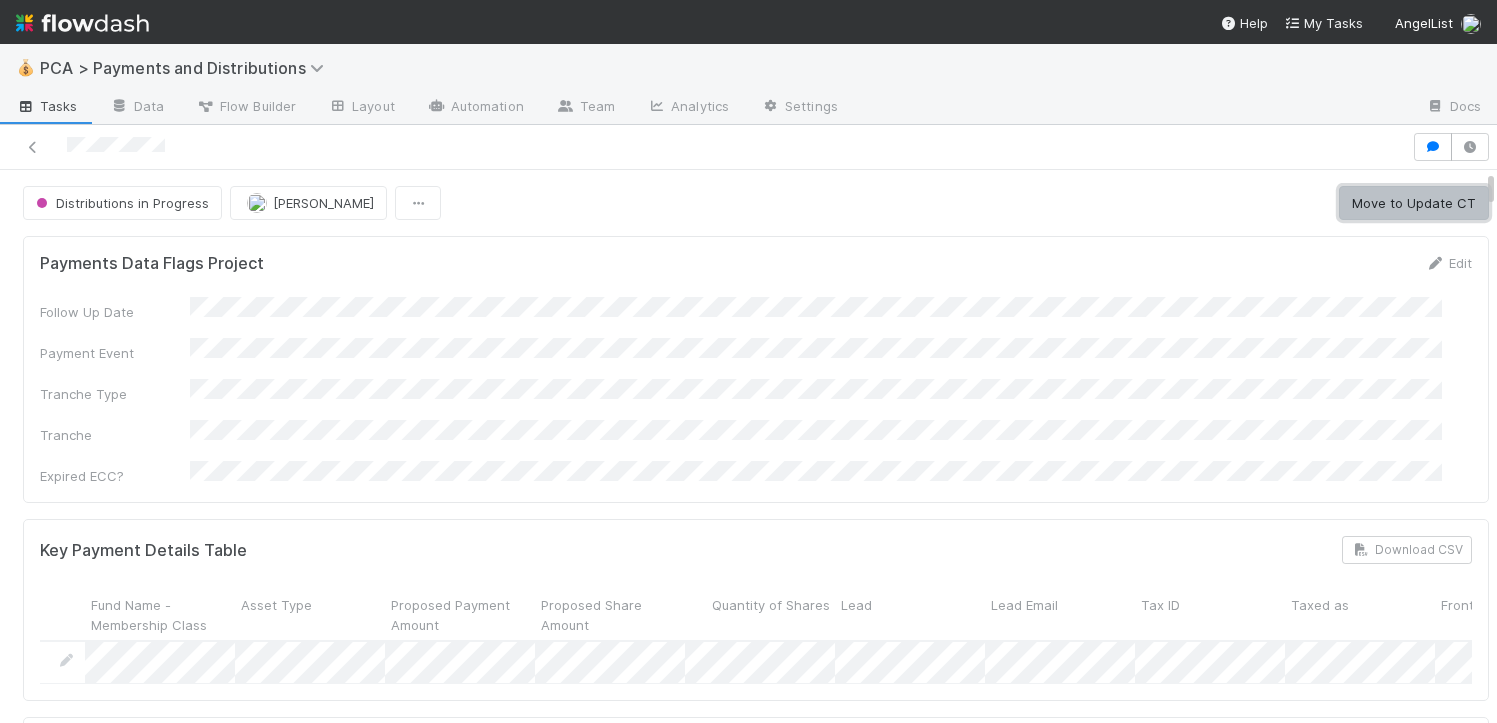 click on "Move to Update CT" at bounding box center (1414, 203) 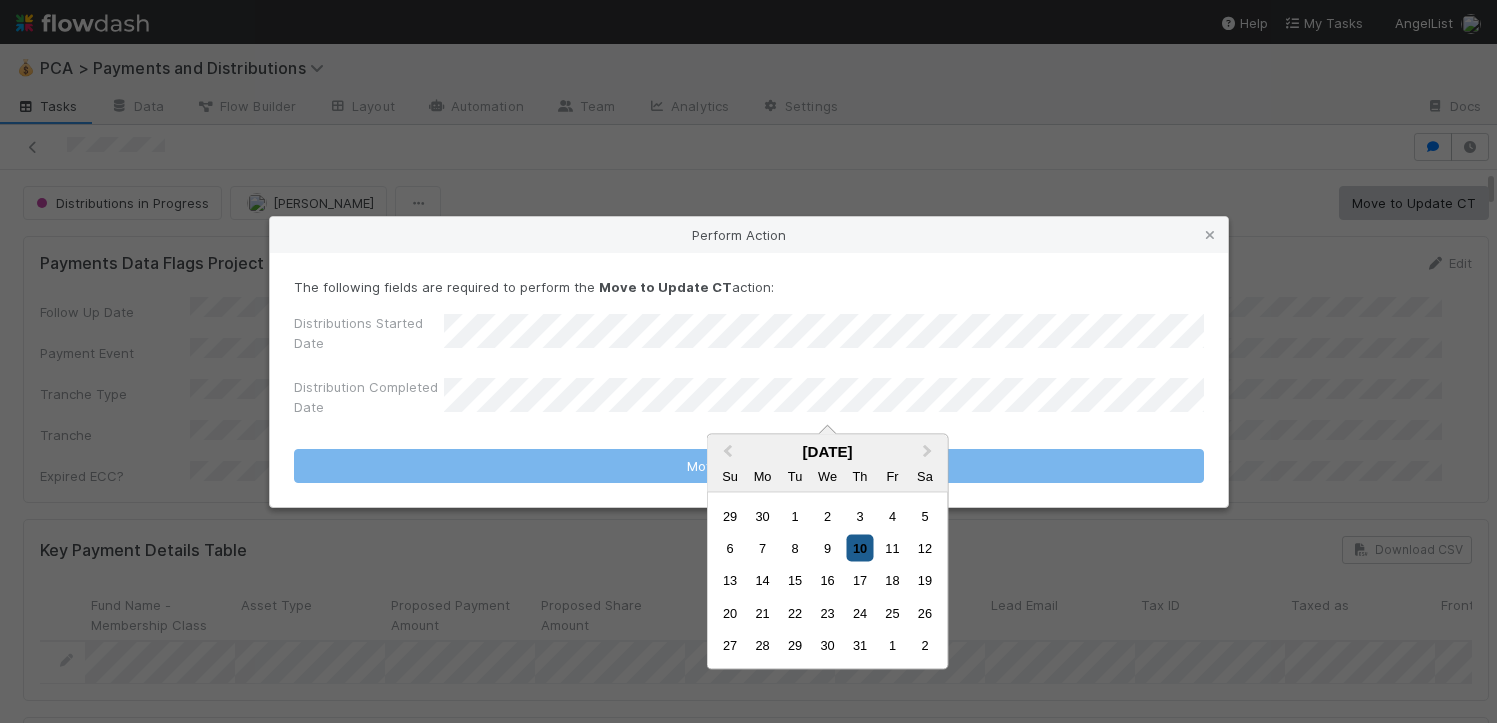 click on "10" at bounding box center (859, 548) 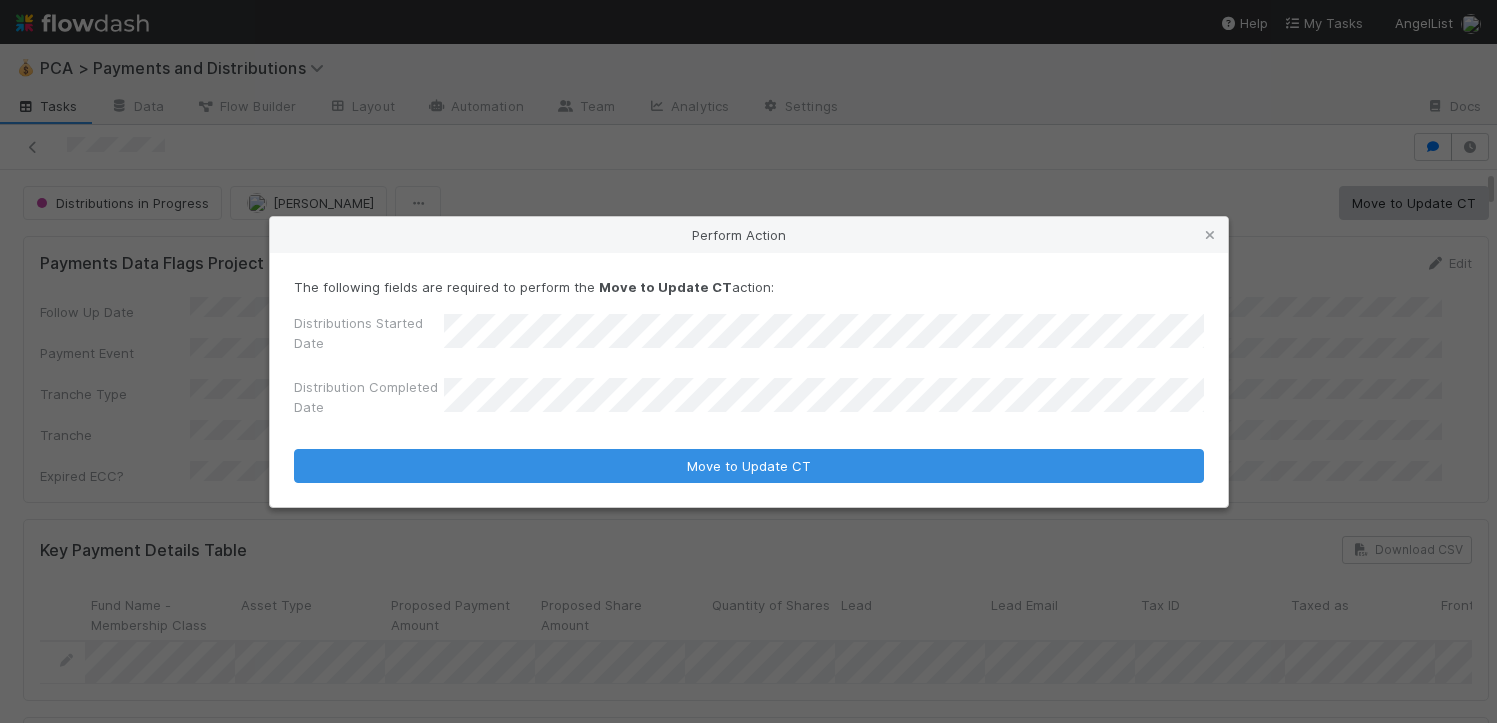 click on "The following fields are required to perform the   Move to Update CT  action: Distributions Started Date Distribution Completed Date Move to Update CT" at bounding box center [749, 380] 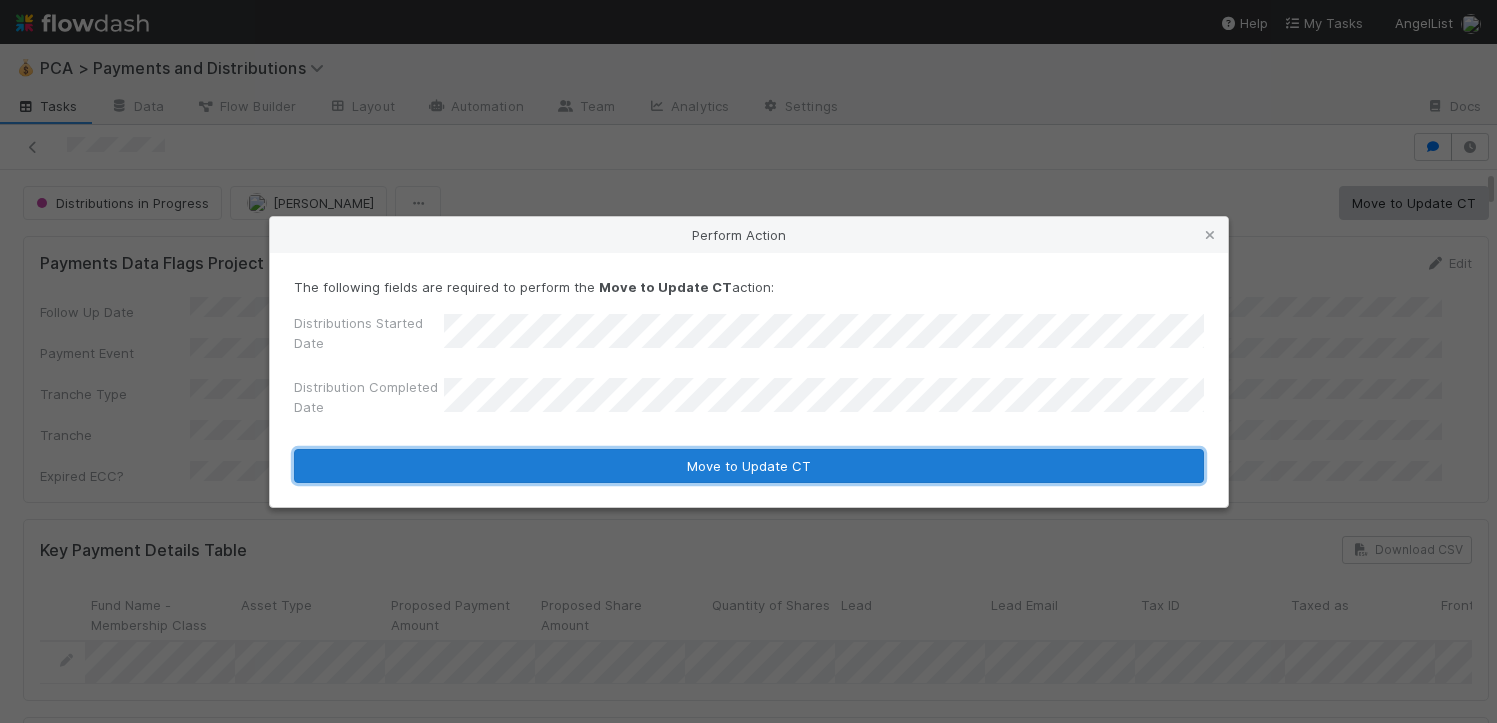 click on "Move to Update CT" at bounding box center [749, 466] 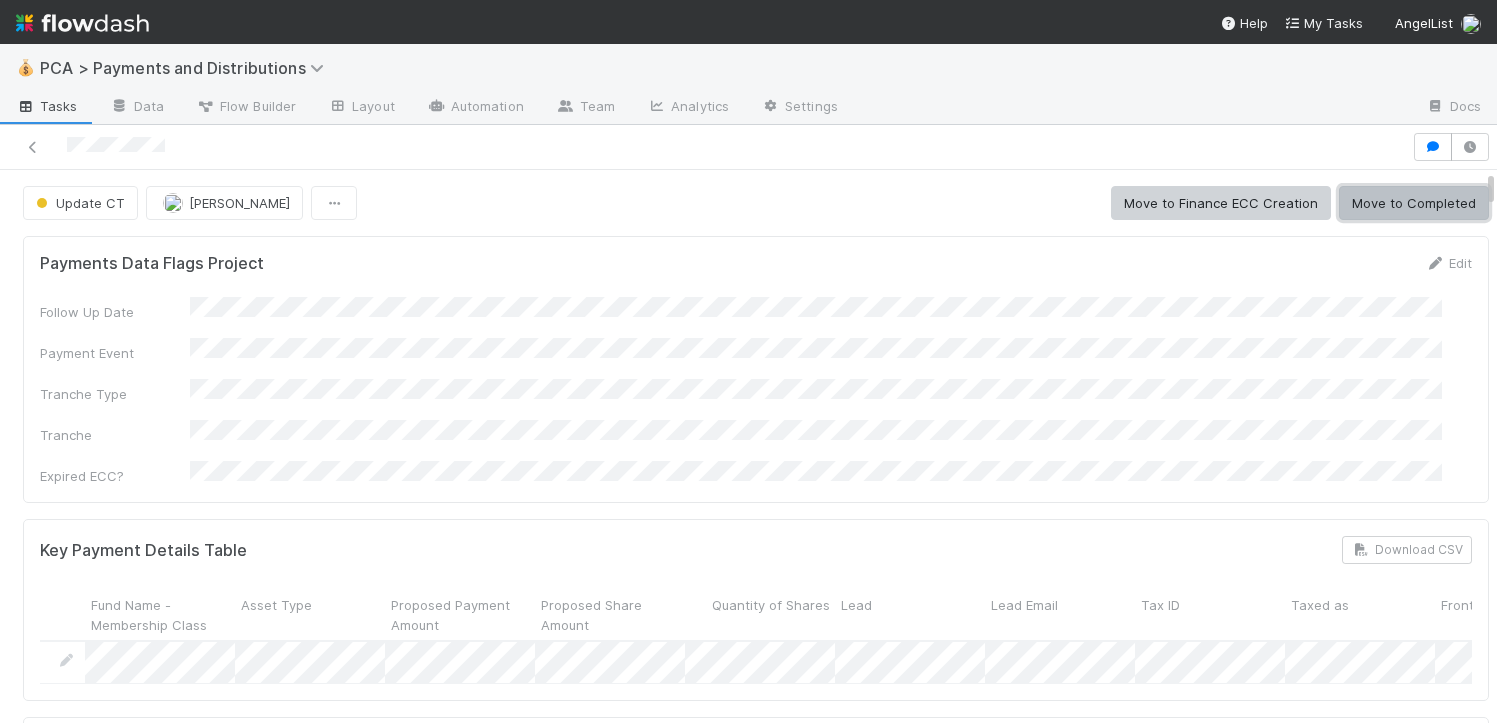 click on "Move to Completed" at bounding box center [1414, 203] 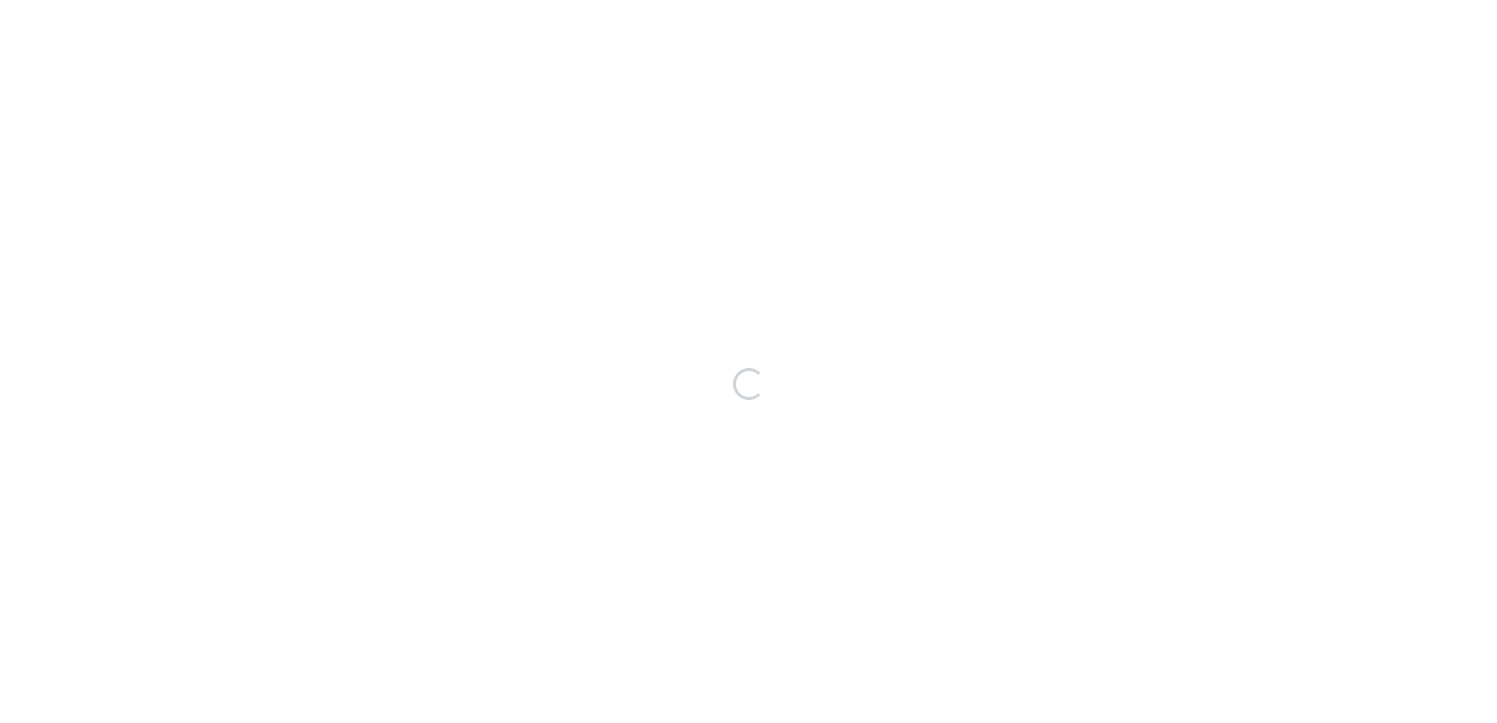 scroll, scrollTop: 0, scrollLeft: 0, axis: both 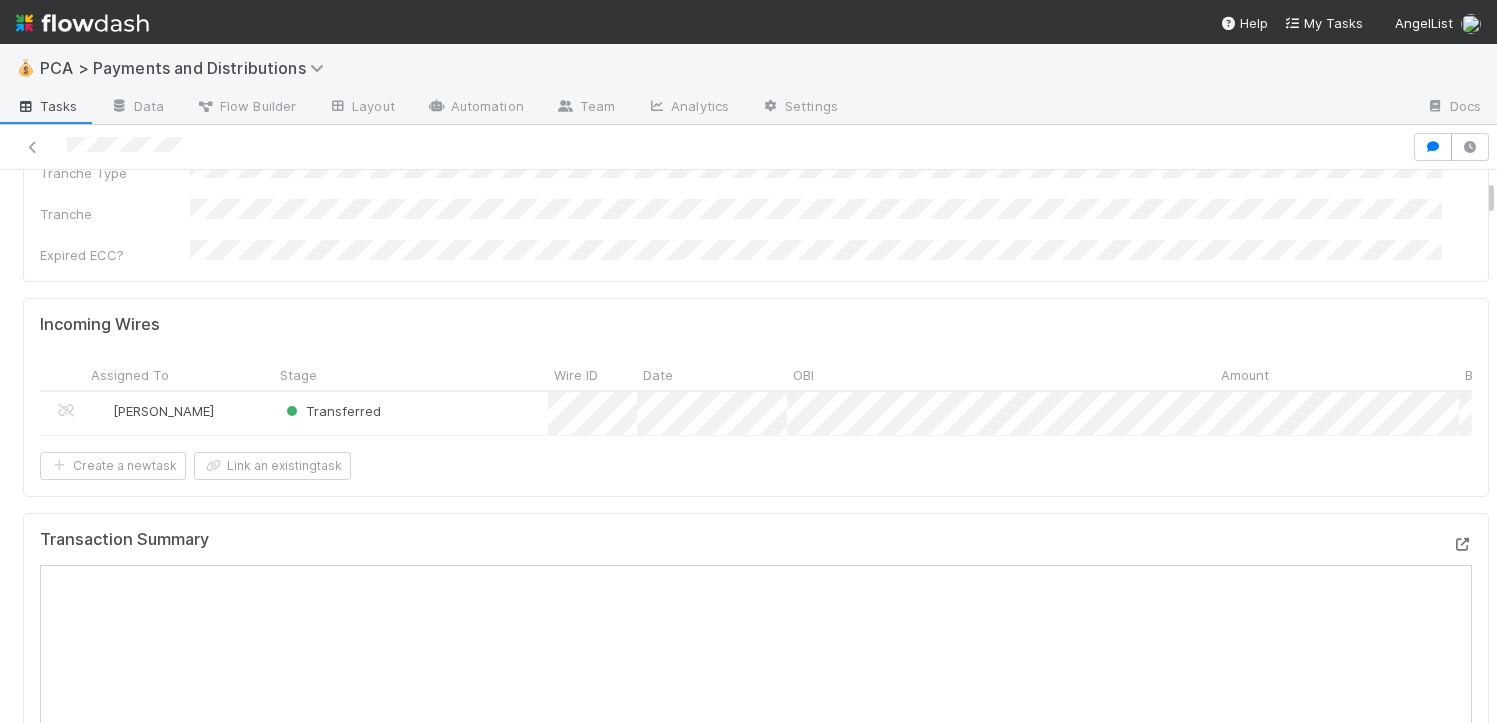 click at bounding box center (1462, 544) 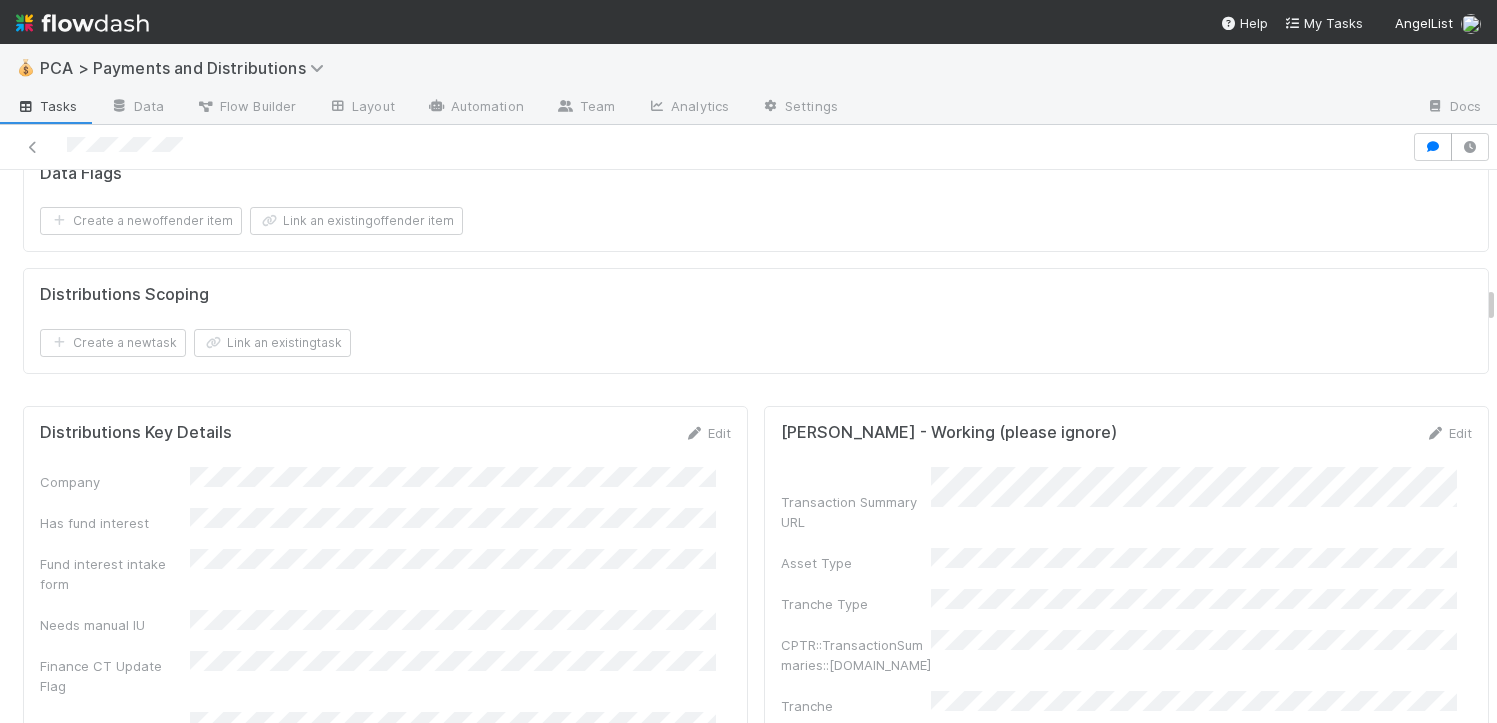 scroll, scrollTop: 3583, scrollLeft: 0, axis: vertical 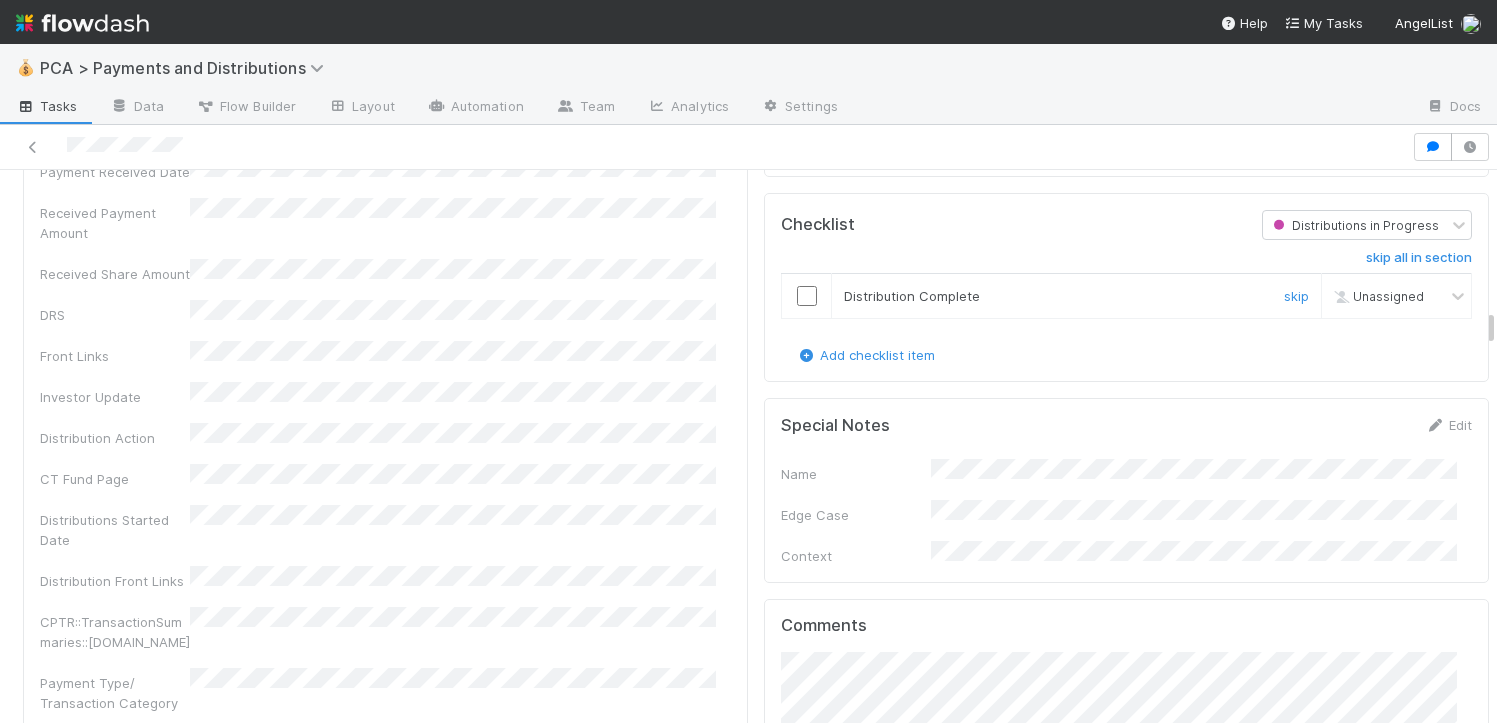 click at bounding box center [807, 296] 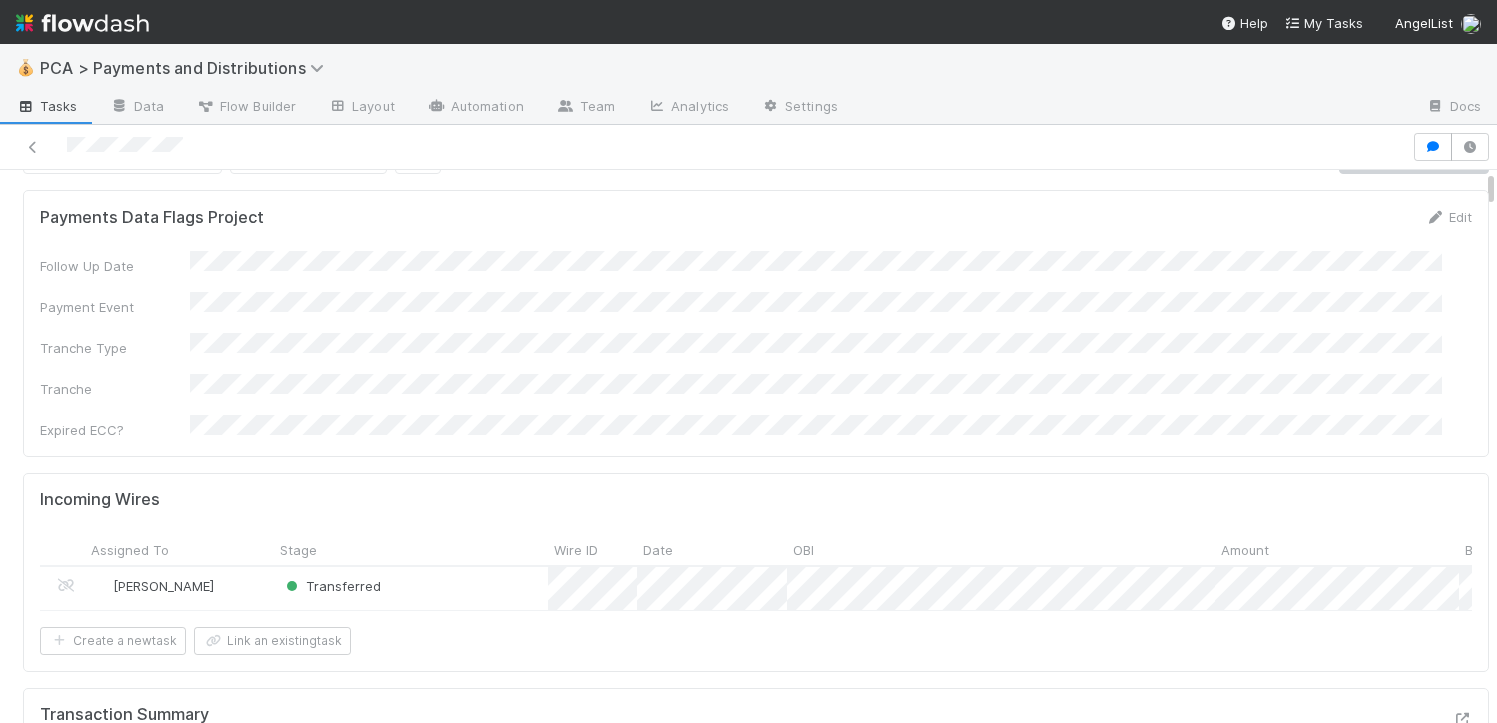 scroll, scrollTop: 0, scrollLeft: 0, axis: both 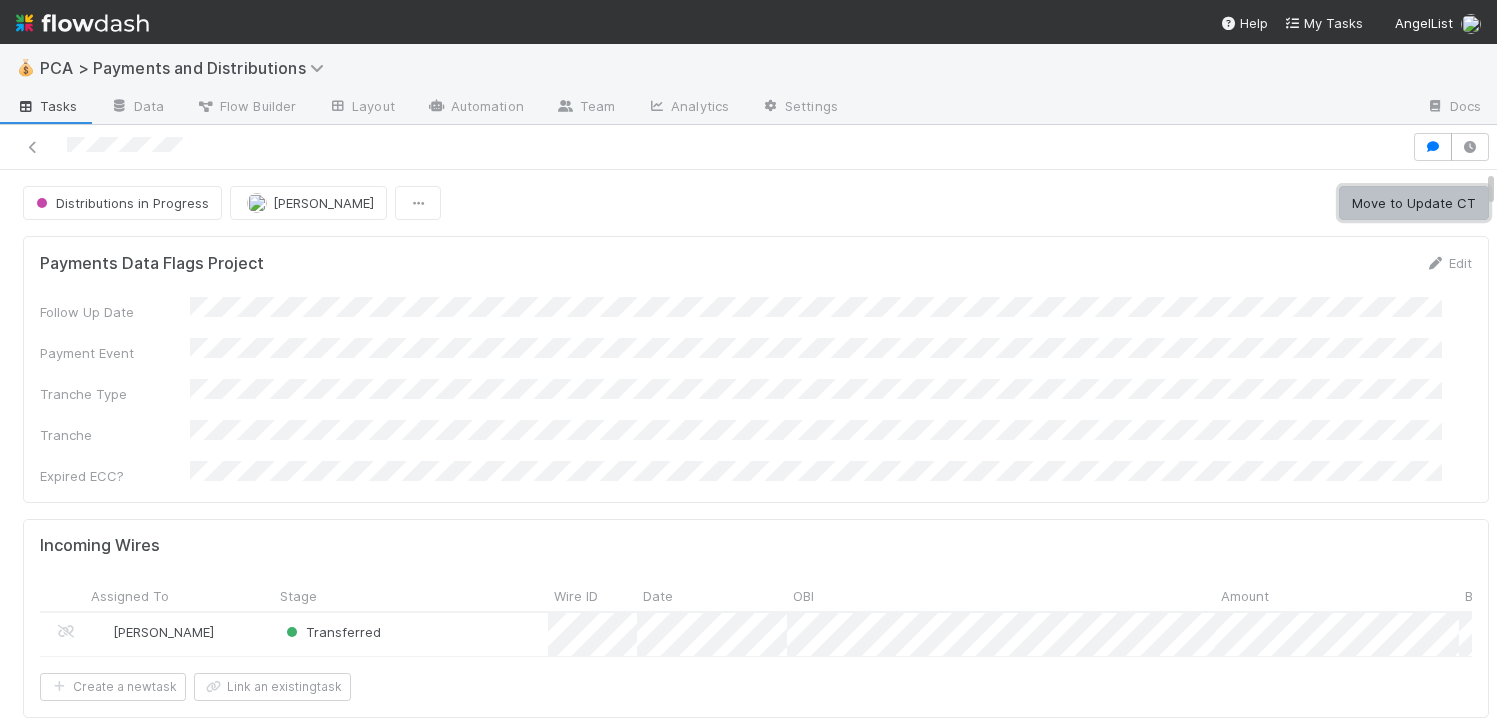 click on "Move to Update CT" at bounding box center [1414, 203] 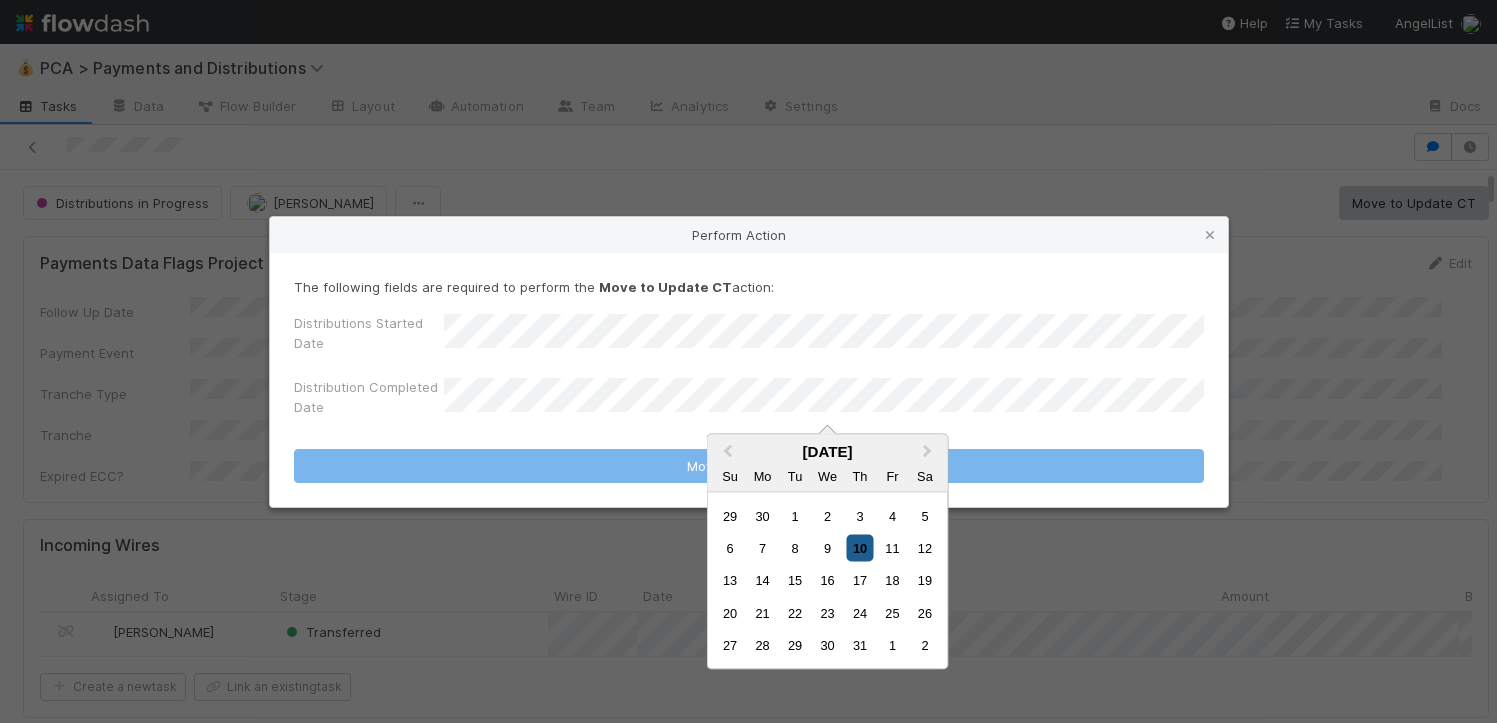 click on "10" at bounding box center (859, 548) 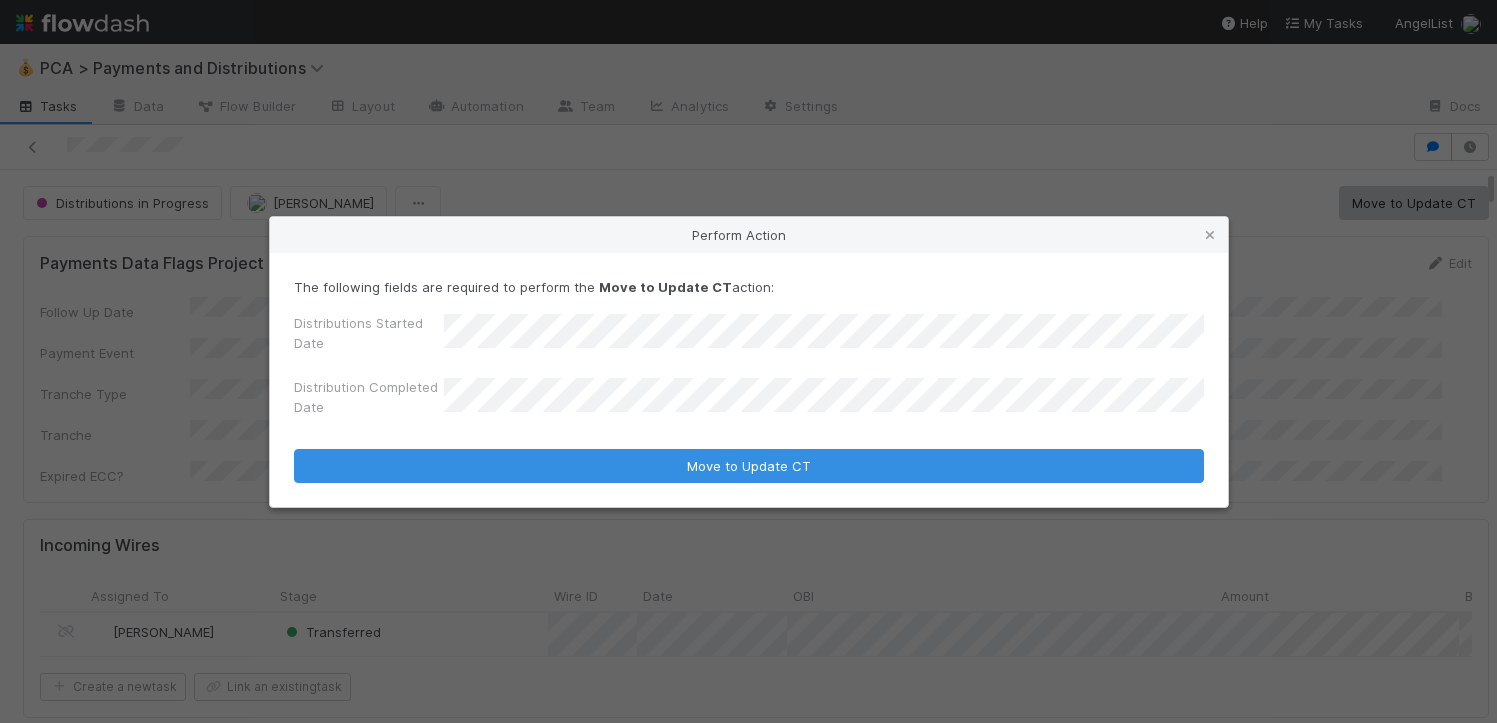 click on "Move to Update CT" at bounding box center [749, 466] 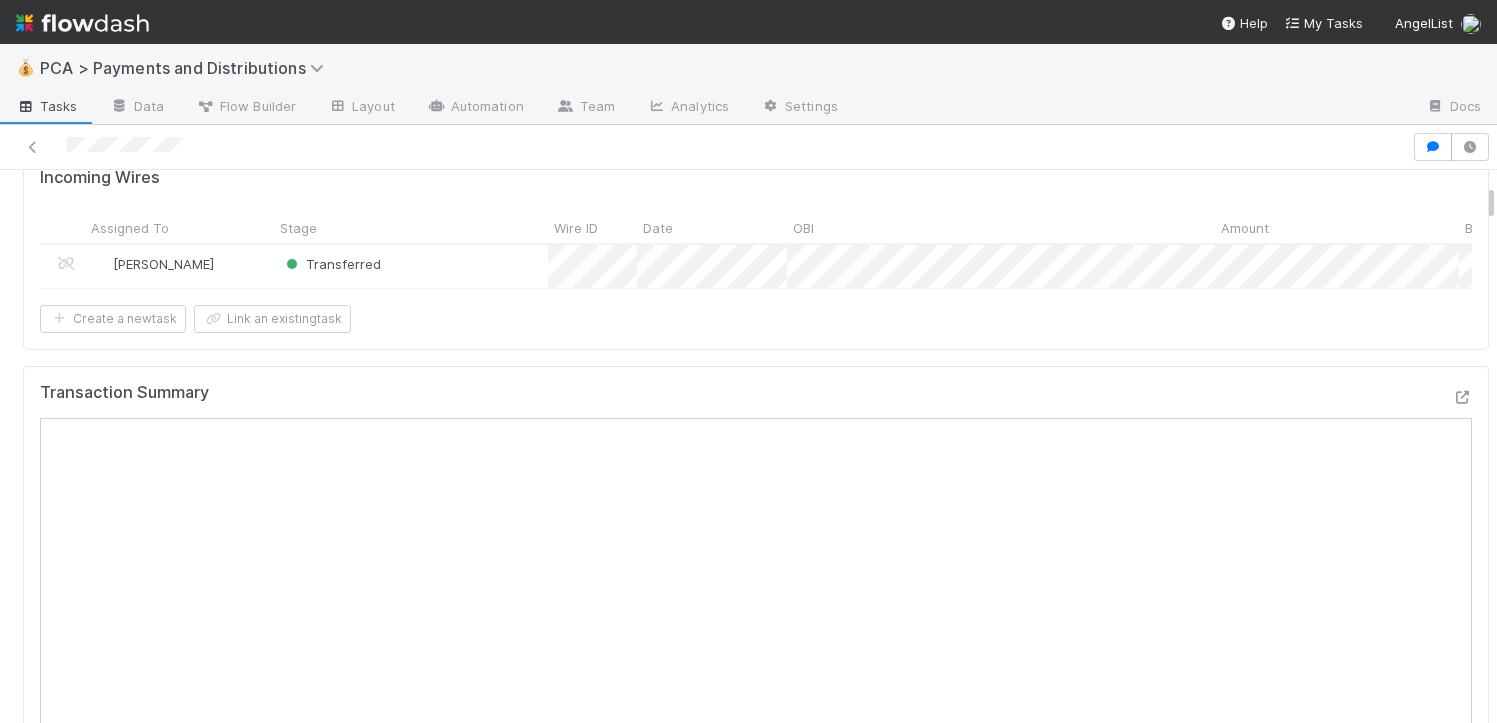 scroll, scrollTop: 315, scrollLeft: 0, axis: vertical 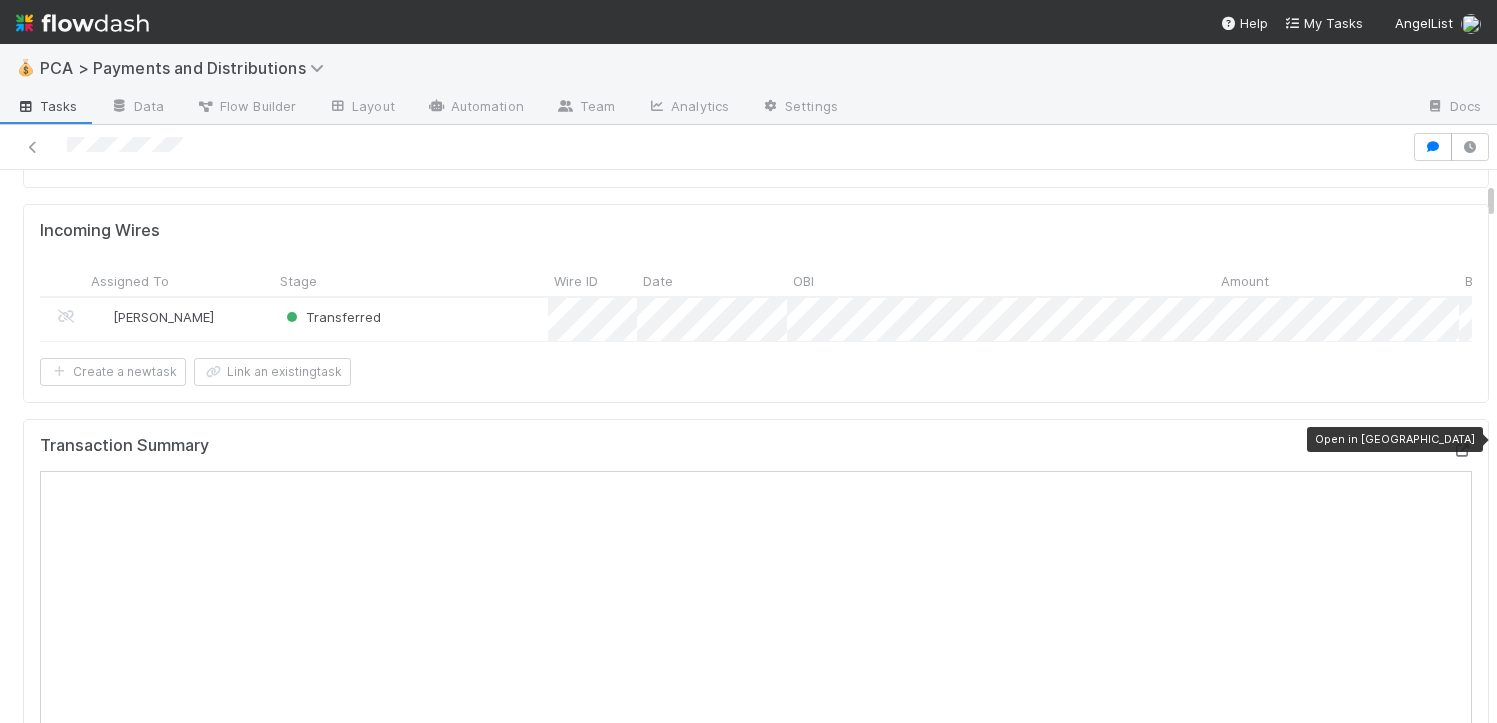 click at bounding box center (1462, 450) 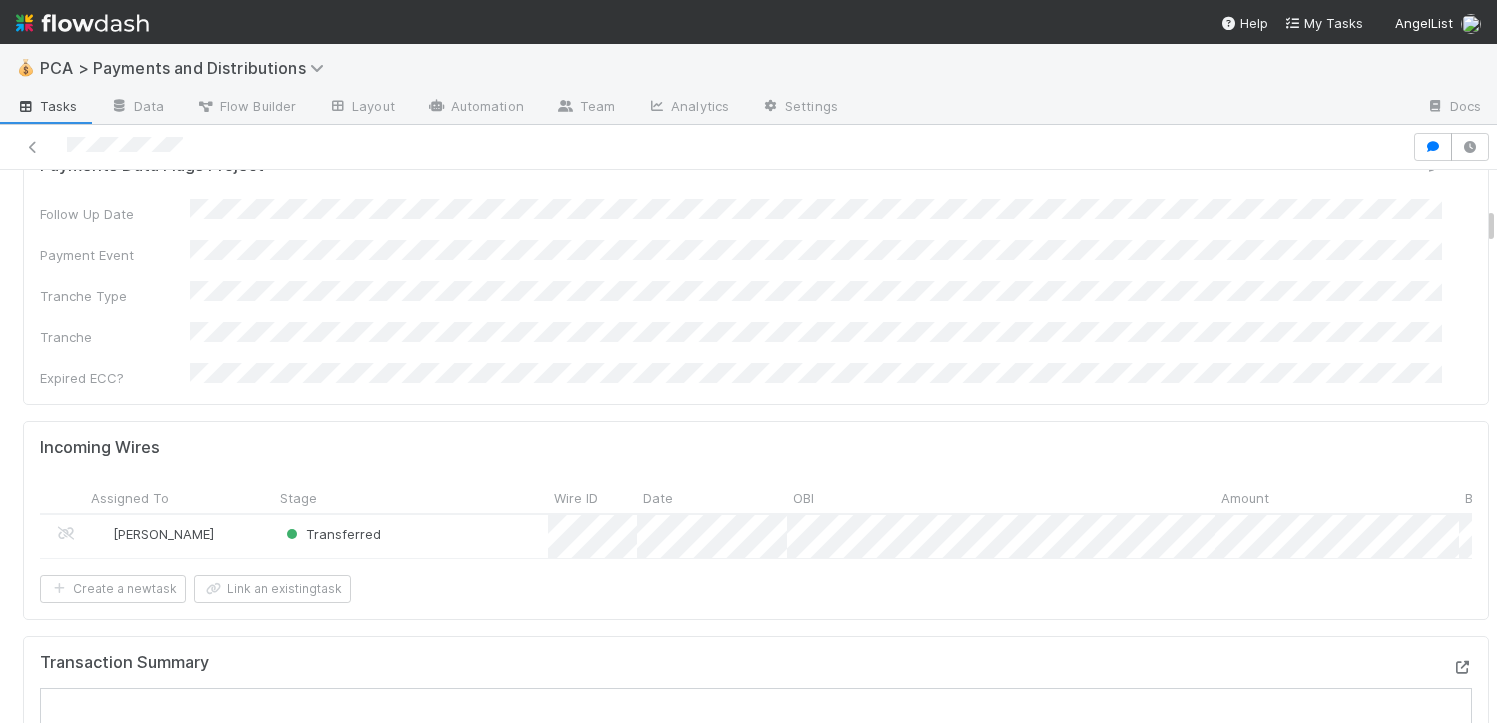 scroll, scrollTop: 0, scrollLeft: 0, axis: both 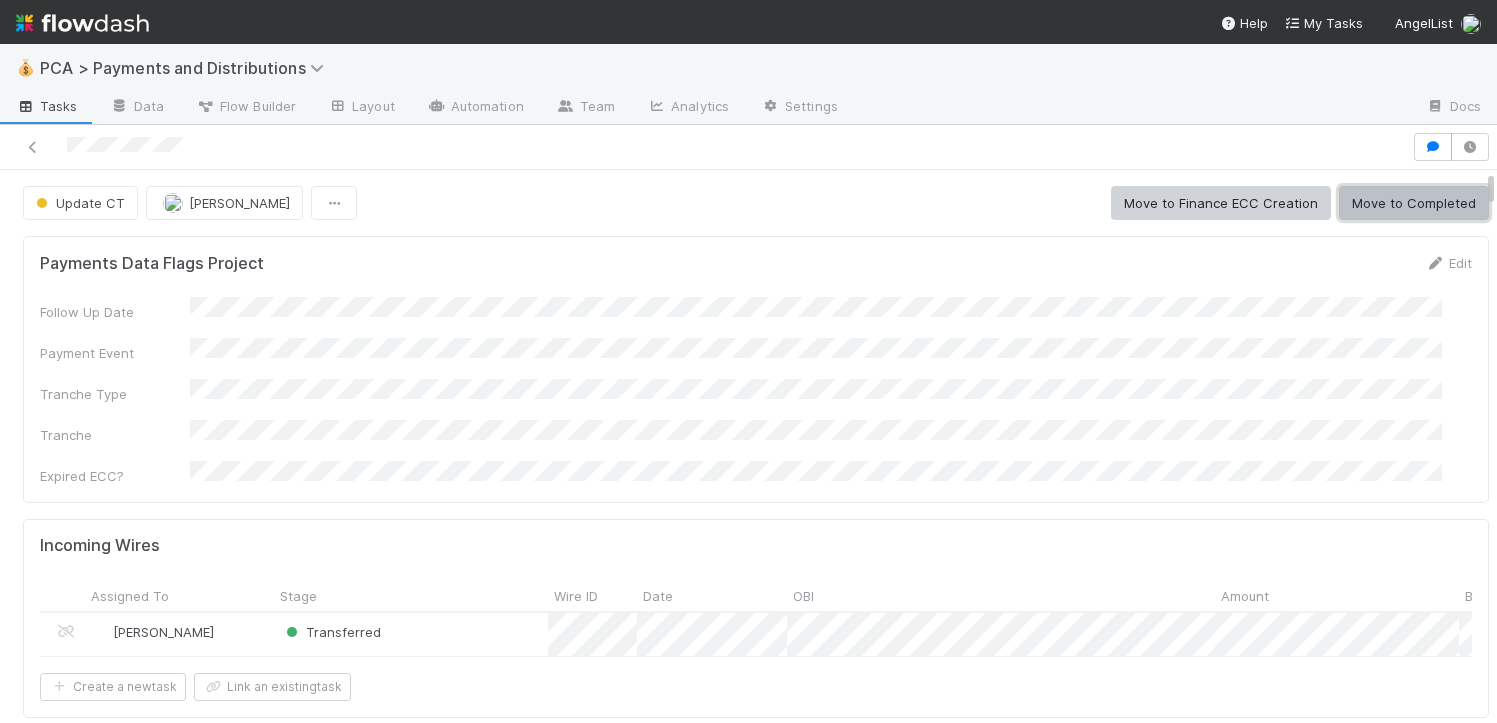 click on "Move to Completed" at bounding box center [1414, 203] 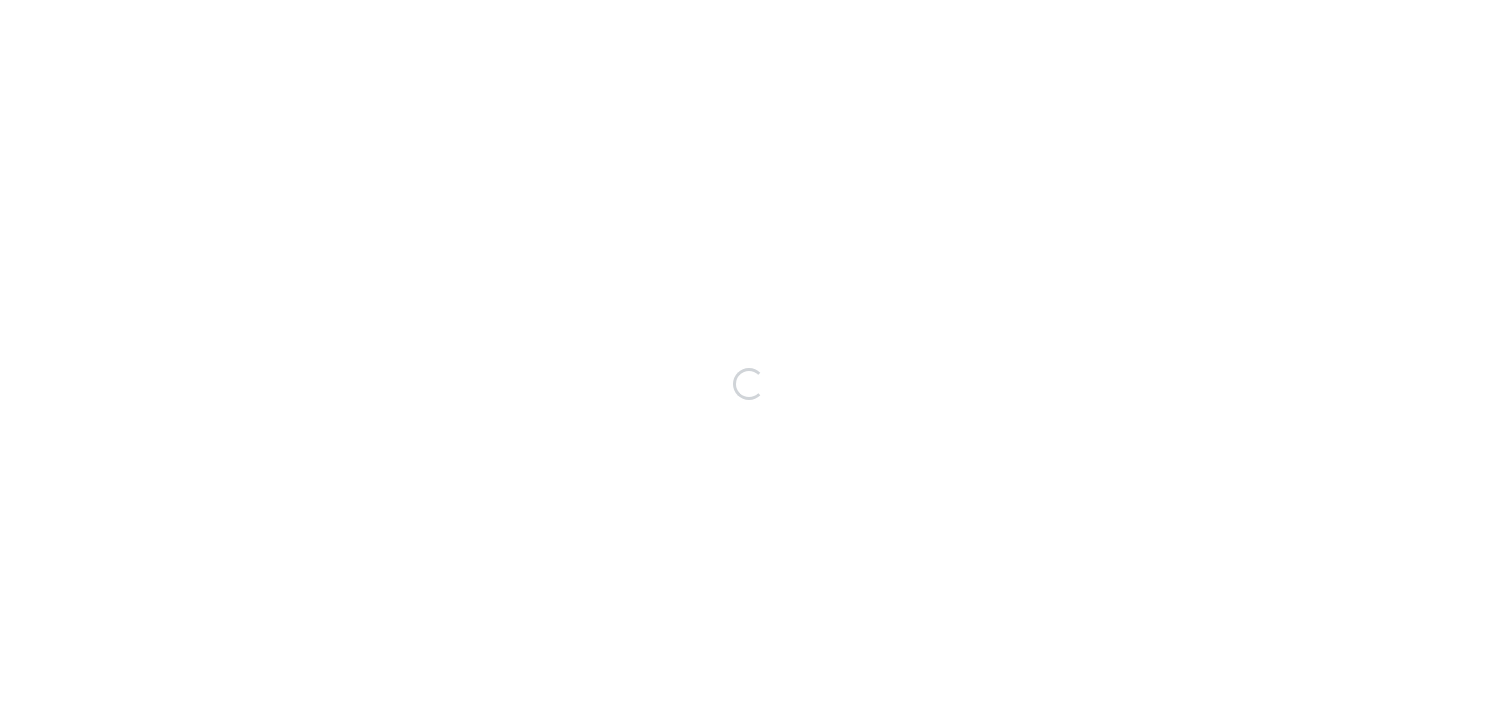 scroll, scrollTop: 0, scrollLeft: 0, axis: both 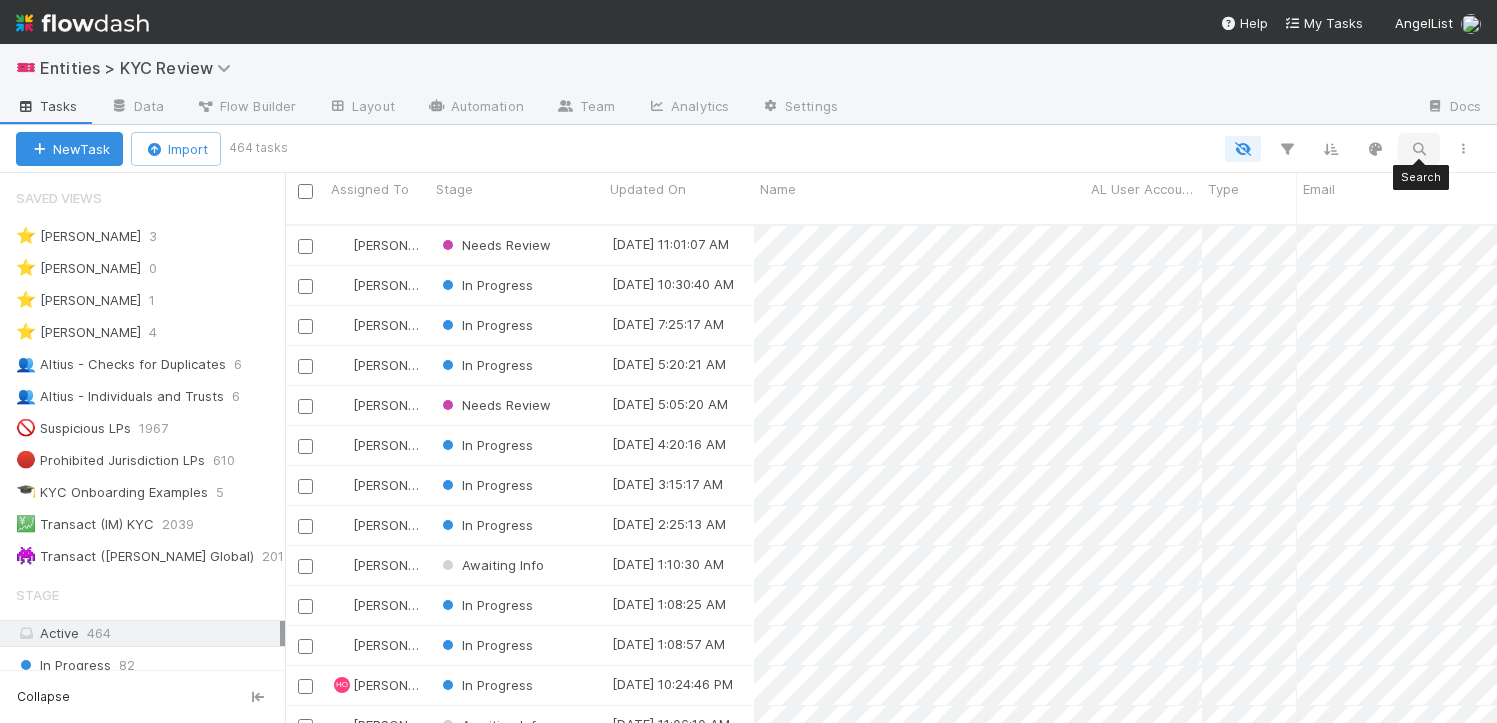 click at bounding box center [1419, 149] 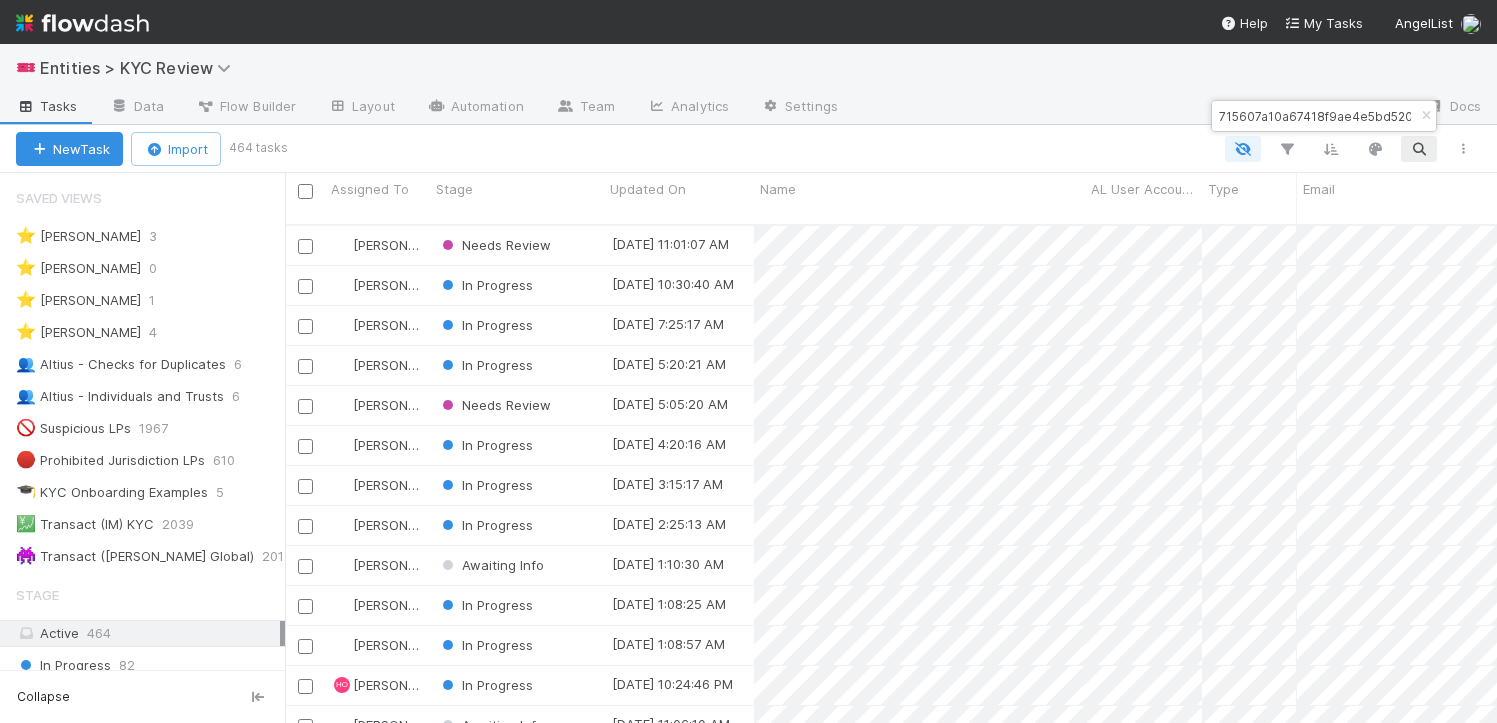 scroll, scrollTop: 0, scrollLeft: 87, axis: horizontal 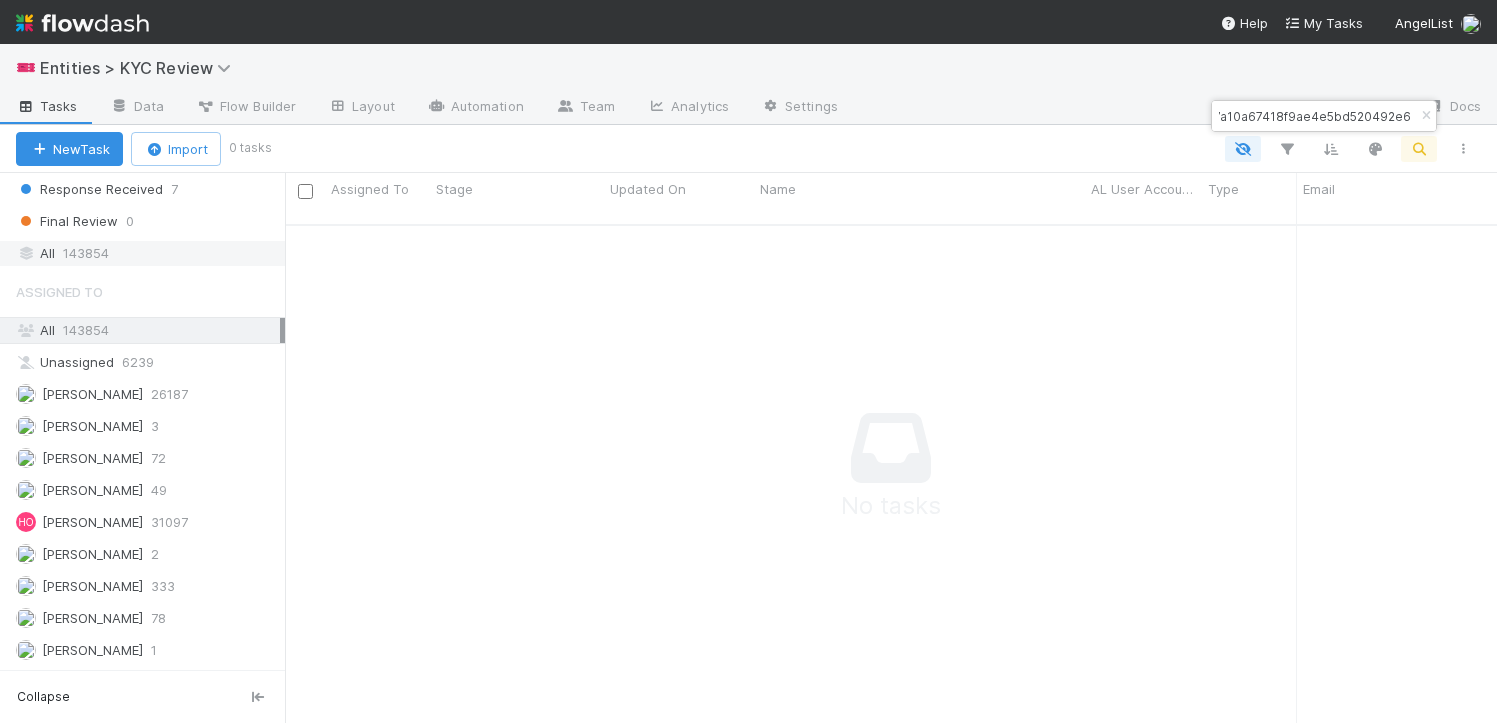 type on "715607a10a67418f9ae4e5bd520492e6" 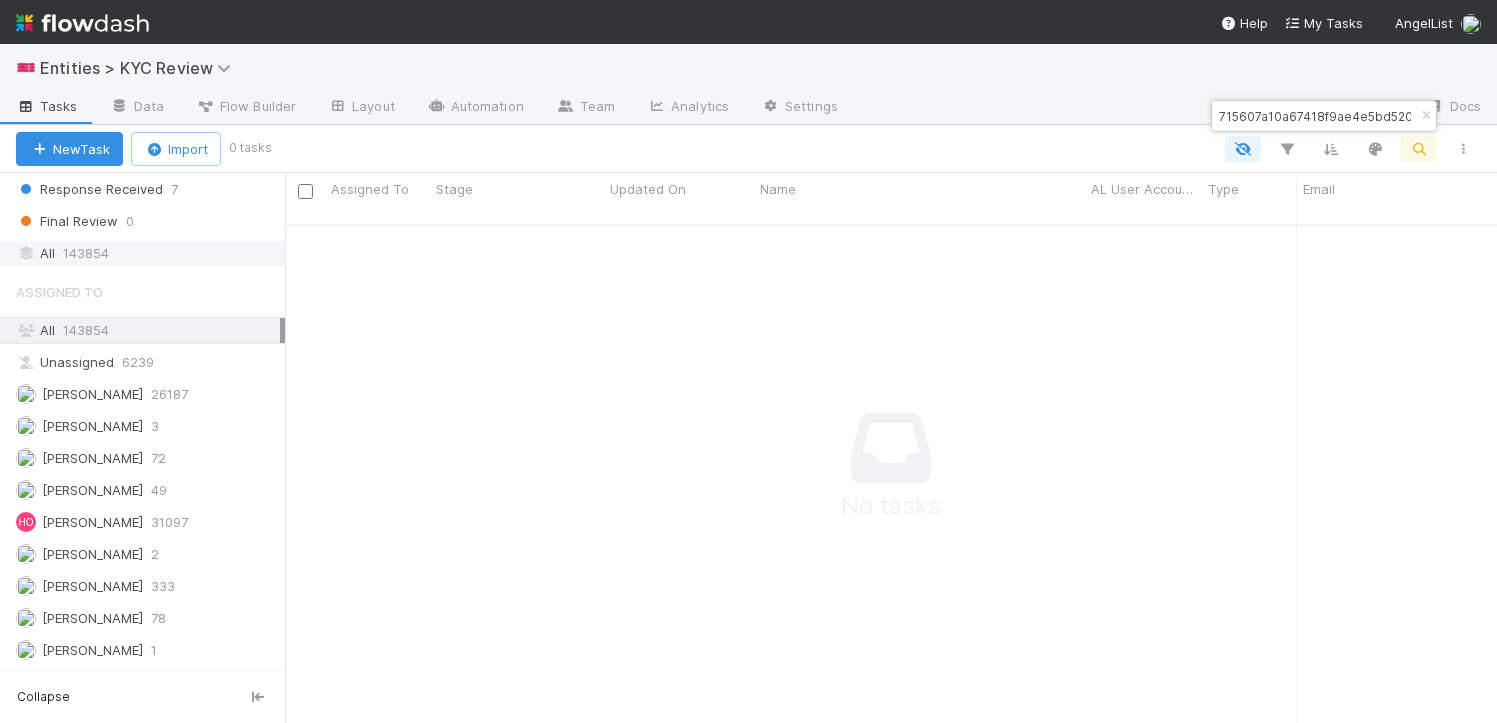 click on "All 143854" at bounding box center [148, 253] 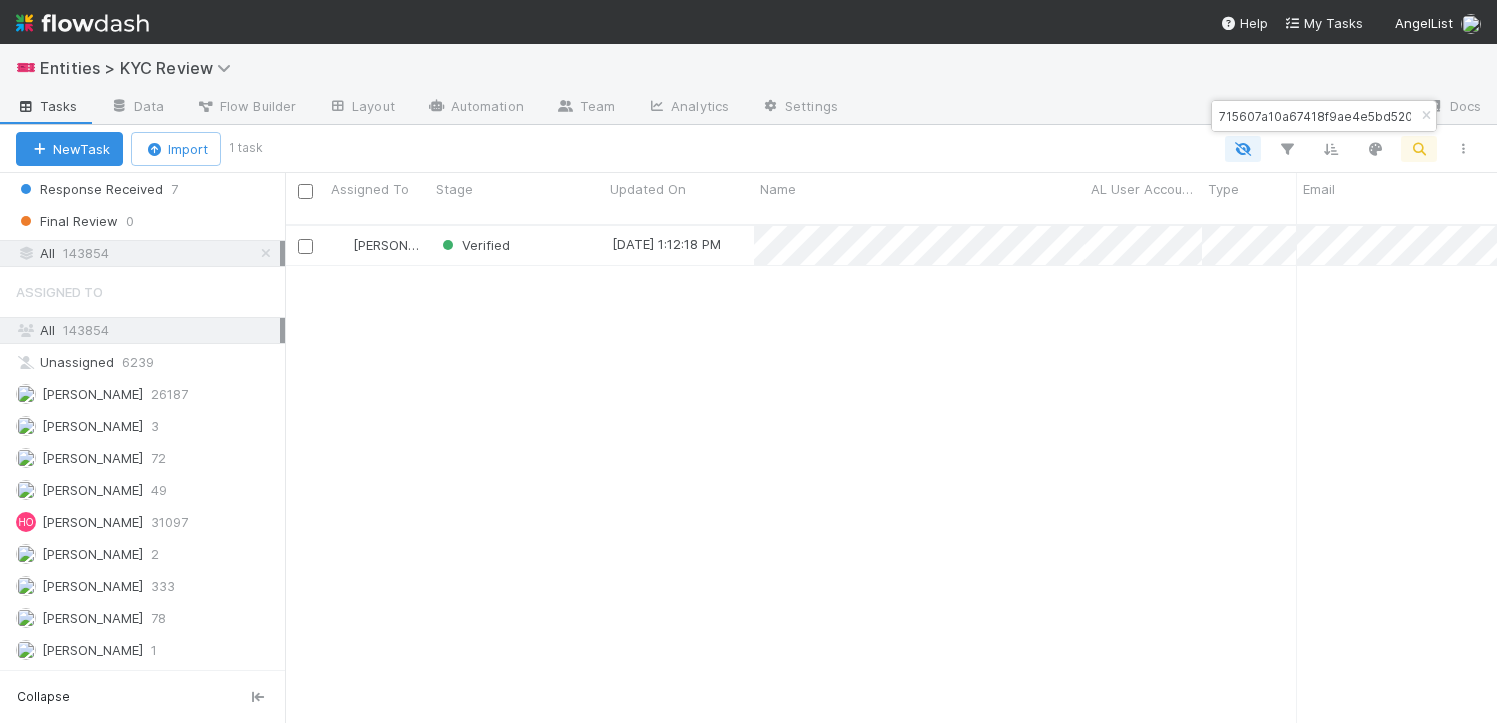 scroll, scrollTop: 15, scrollLeft: 16, axis: both 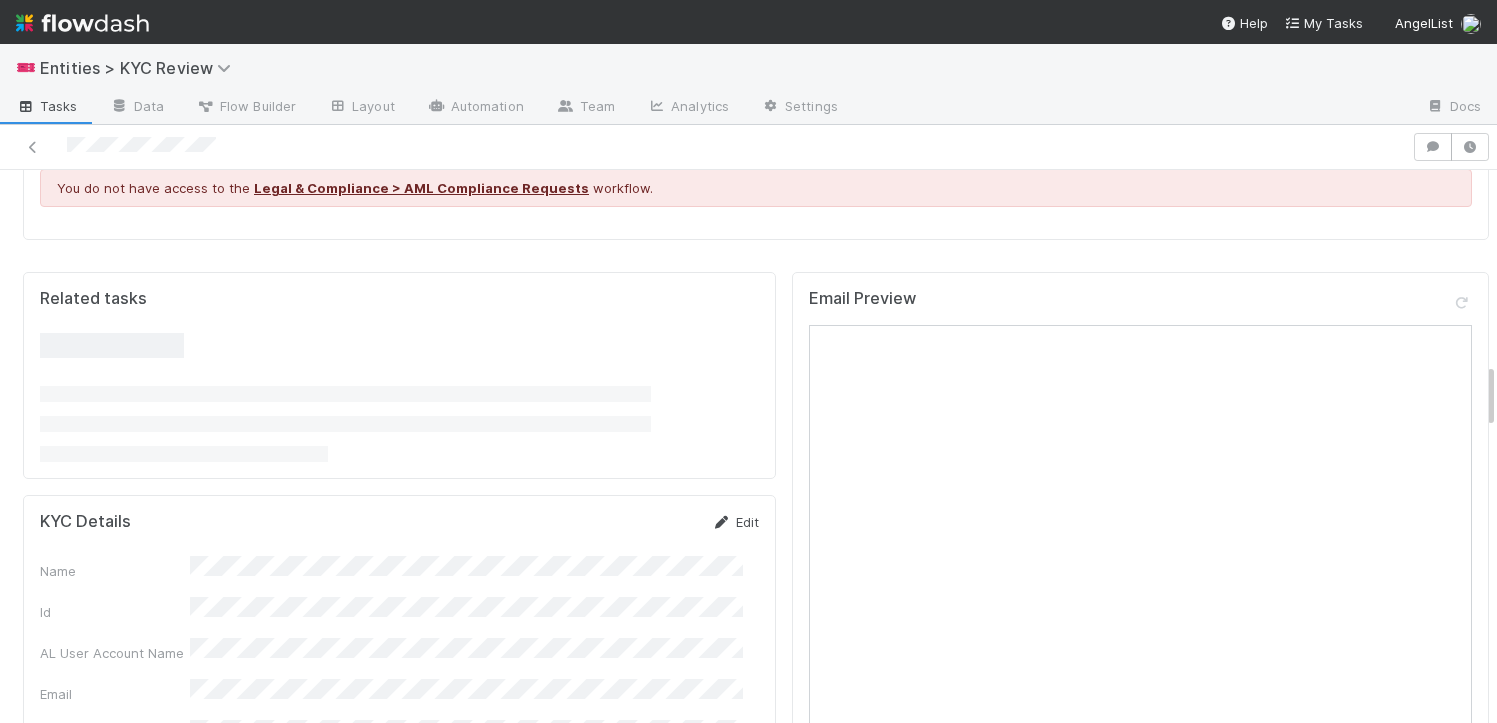 click at bounding box center (722, 522) 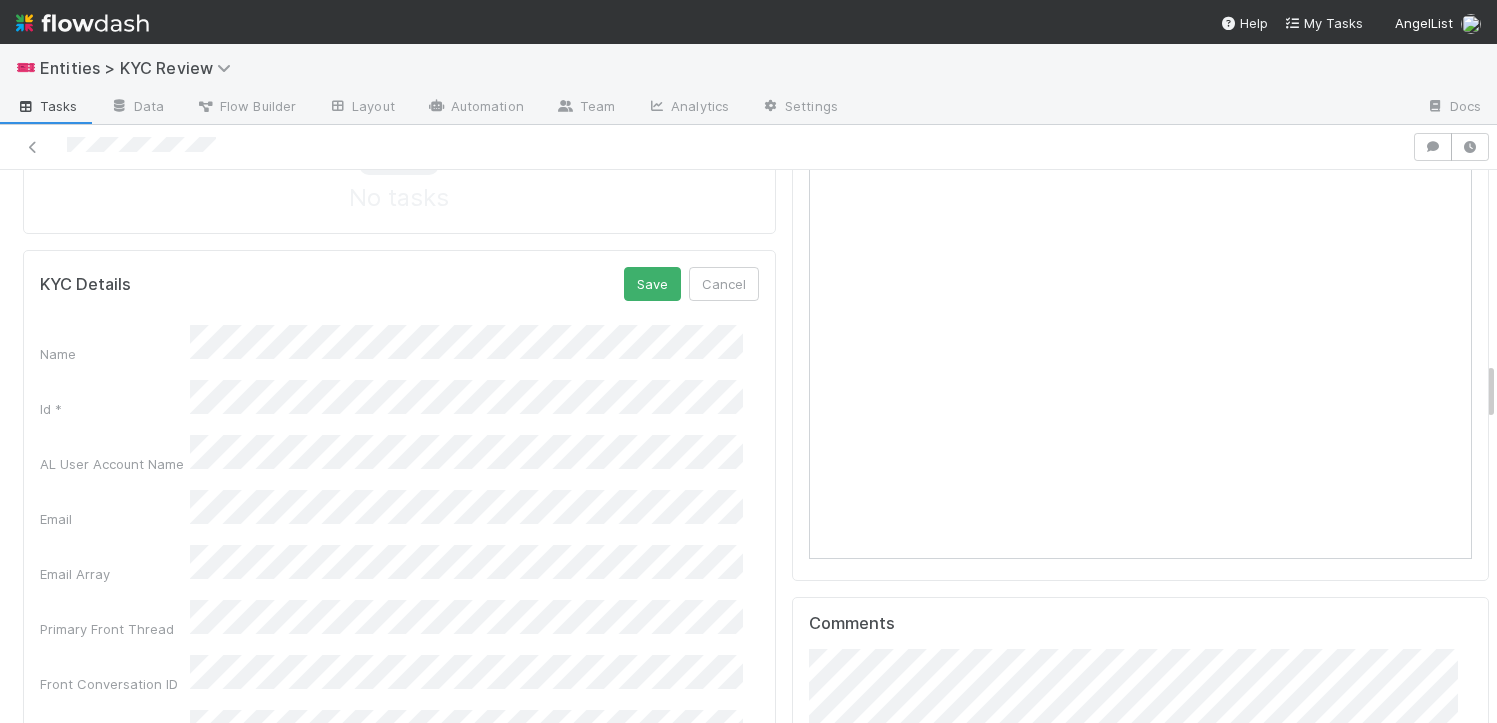 scroll, scrollTop: 1737, scrollLeft: 0, axis: vertical 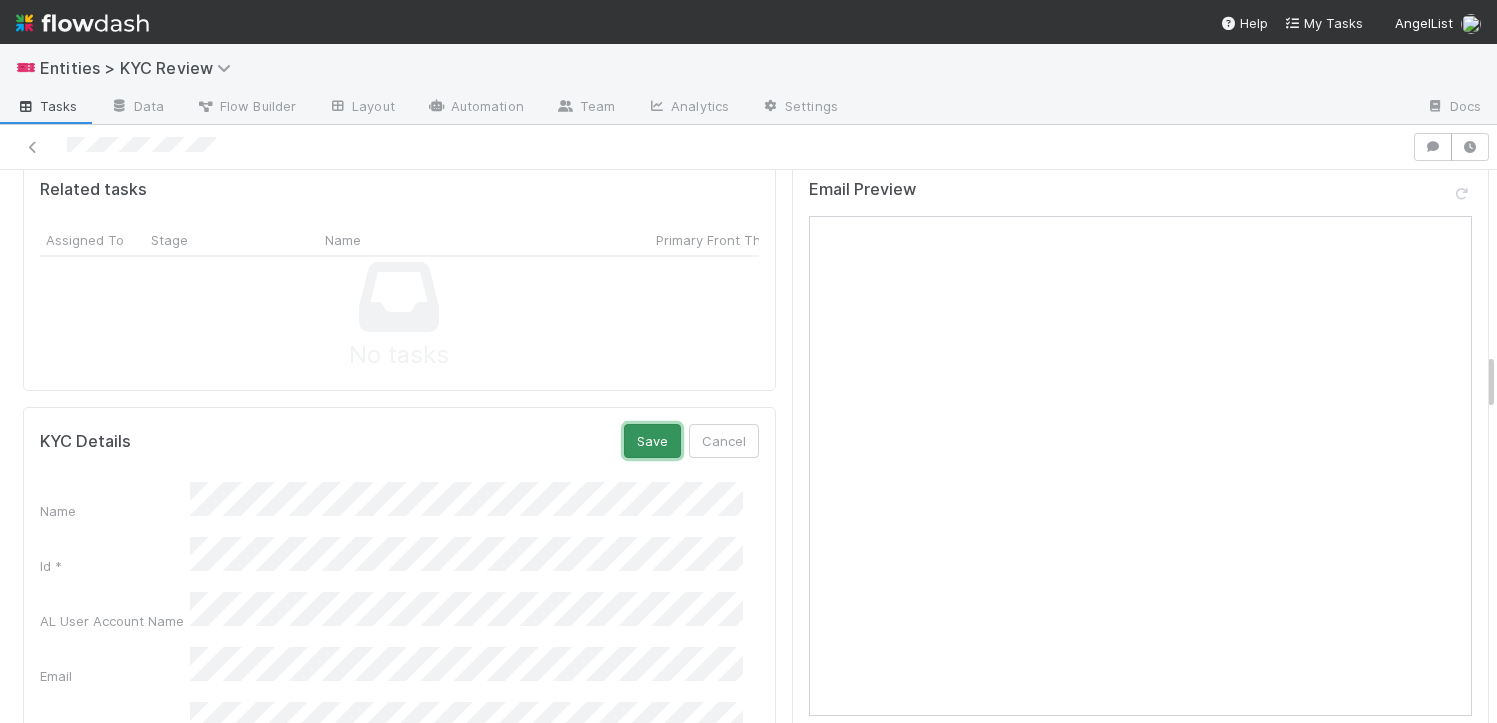 click on "Save" at bounding box center (652, 441) 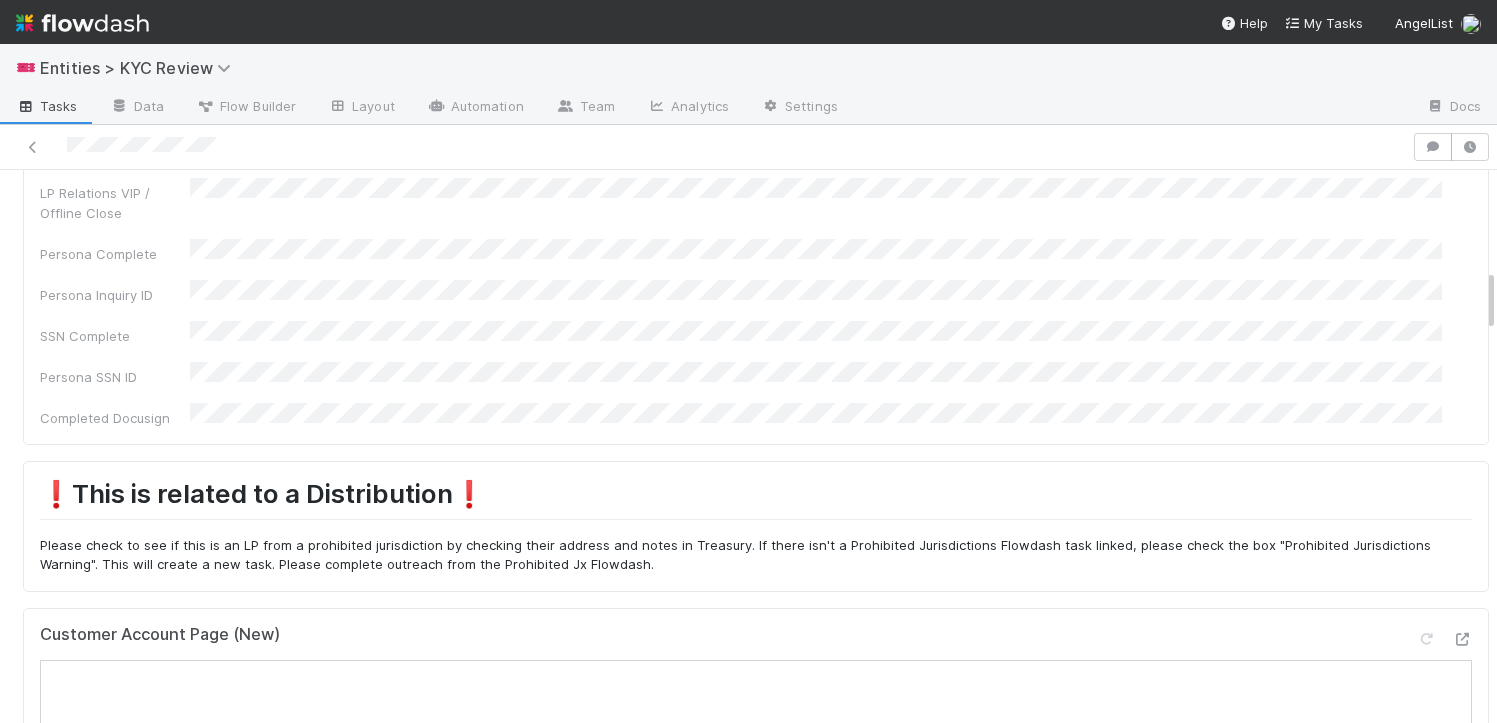 scroll, scrollTop: 0, scrollLeft: 0, axis: both 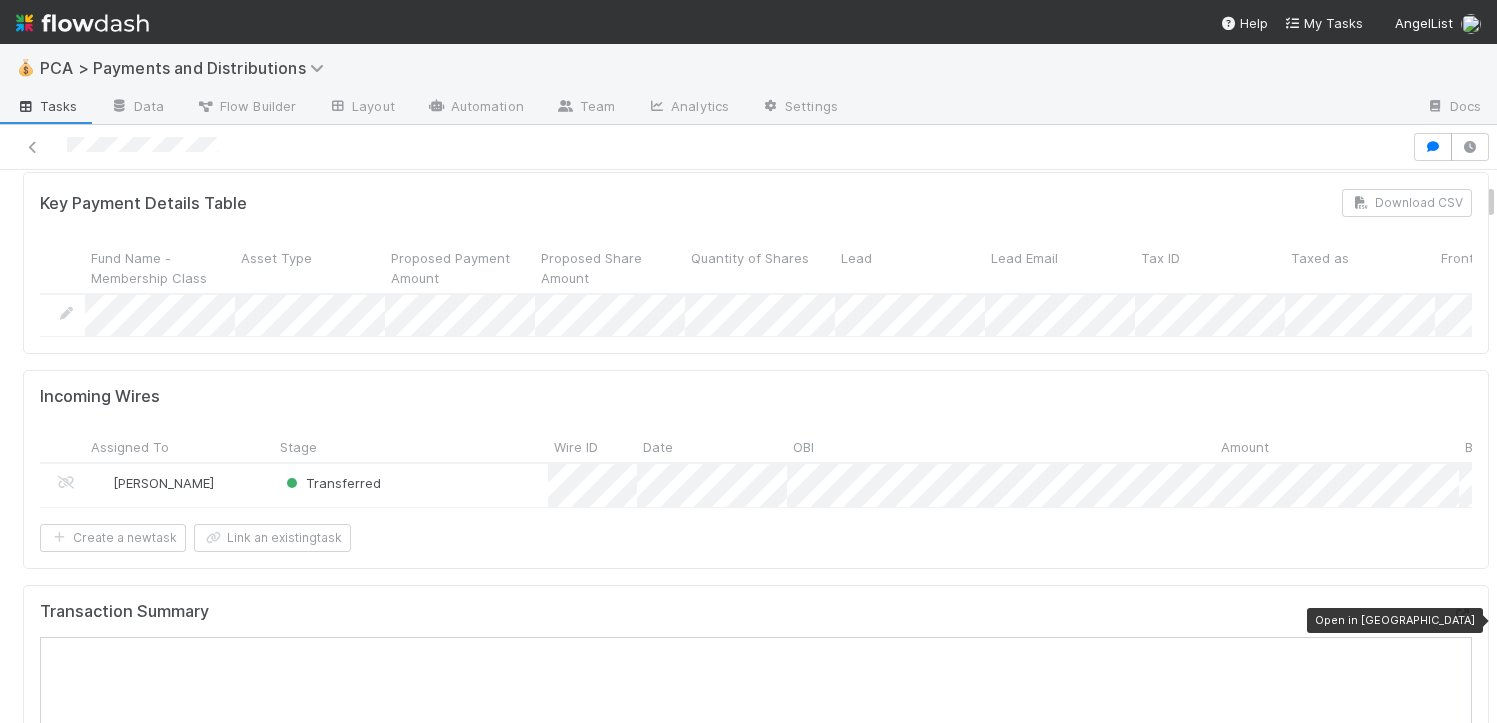 click at bounding box center [1462, 615] 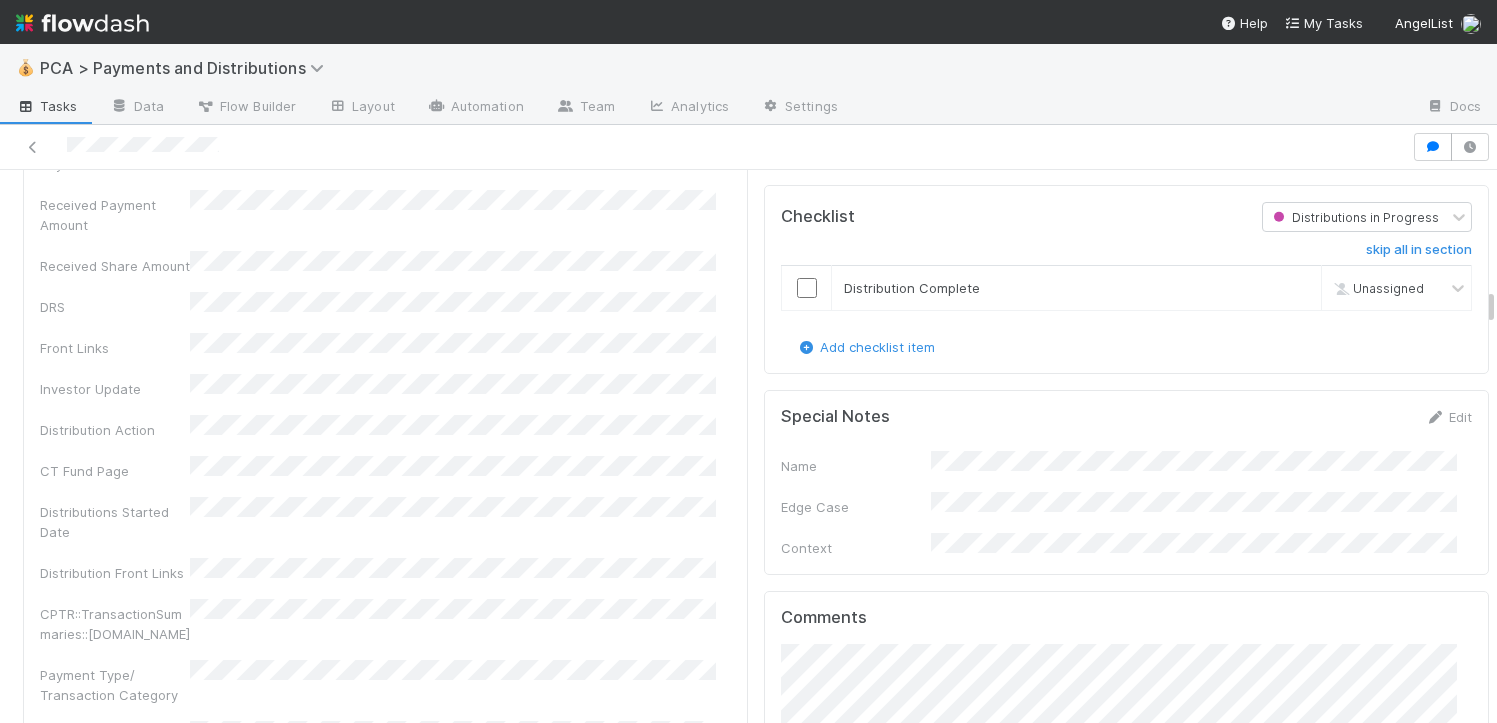 scroll, scrollTop: 3802, scrollLeft: 0, axis: vertical 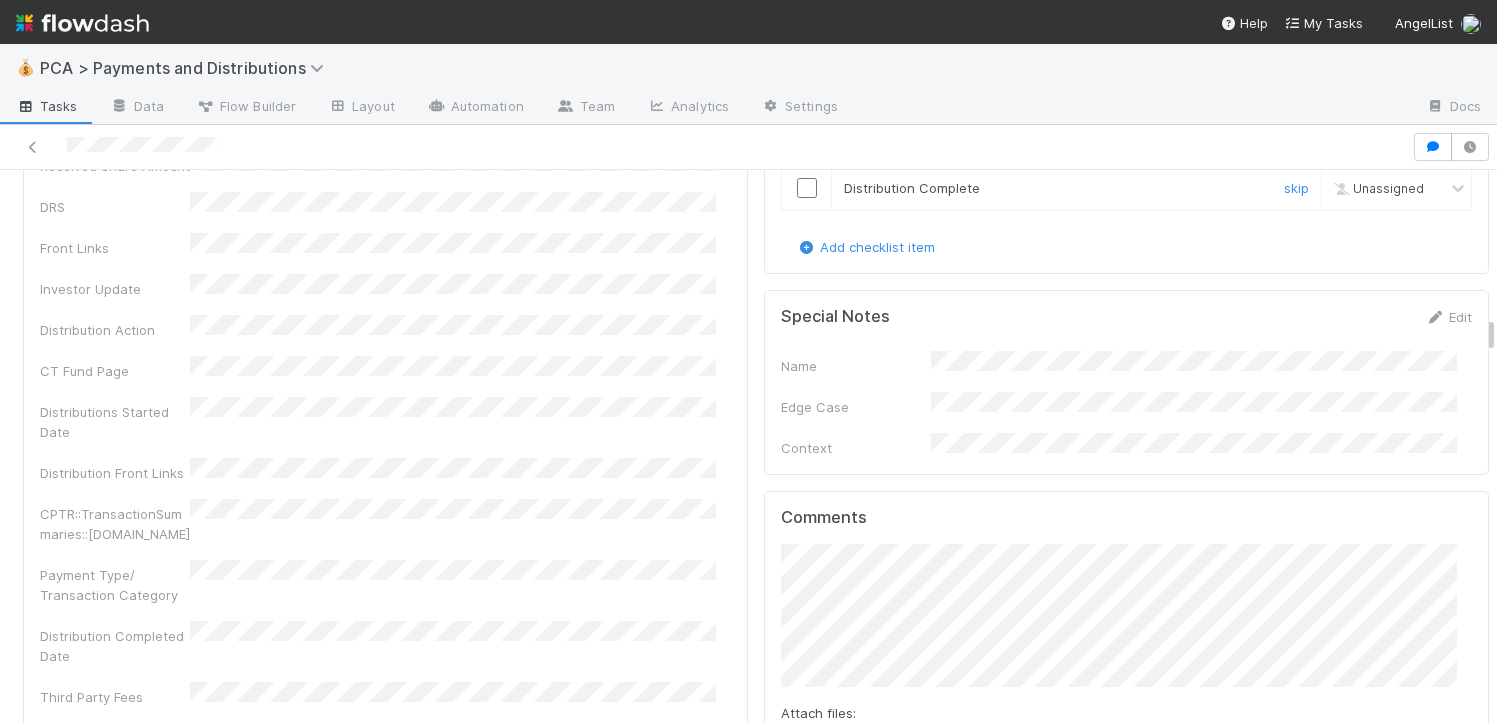click at bounding box center (807, 188) 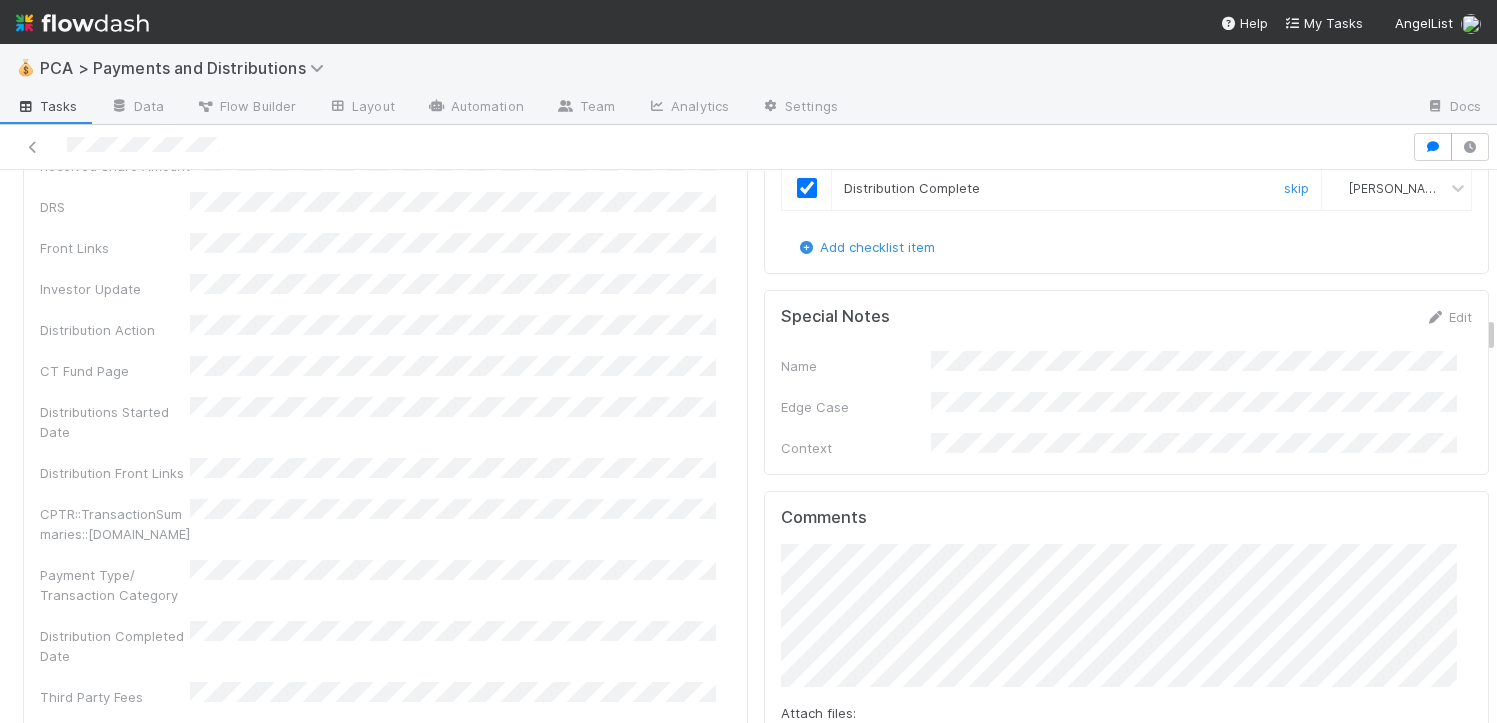 scroll, scrollTop: 0, scrollLeft: 5605, axis: horizontal 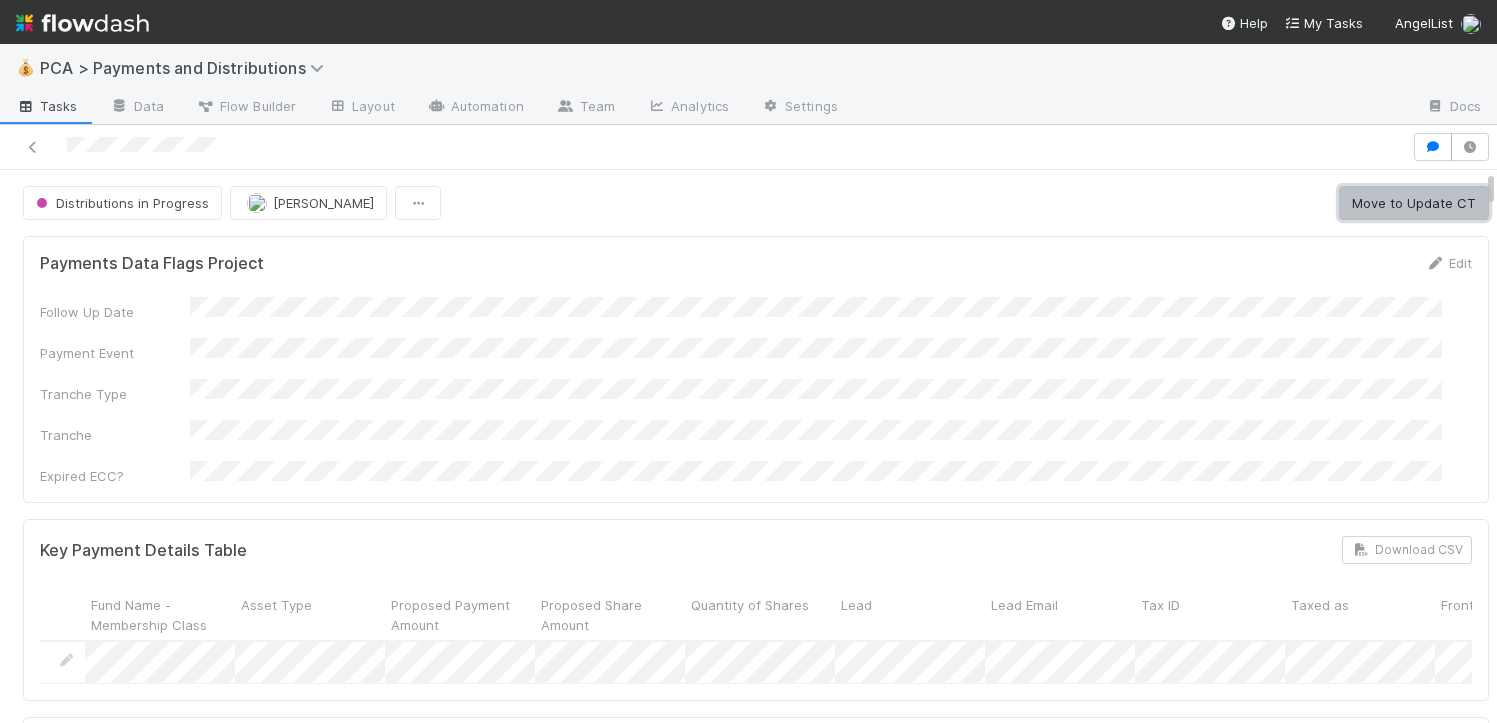 click on "Move to Update CT" at bounding box center (1414, 203) 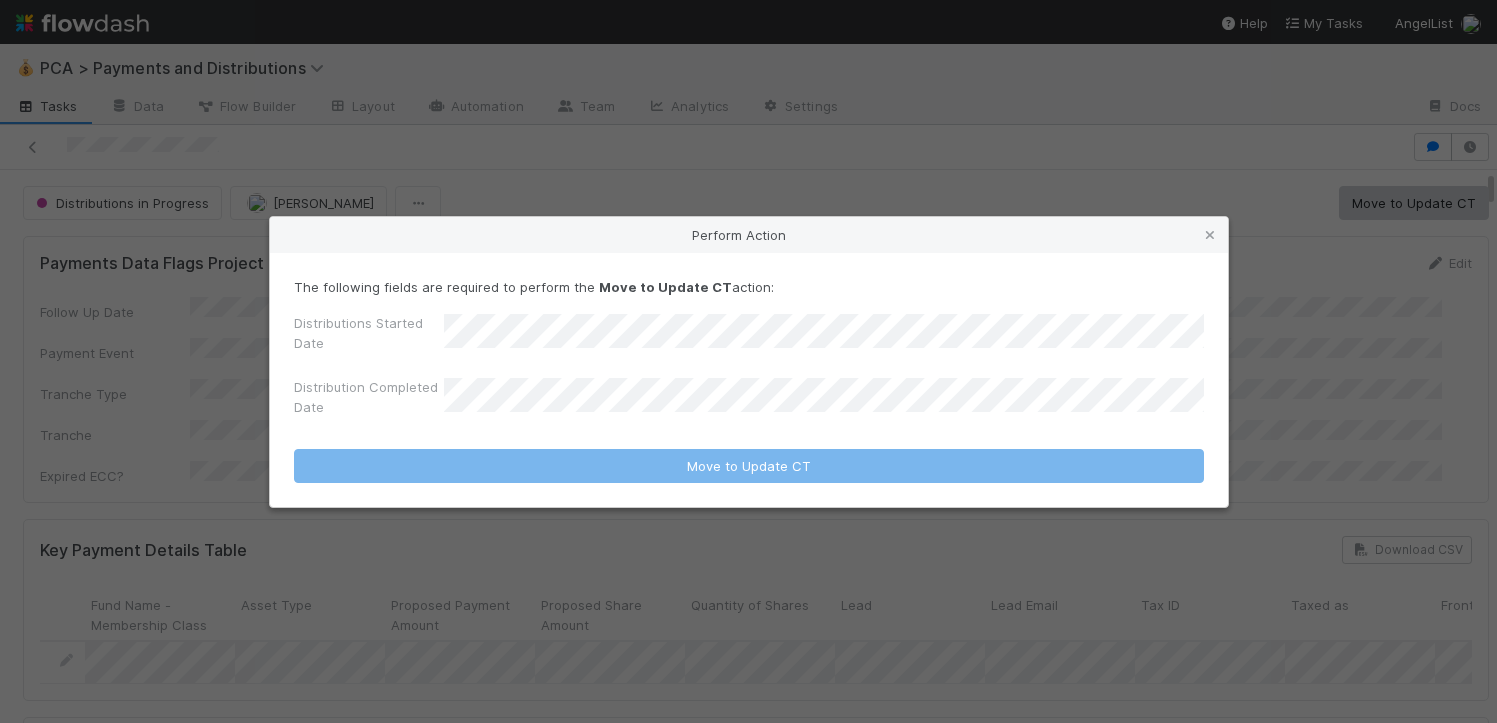 click on "Distribution Completed Date" at bounding box center (749, 401) 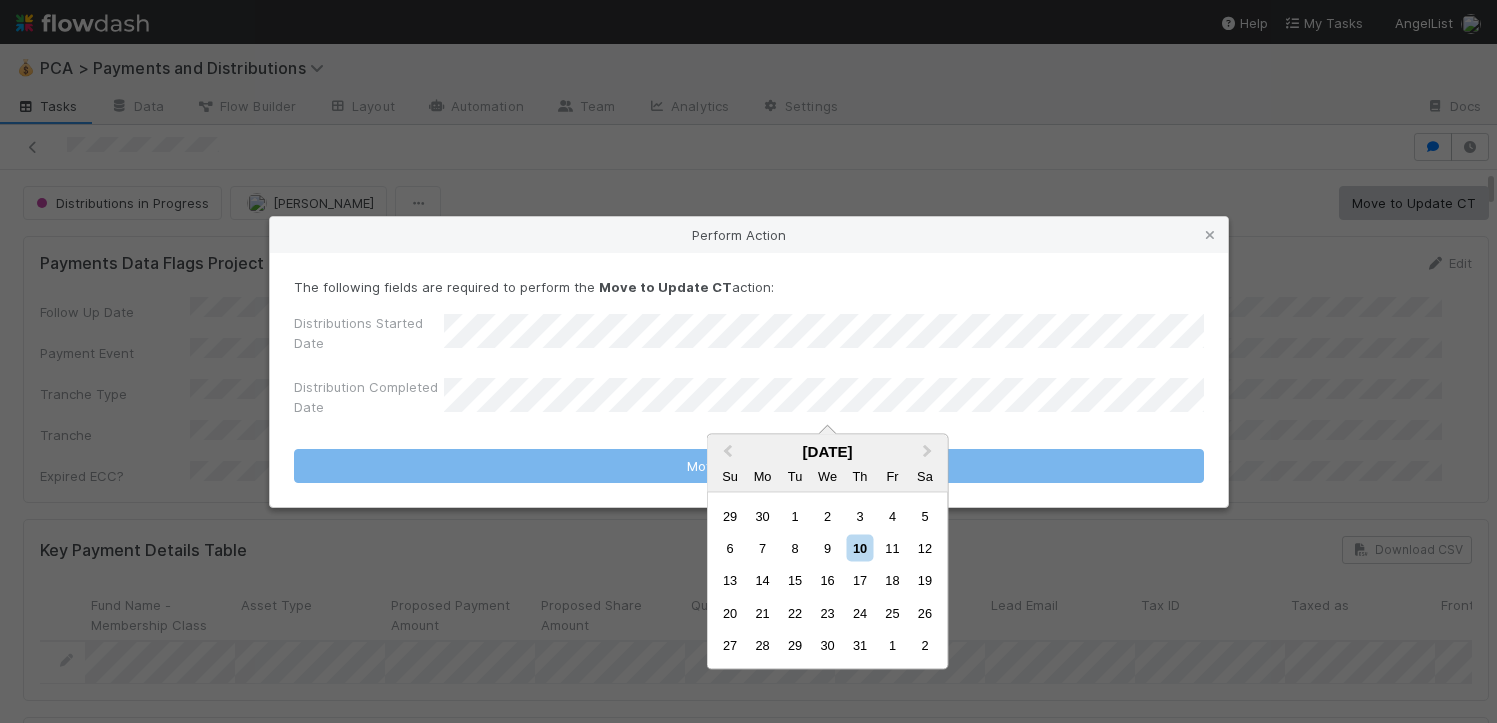 click on "6 7 8 9 10 11 12" at bounding box center (827, 548) 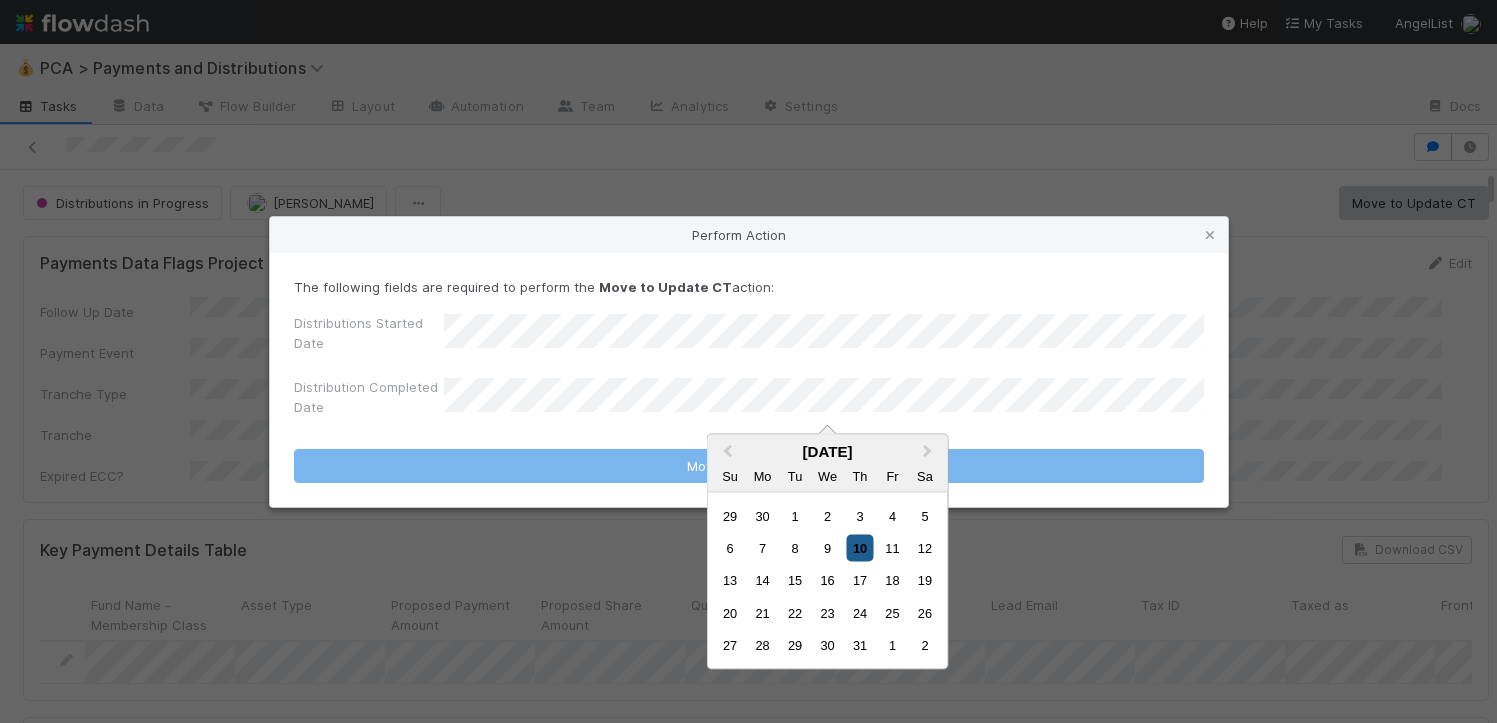 click on "10" at bounding box center (859, 548) 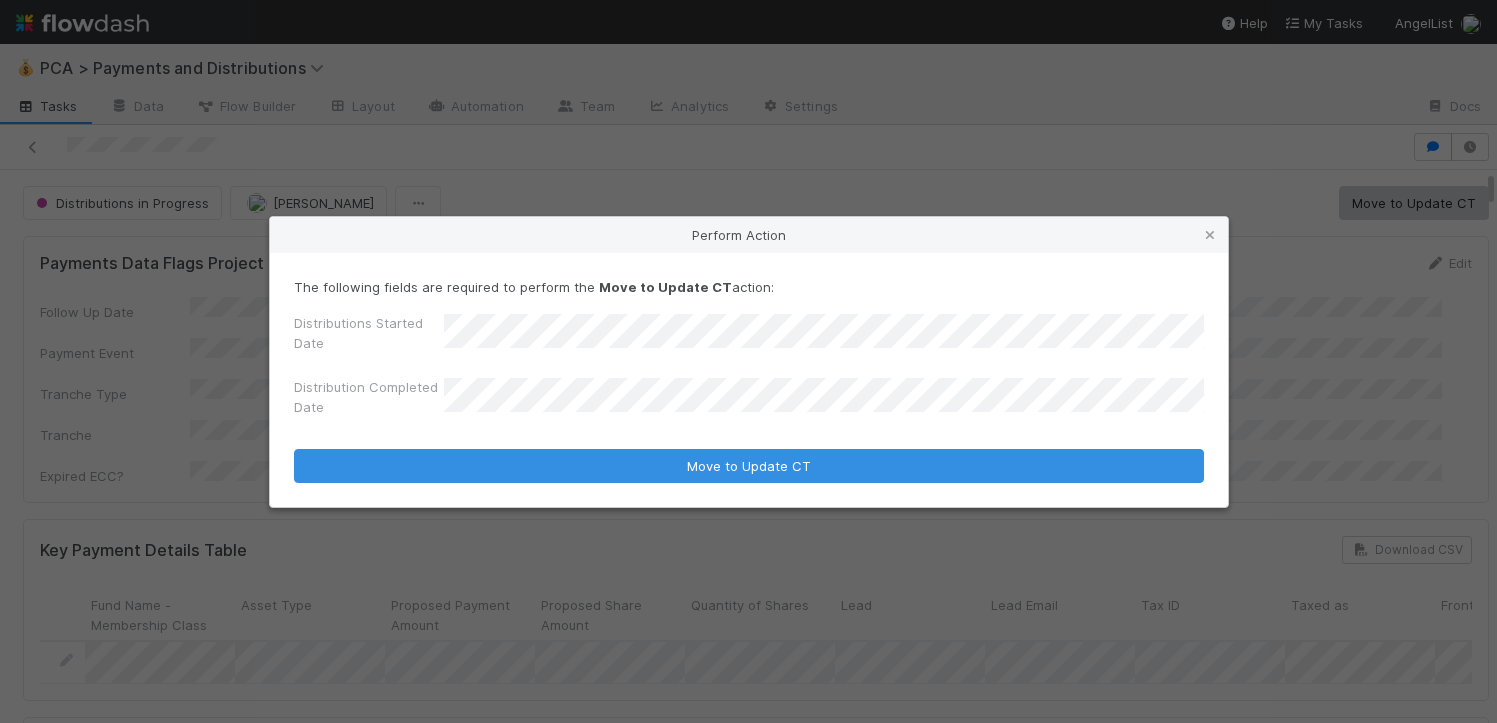 click on "Move to Update CT" at bounding box center (749, 466) 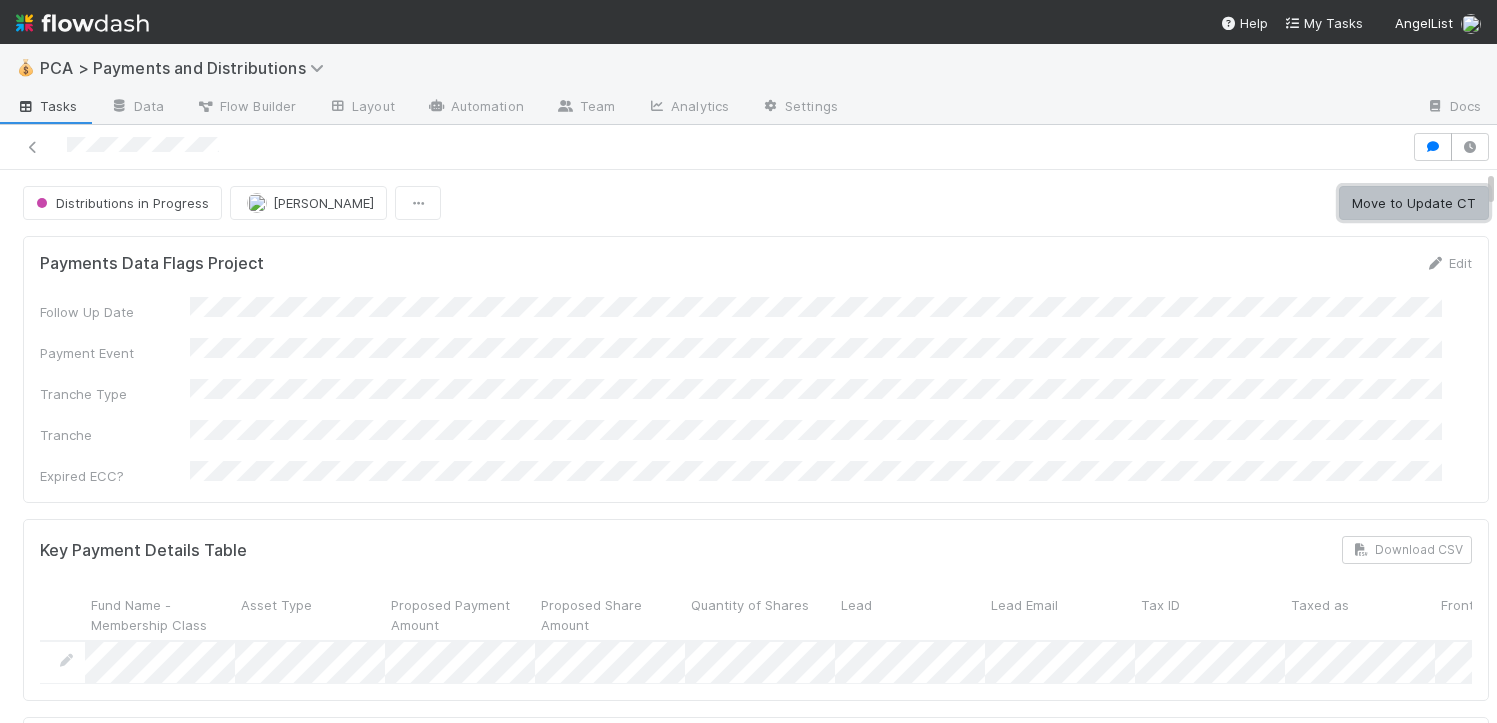 click on "Move to Update CT" at bounding box center [1414, 203] 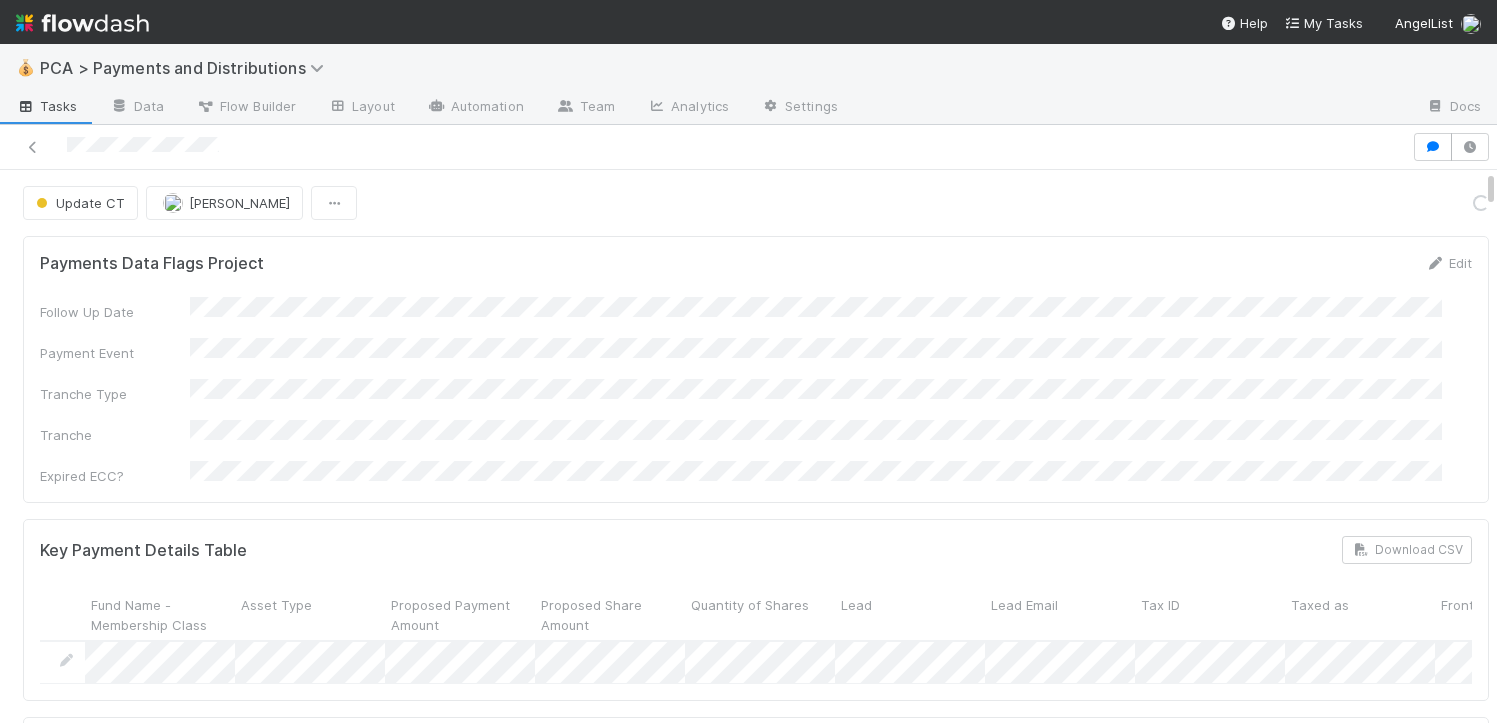 click on "Update CT David Bodell Loading..." at bounding box center [756, 203] 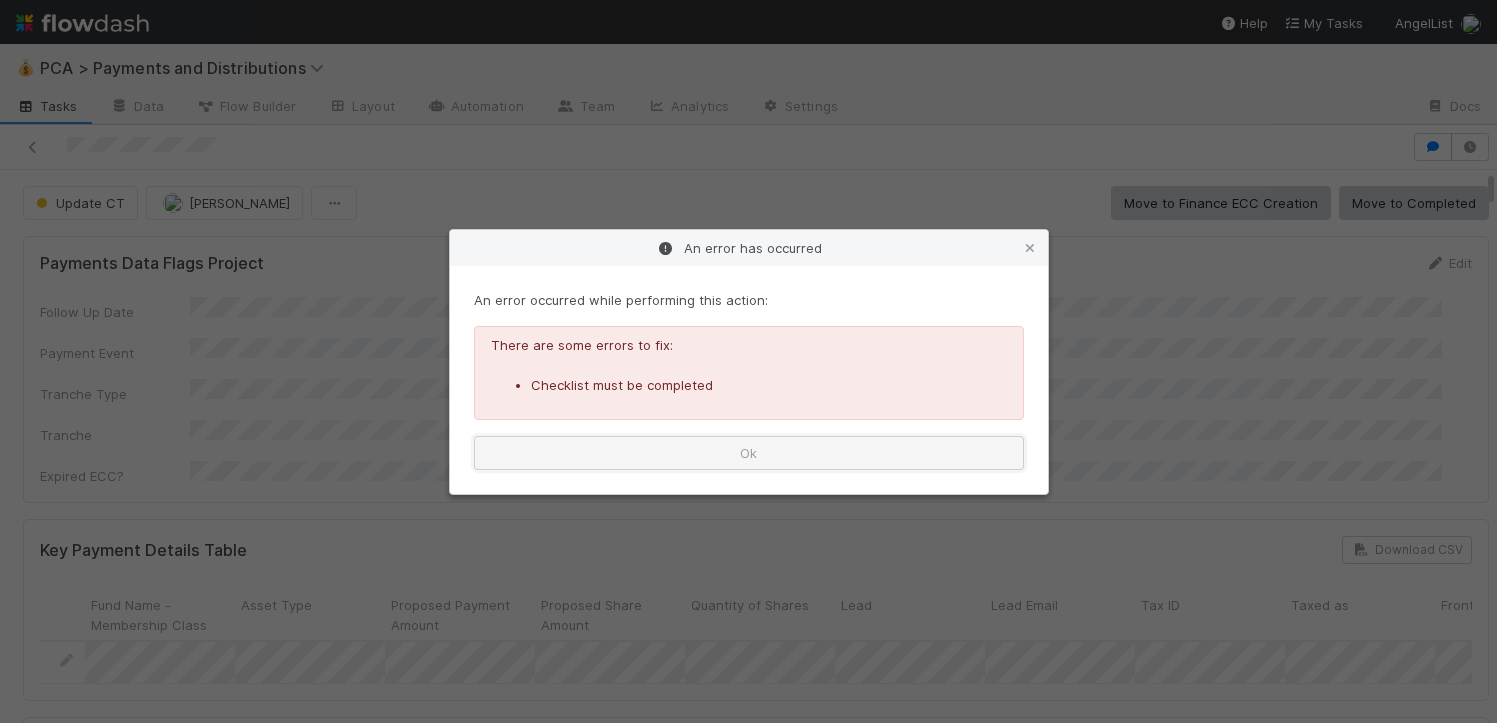 click on "Ok" at bounding box center [749, 453] 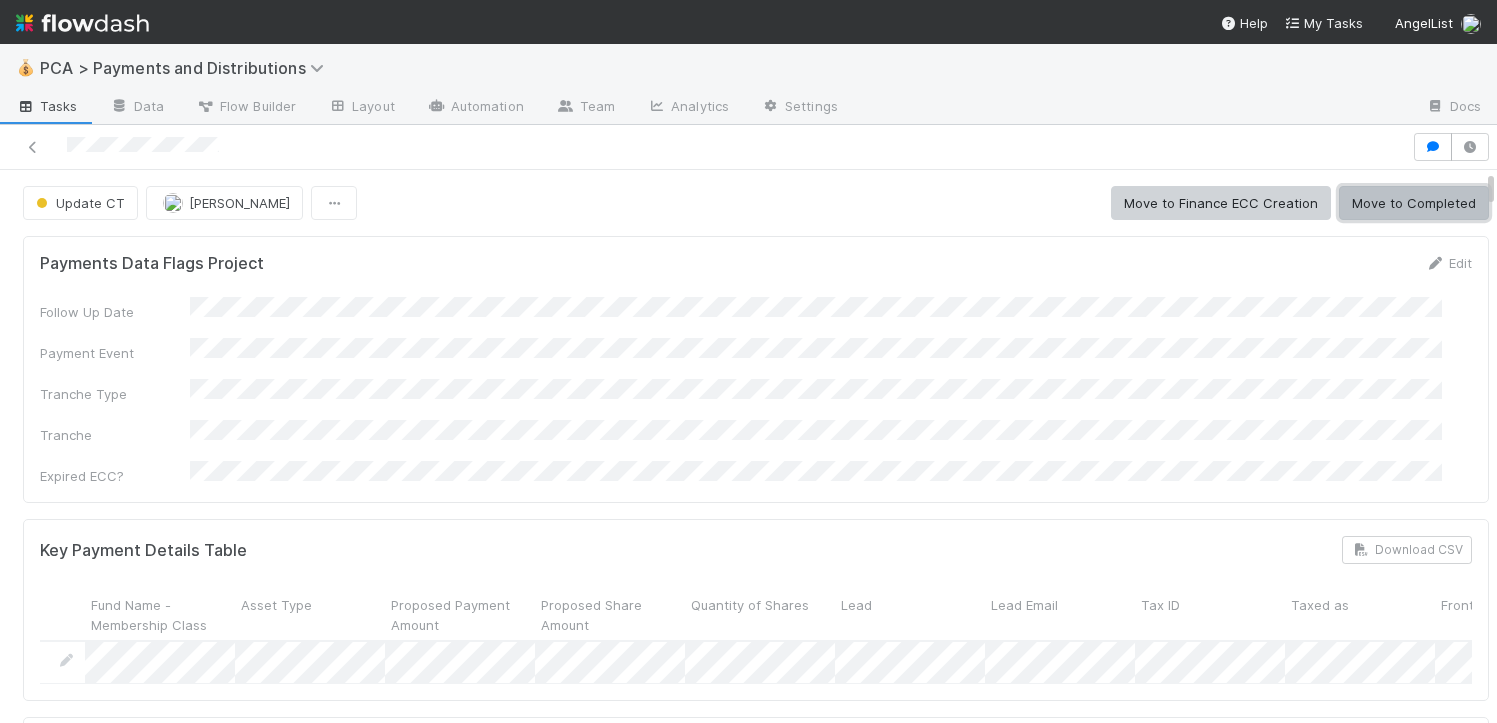 click on "Move to Completed" at bounding box center [1414, 203] 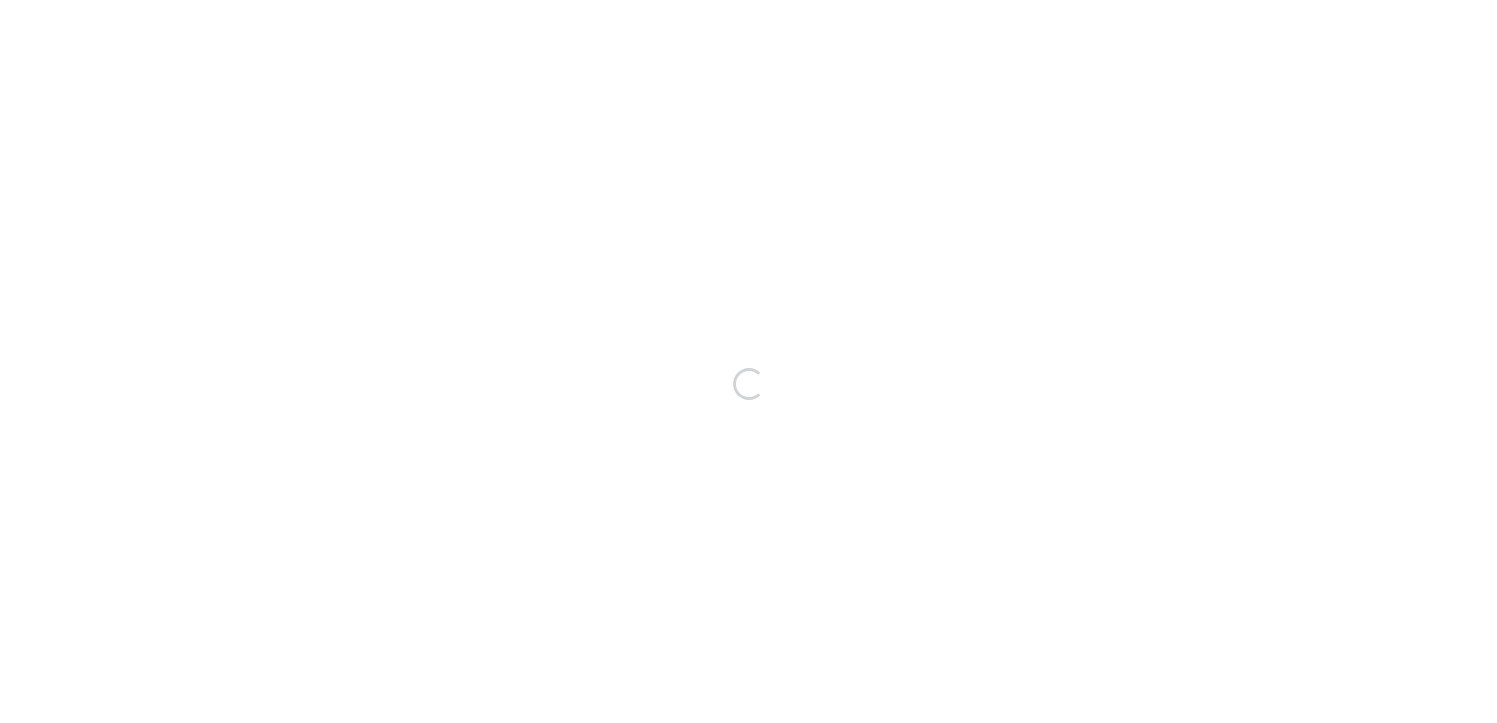 scroll, scrollTop: 0, scrollLeft: 0, axis: both 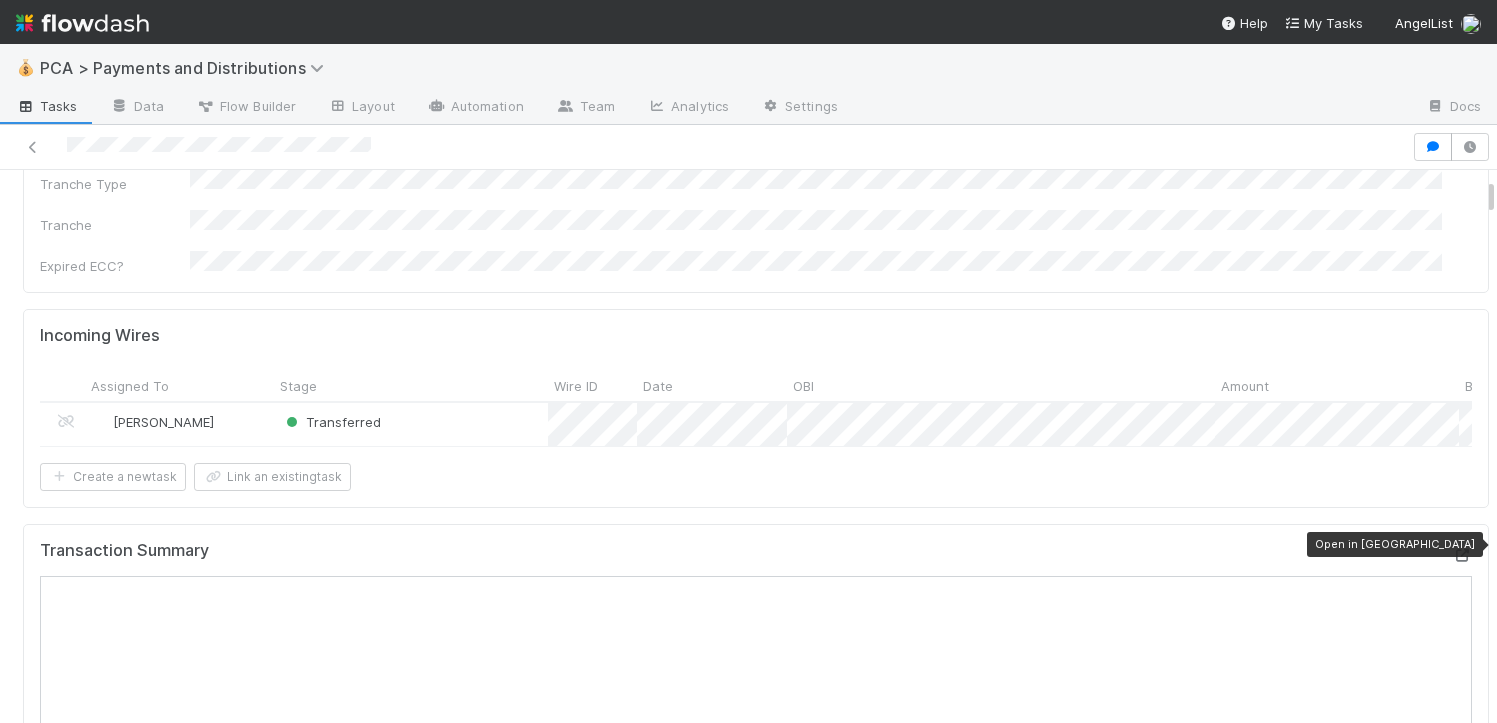 click at bounding box center (1462, 555) 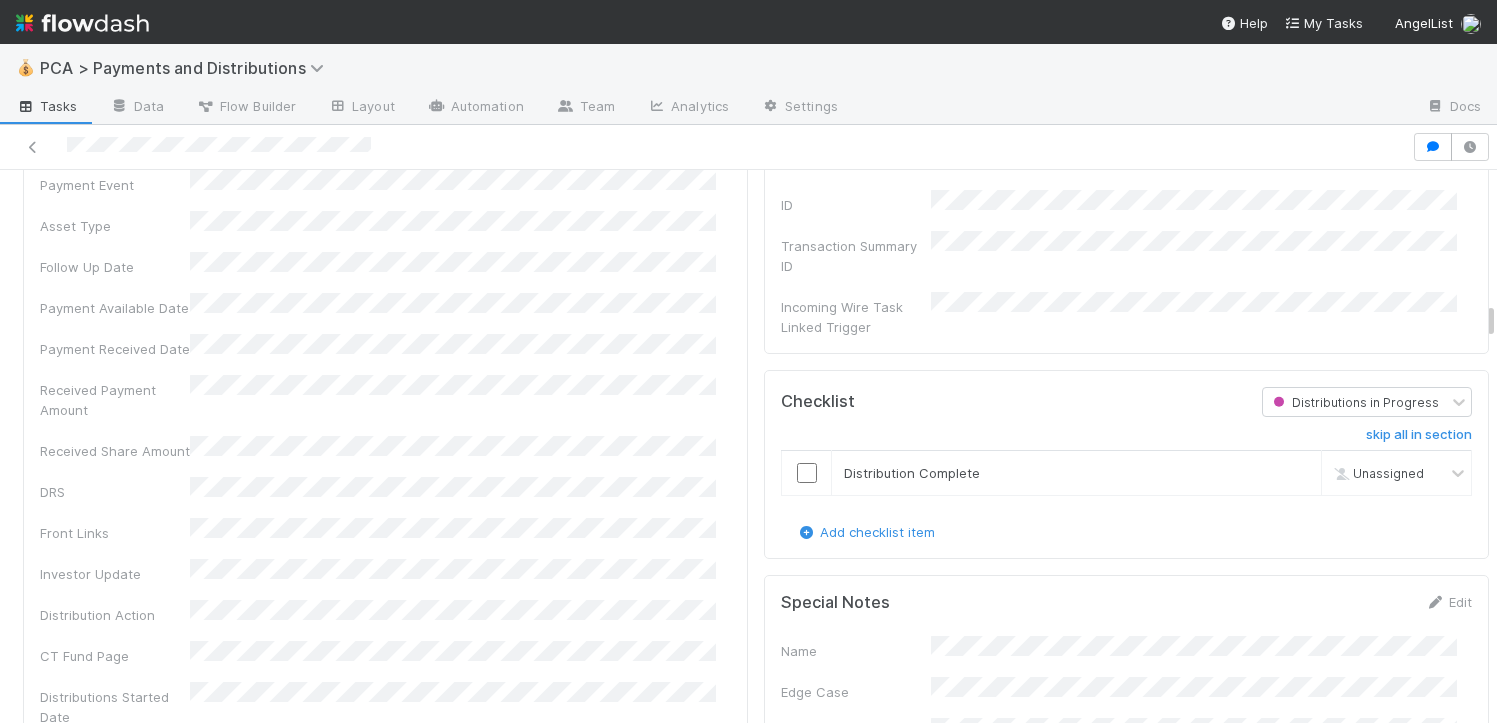 scroll, scrollTop: 3473, scrollLeft: 0, axis: vertical 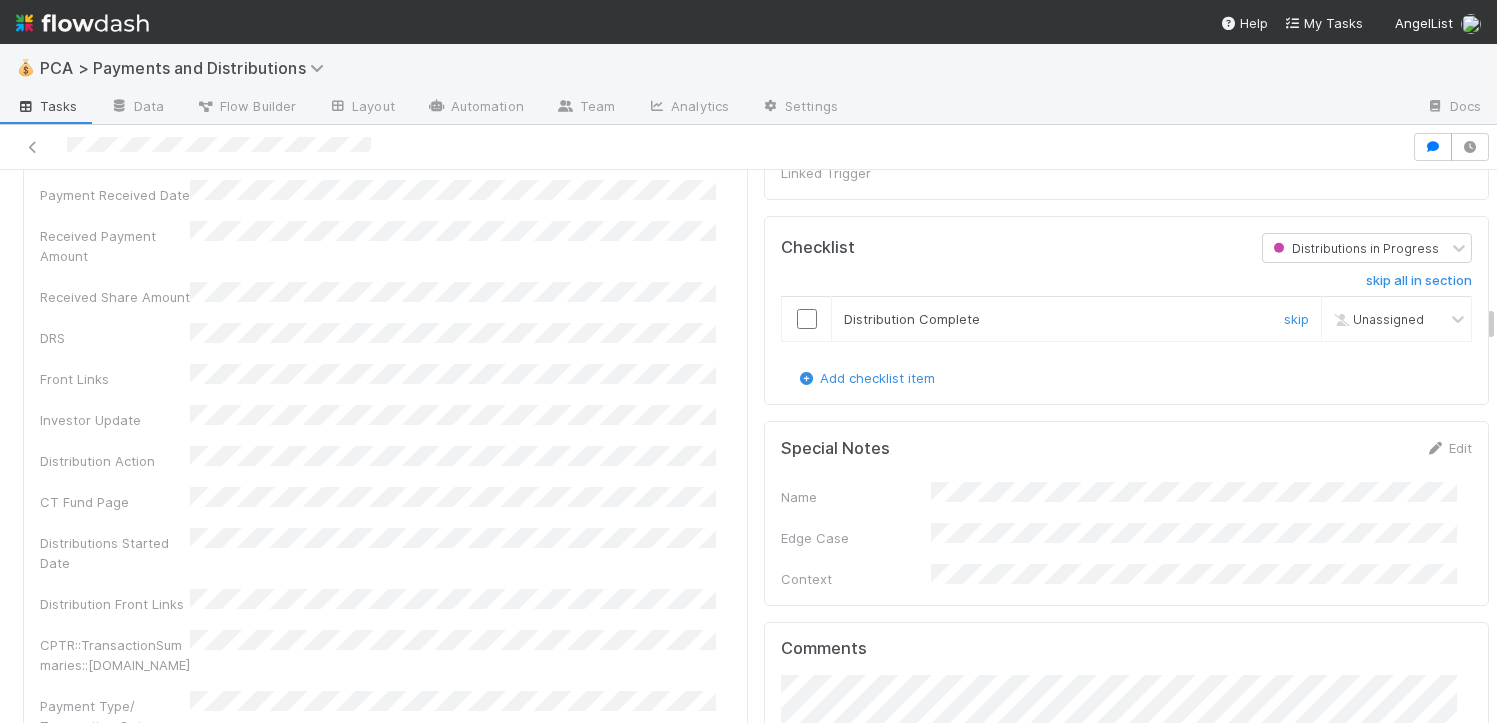 click at bounding box center (807, 319) 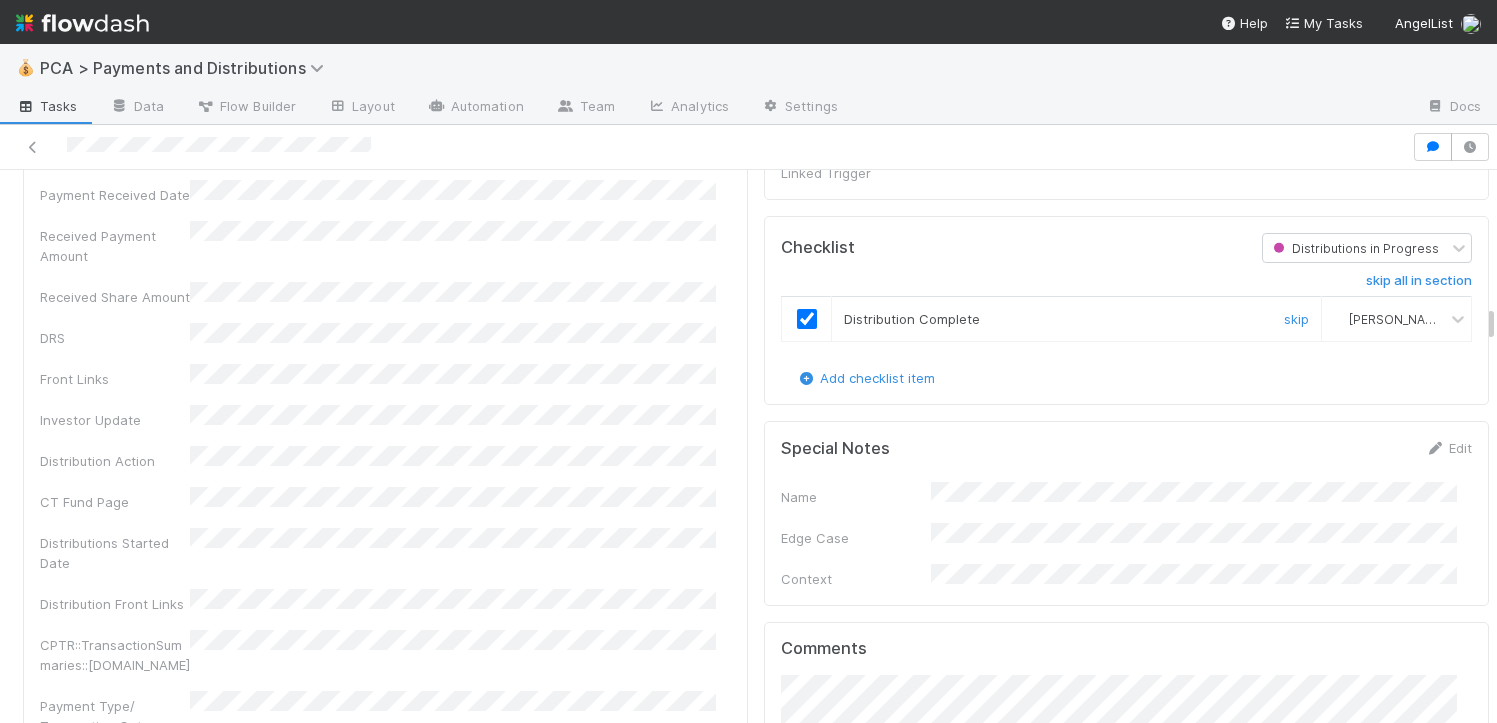 scroll, scrollTop: 0, scrollLeft: 5605, axis: horizontal 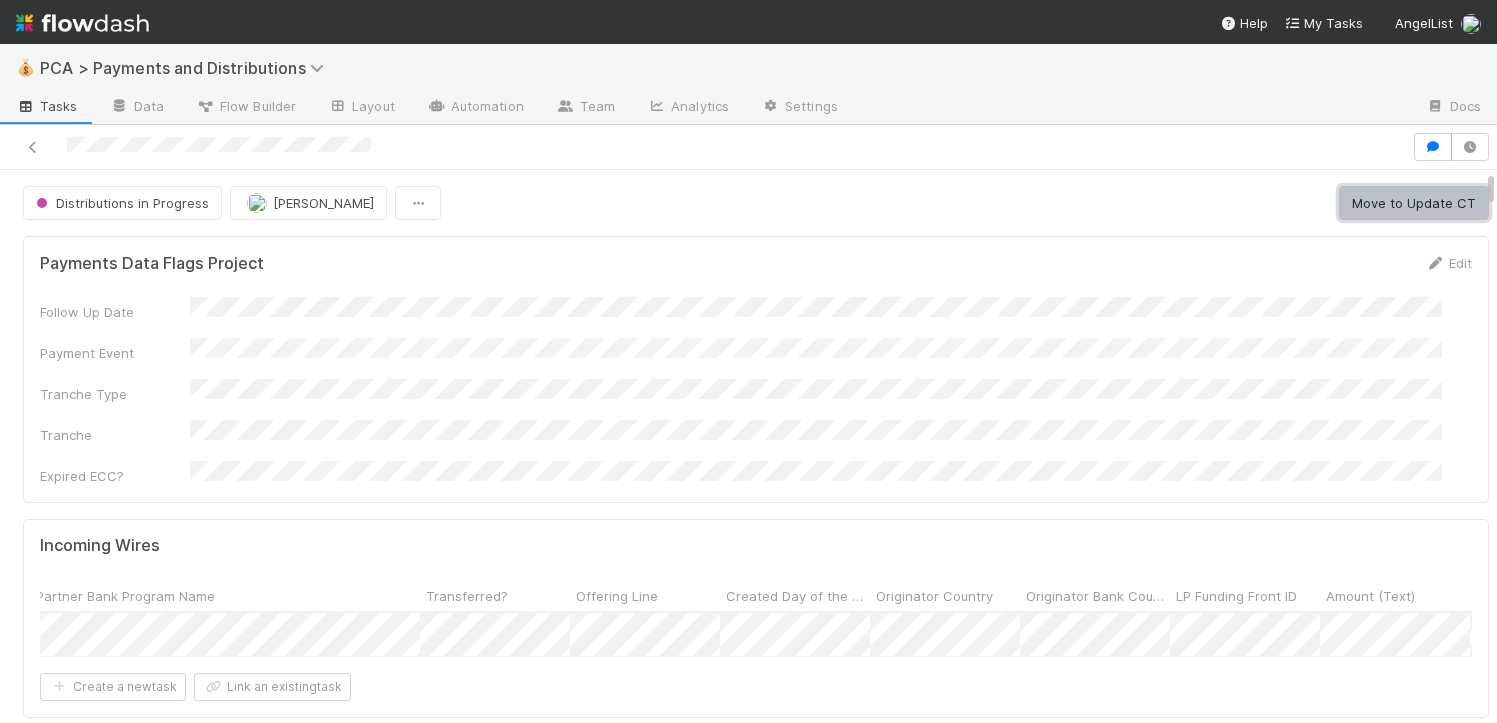 click on "Move to Update CT" at bounding box center (1414, 203) 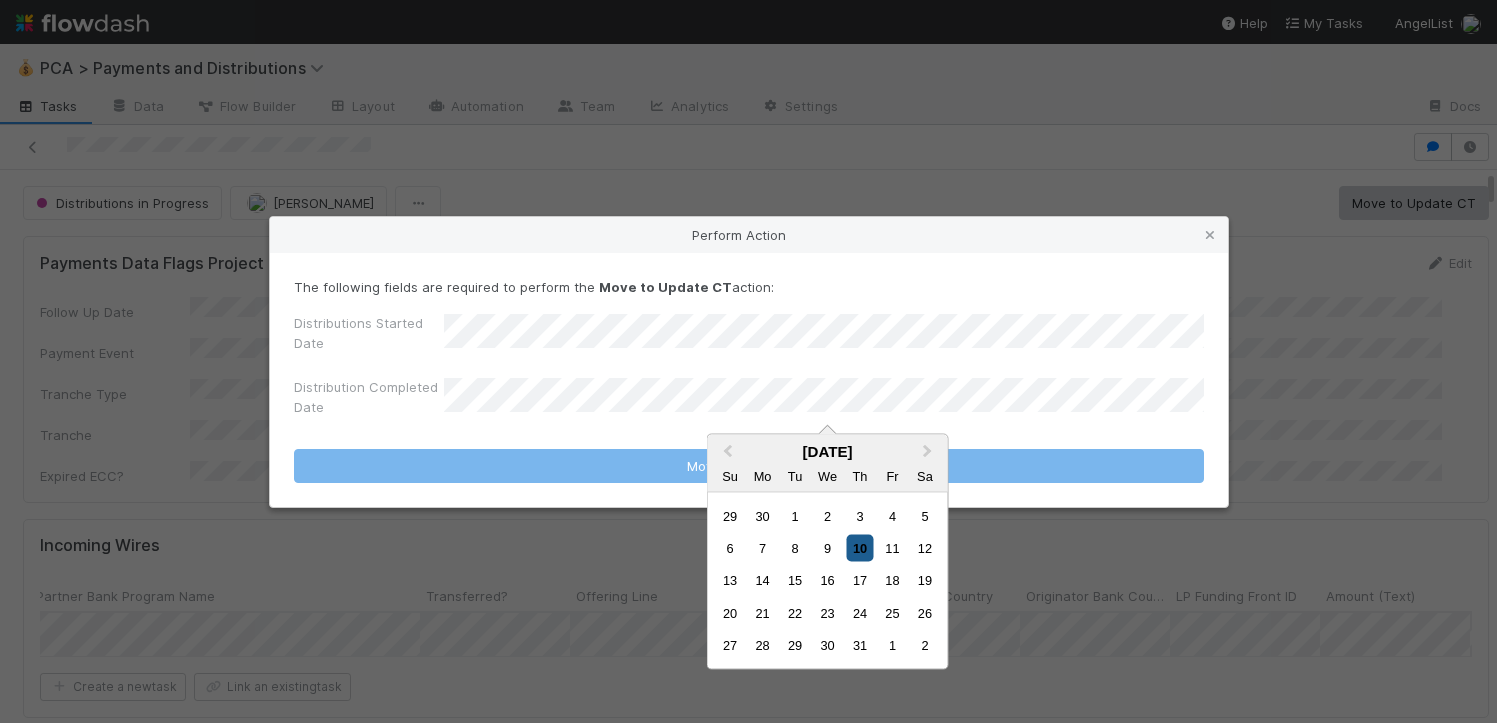 click on "10" at bounding box center (859, 548) 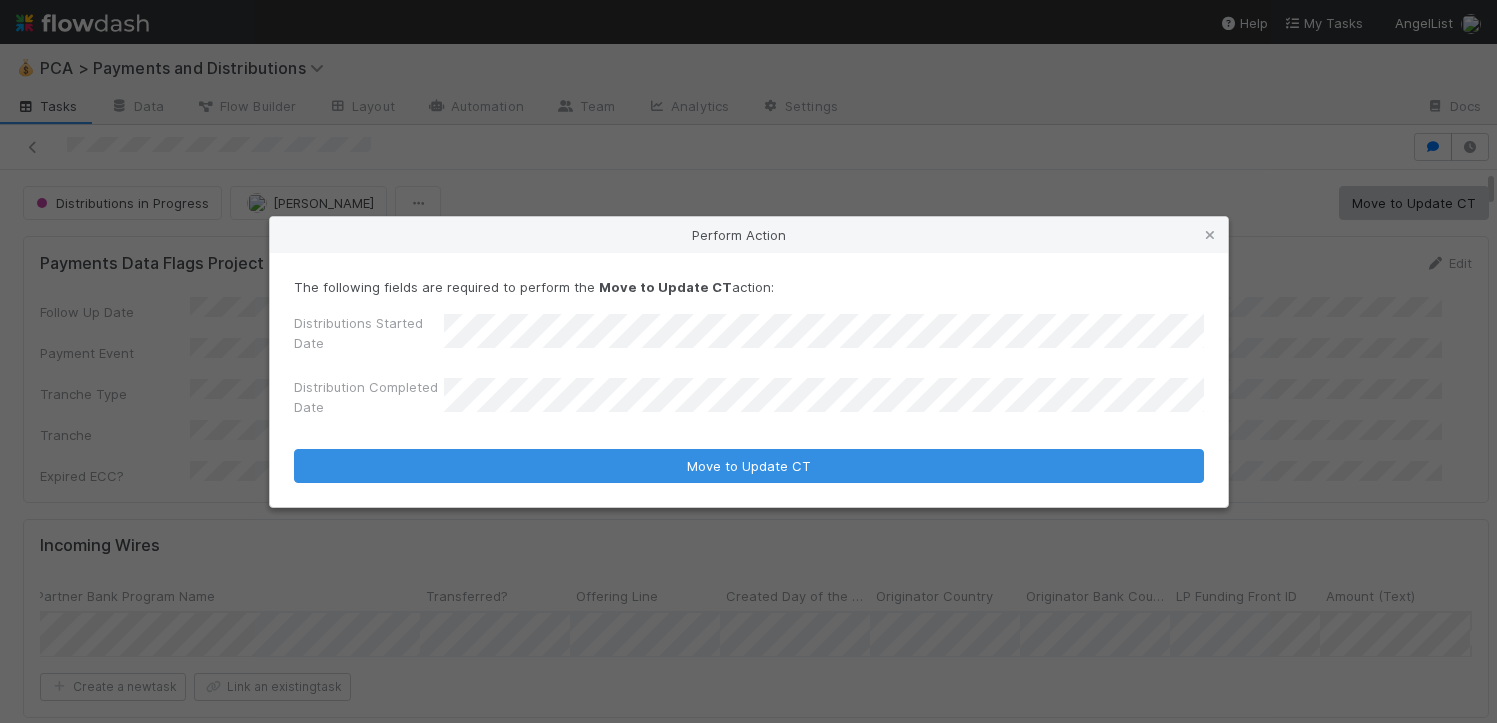 click on "Move to Update CT" at bounding box center (749, 466) 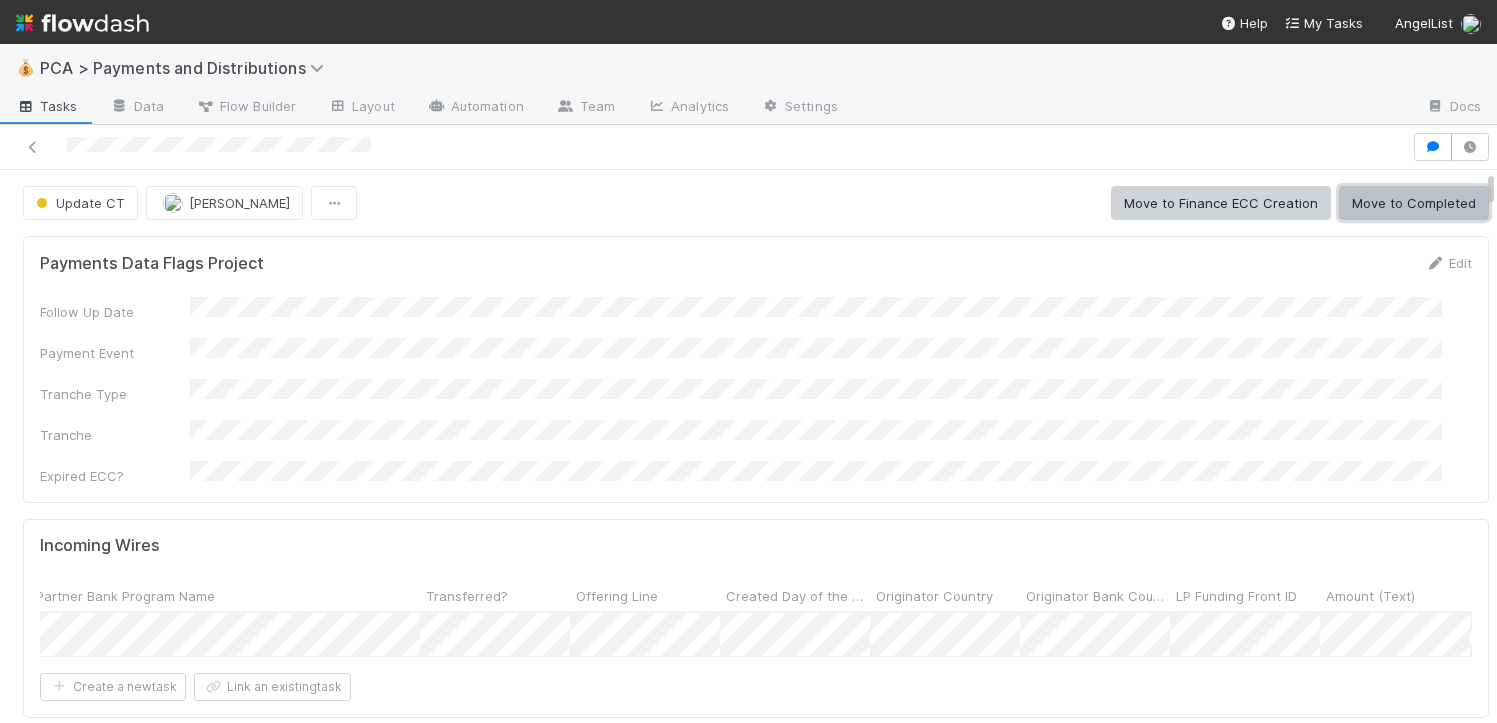 click on "Move to Completed" at bounding box center (1414, 203) 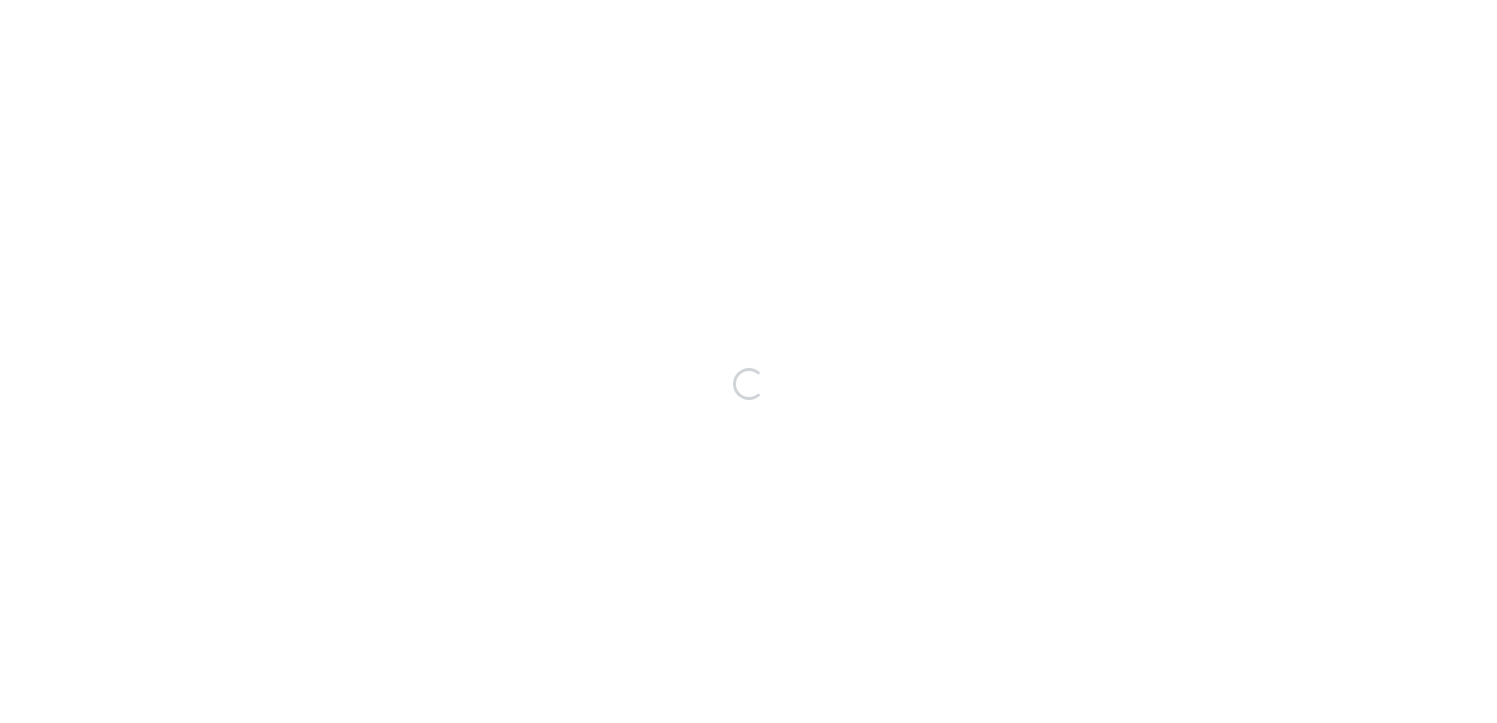 scroll, scrollTop: 0, scrollLeft: 0, axis: both 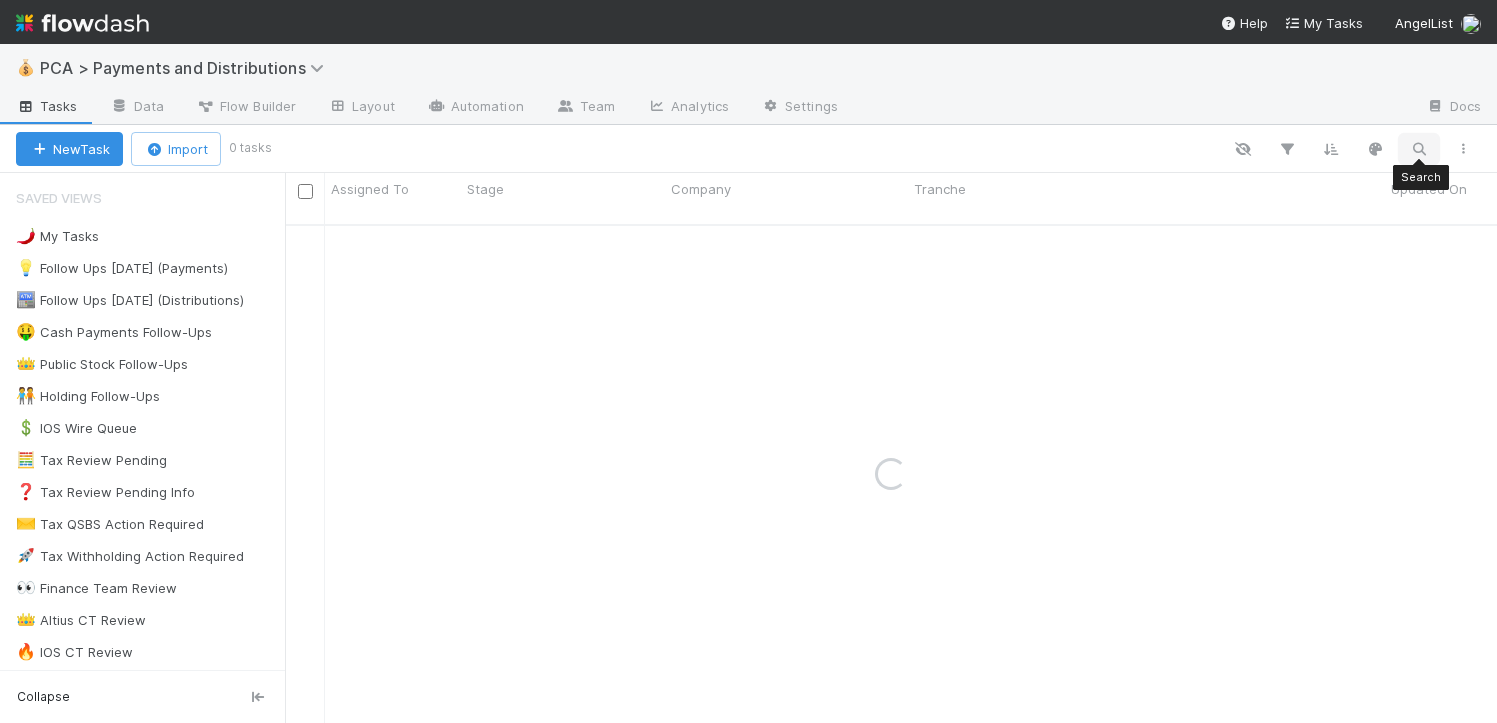 click at bounding box center (1419, 149) 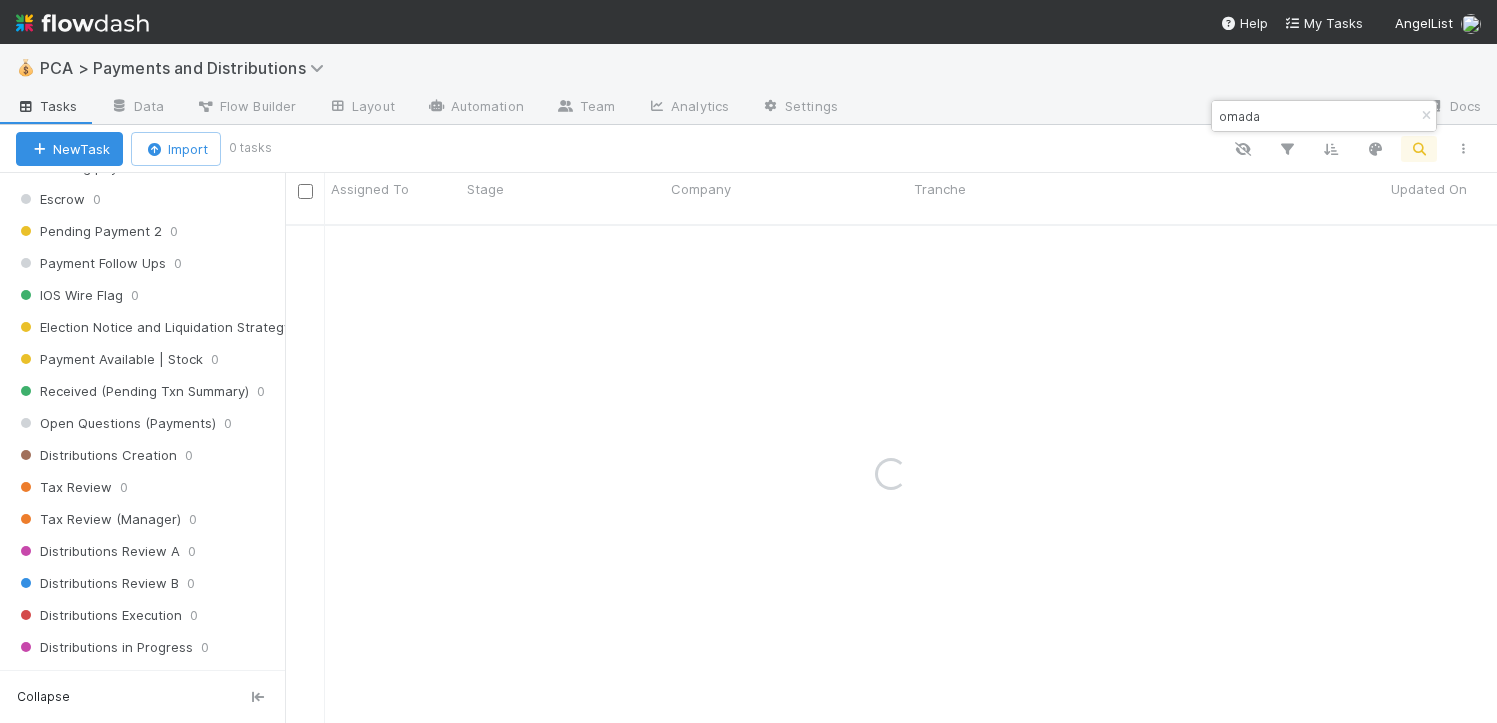 scroll, scrollTop: 1307, scrollLeft: 0, axis: vertical 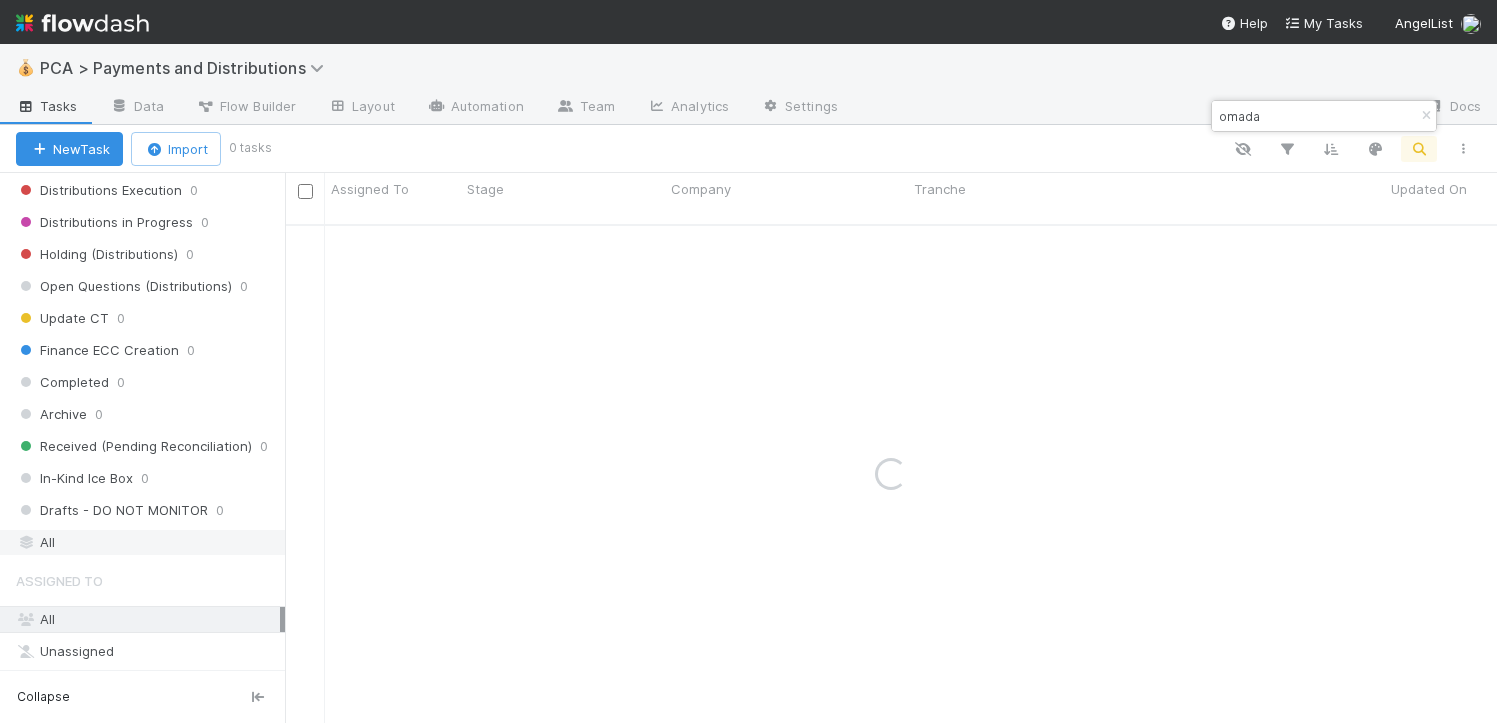 type on "omada" 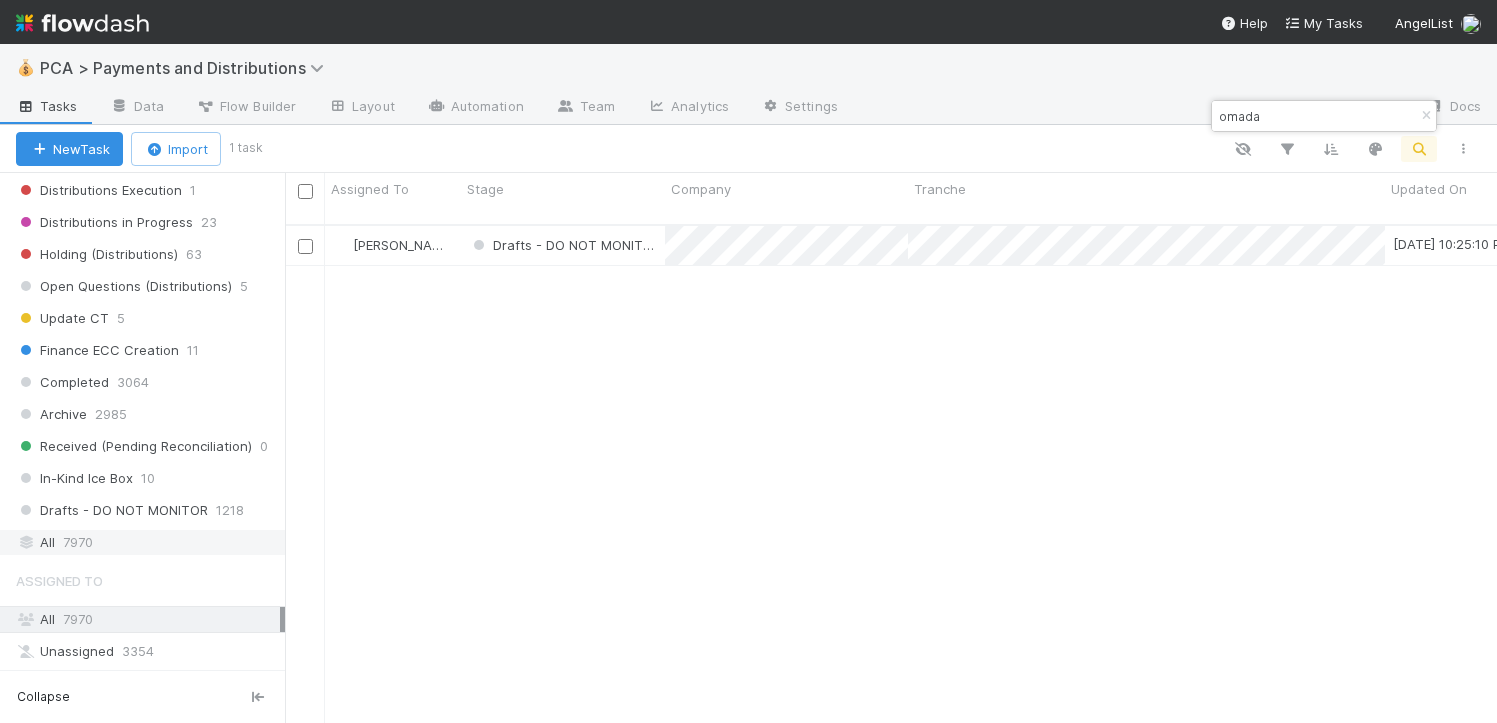 click on "All 7970" at bounding box center (148, 542) 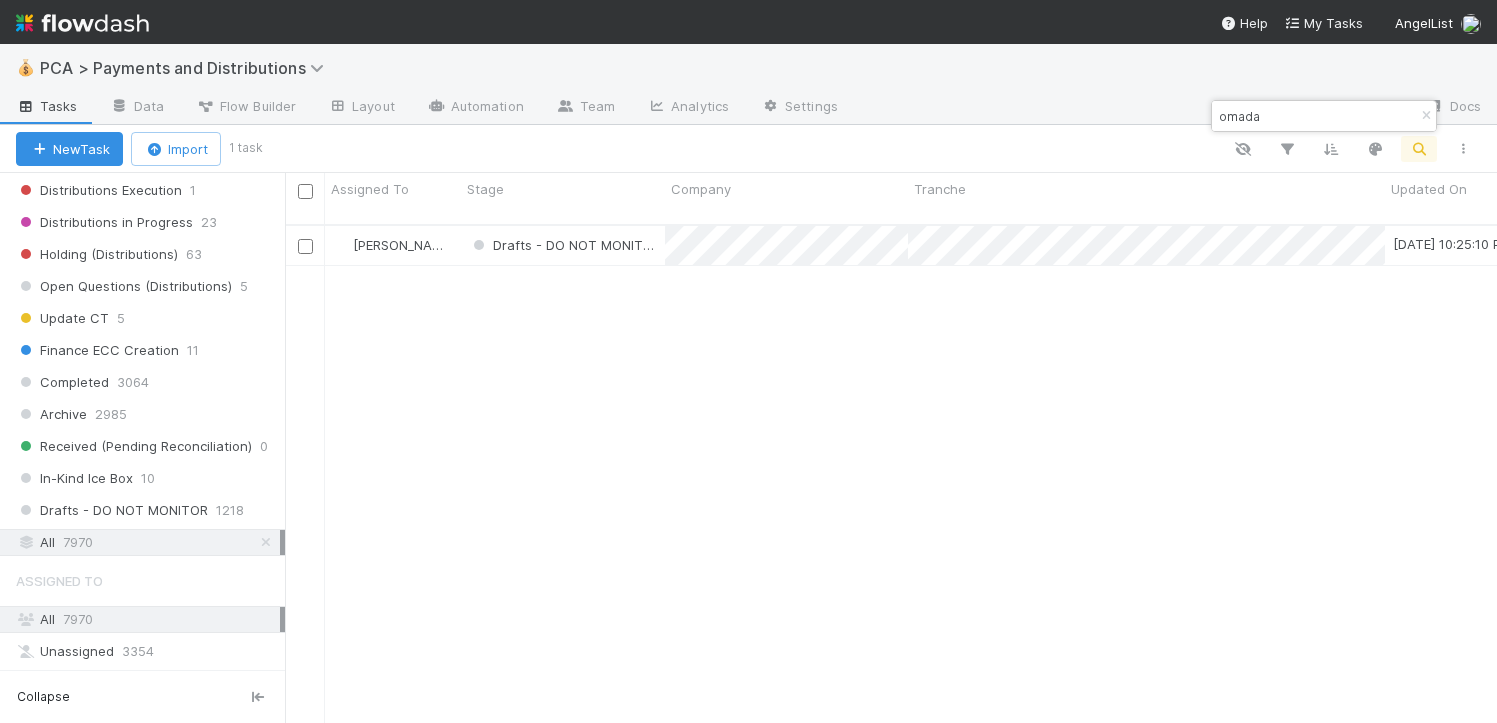 scroll, scrollTop: 15, scrollLeft: 16, axis: both 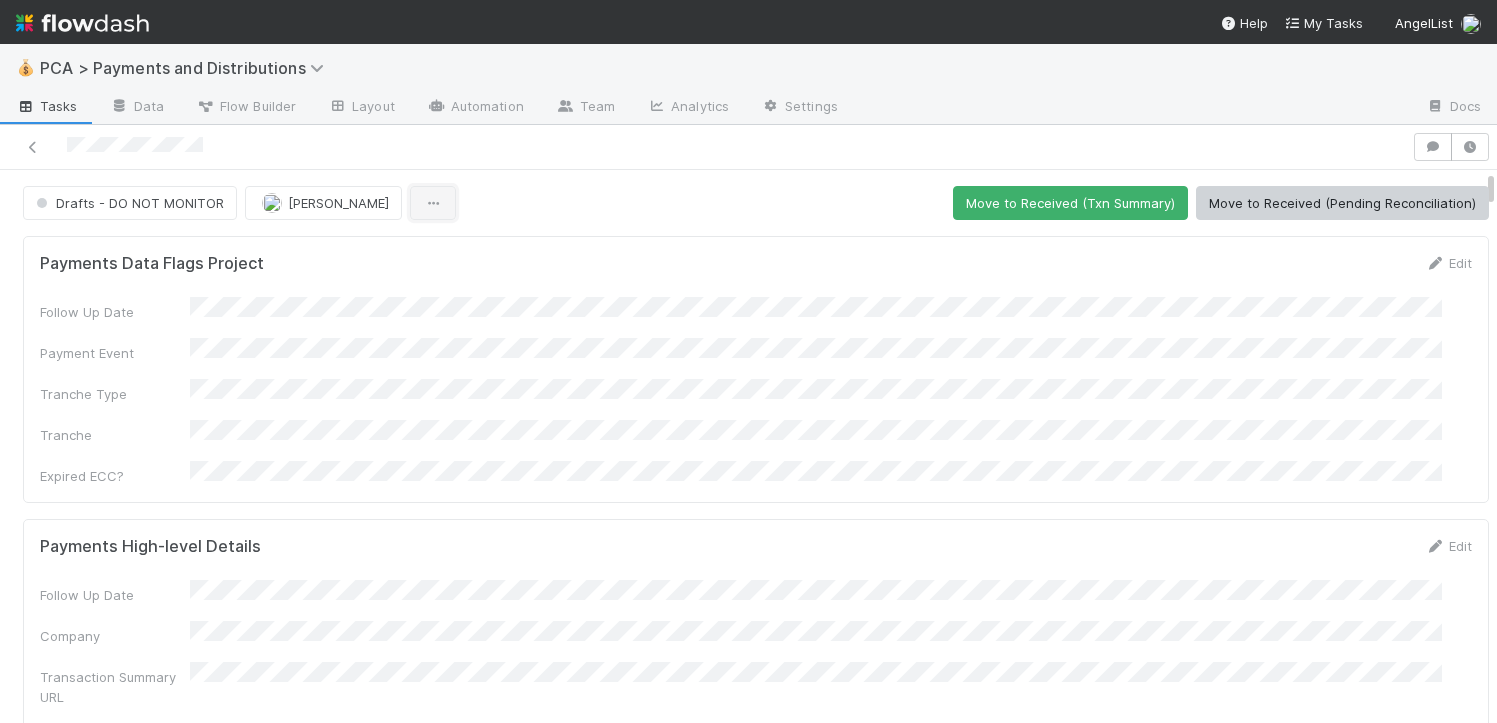click at bounding box center [433, 203] 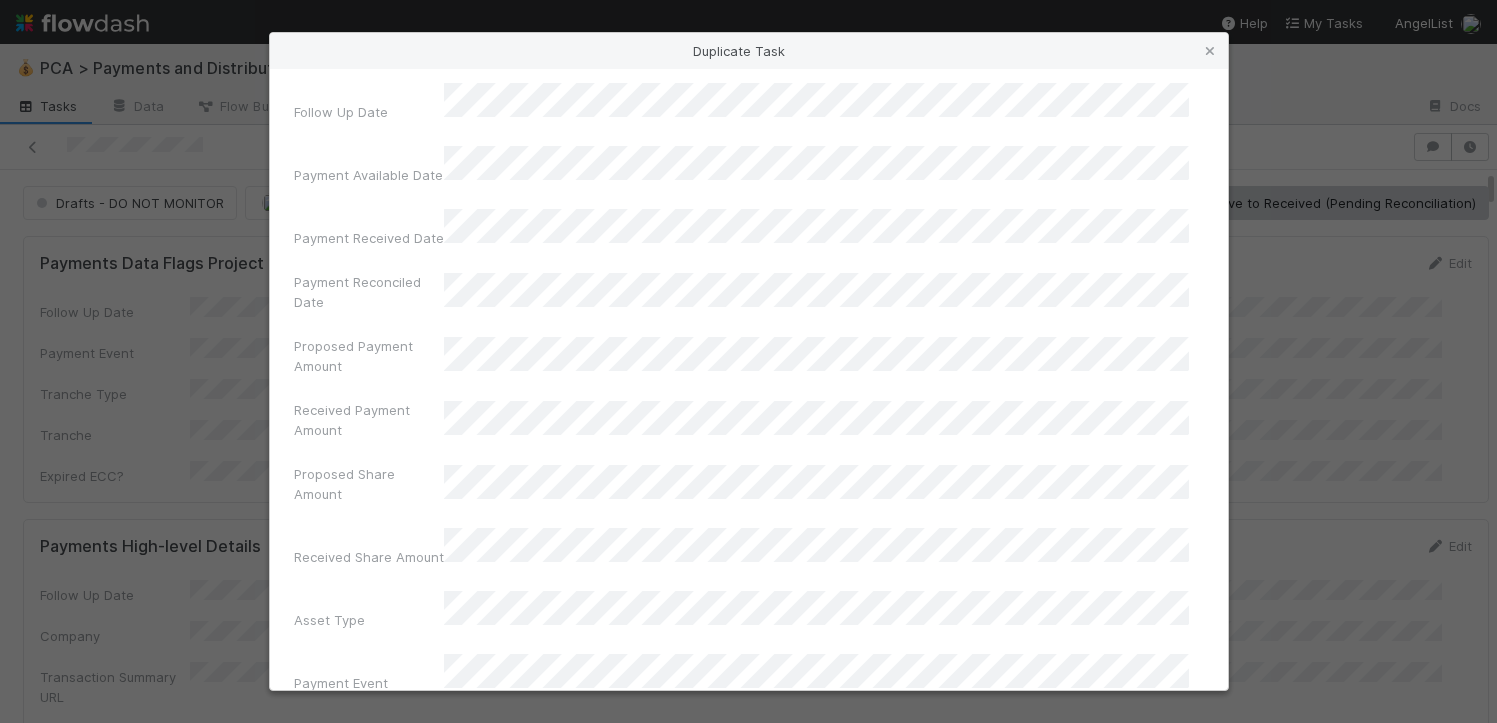 scroll, scrollTop: 203, scrollLeft: 0, axis: vertical 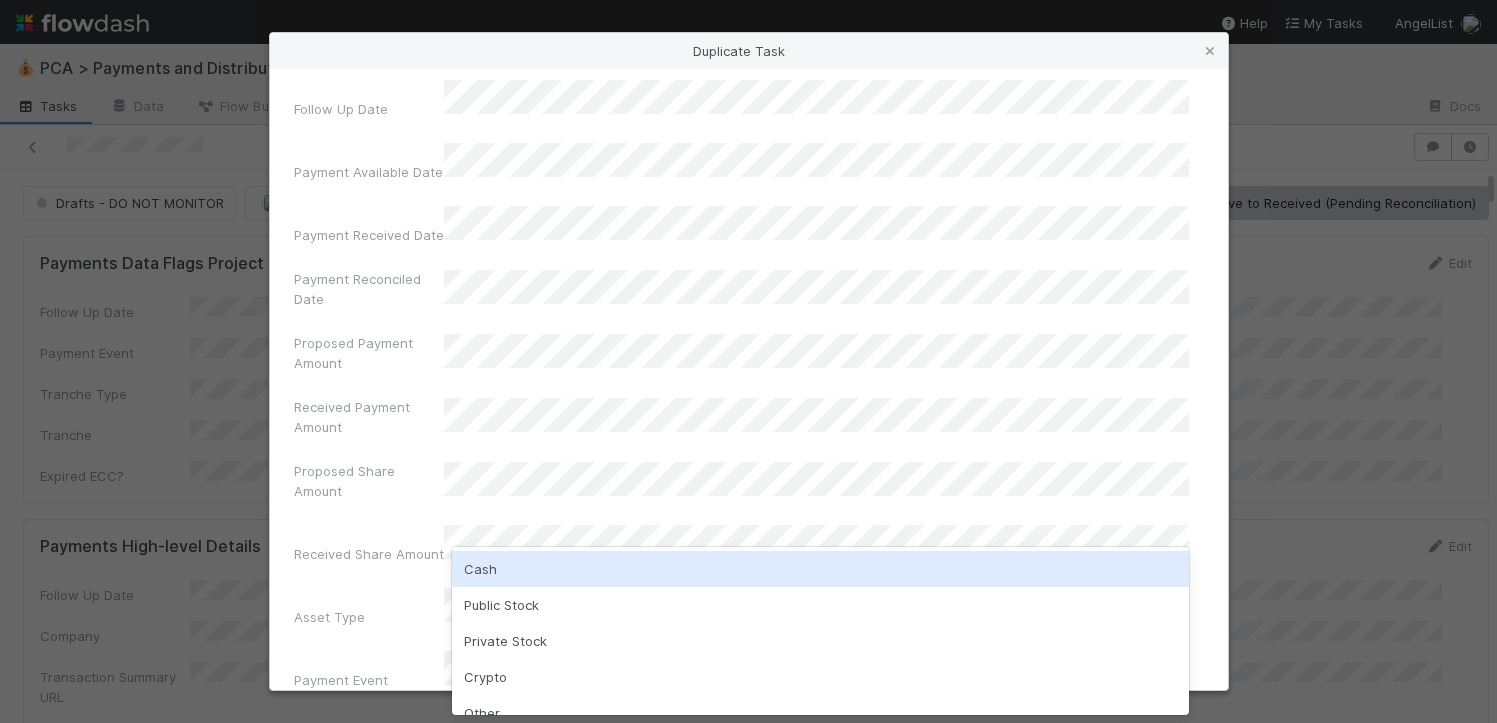 click on "Cash" at bounding box center (820, 569) 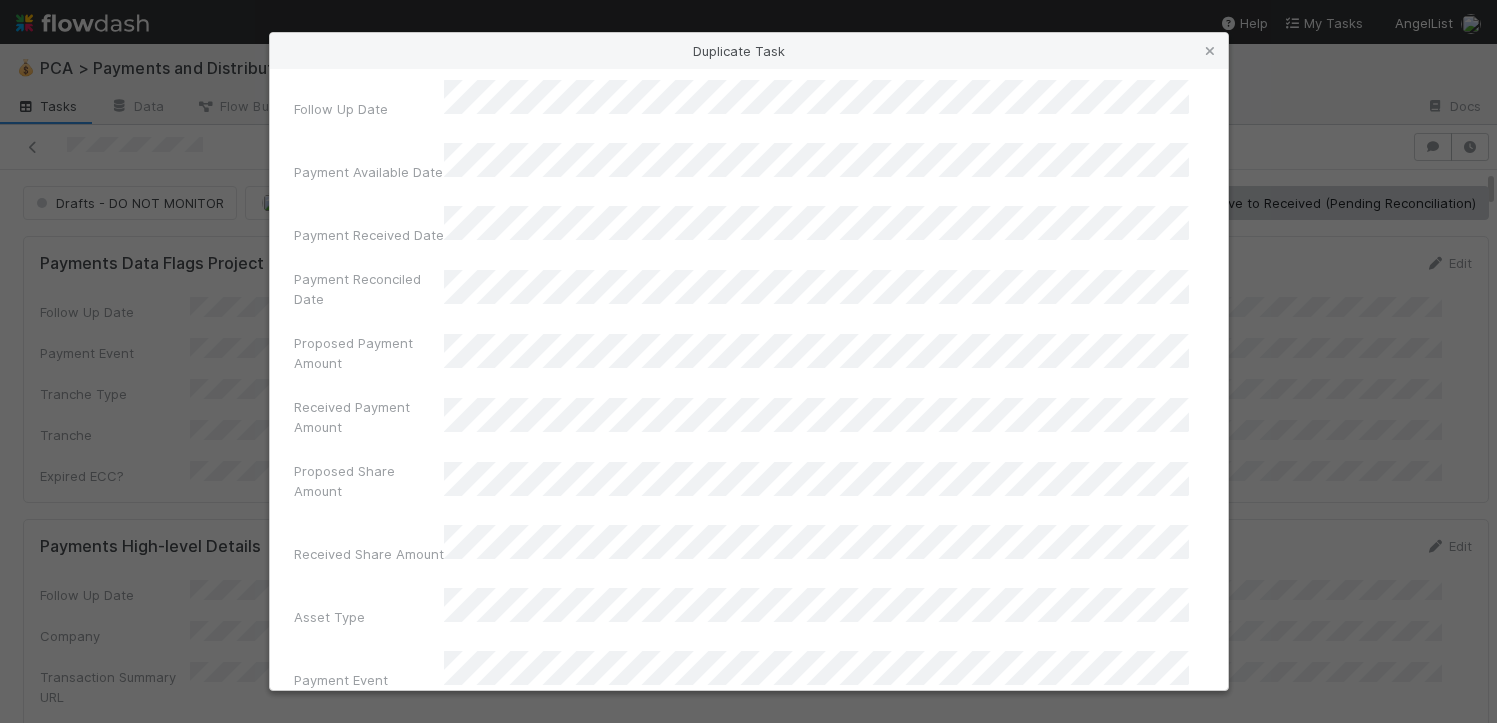 click on "Payment Event" at bounding box center (369, 684) 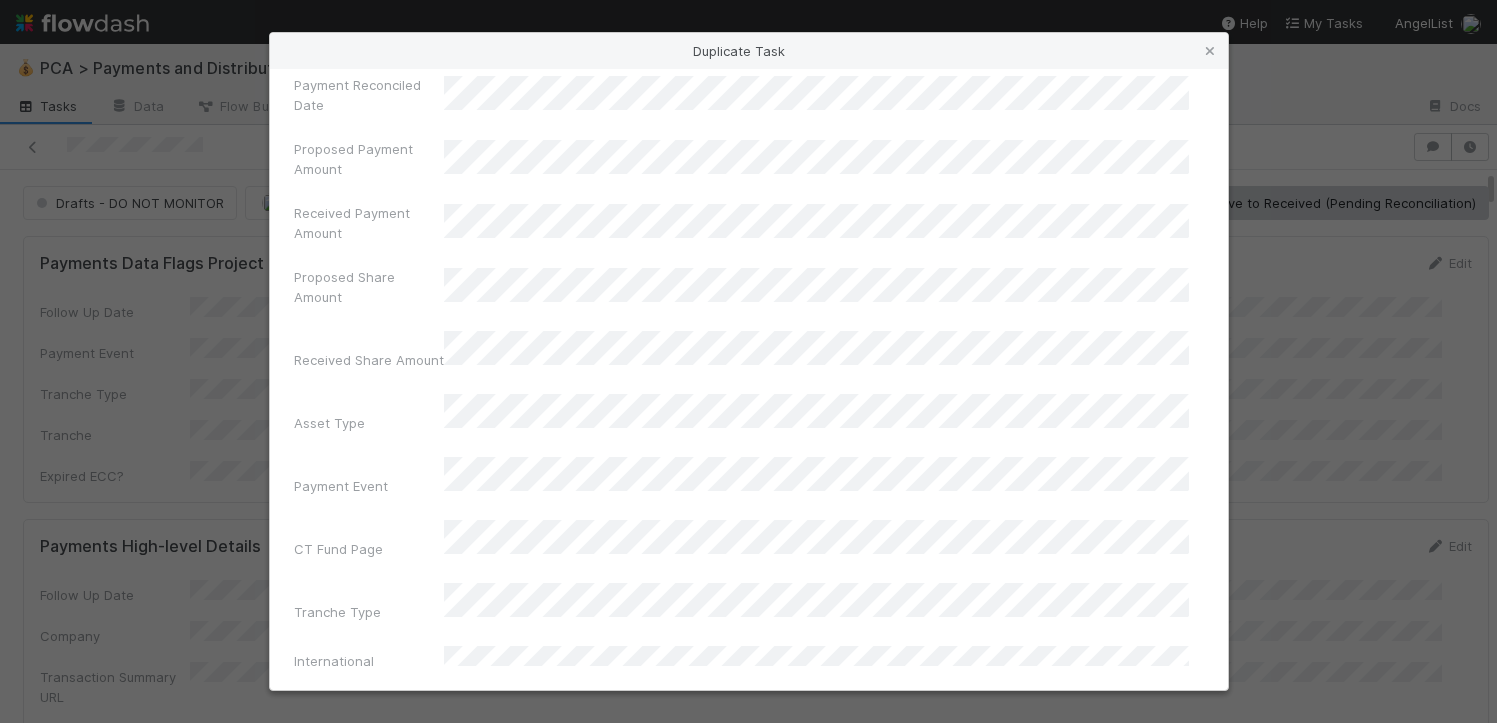 scroll, scrollTop: 272, scrollLeft: 0, axis: vertical 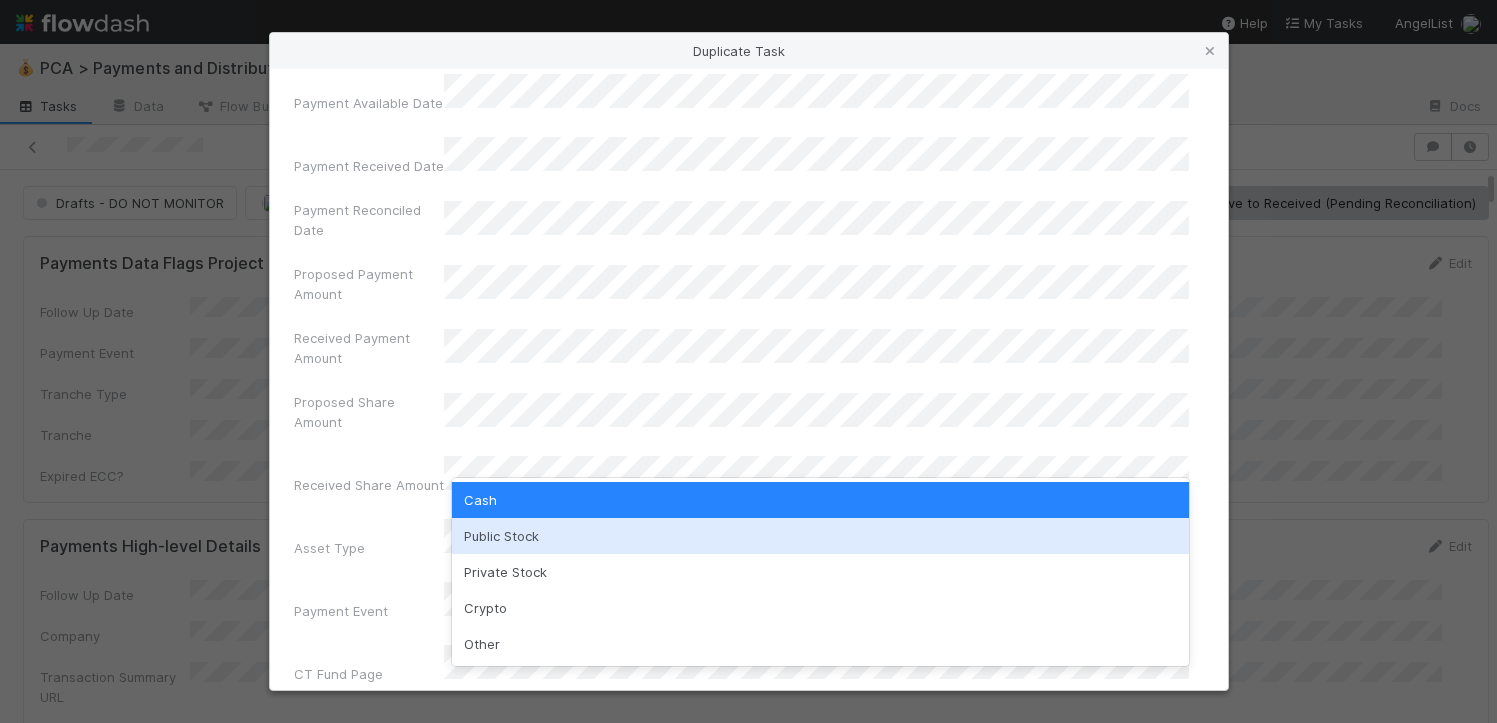 drag, startPoint x: 503, startPoint y: 558, endPoint x: 503, endPoint y: 544, distance: 14 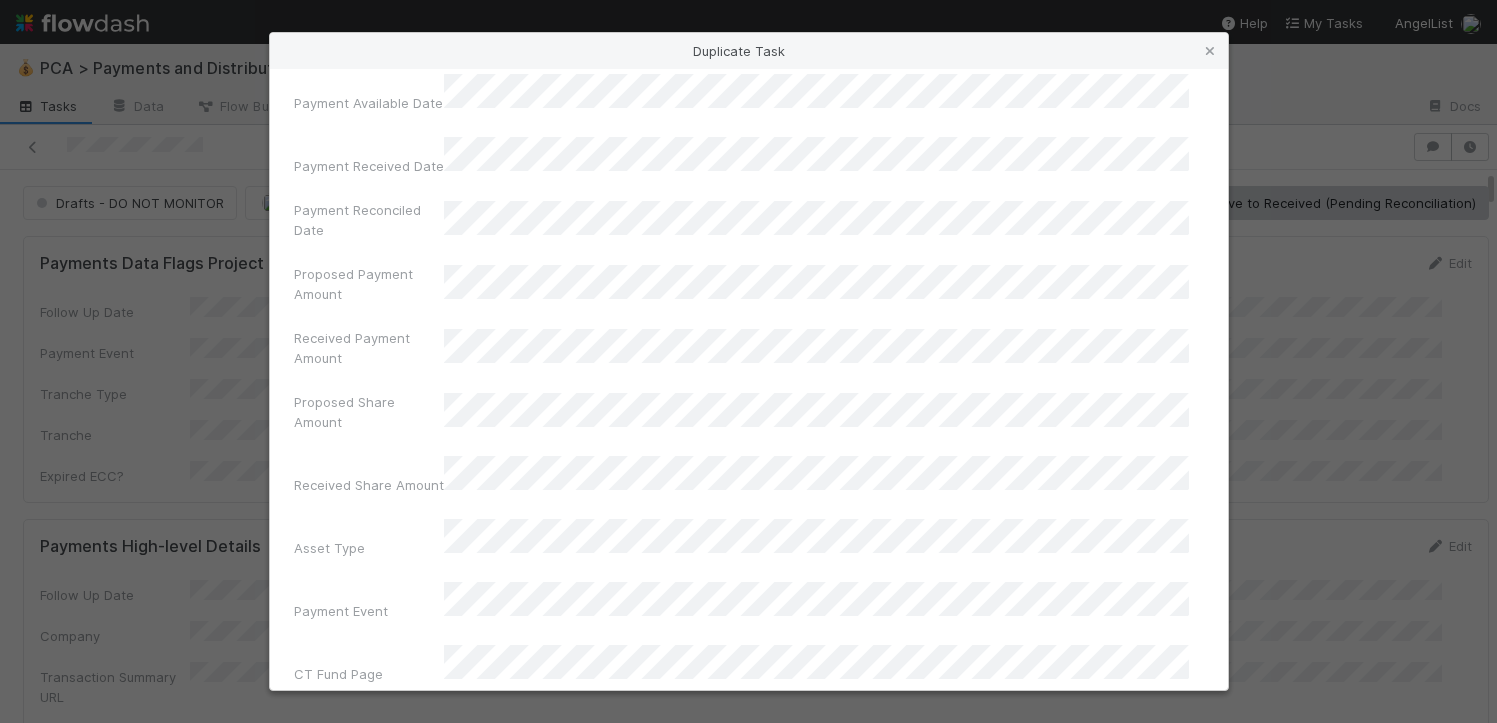 click on "Company   PCA Source   Transaction Summary URL   Follow Up Date   Payment Available Date   Payment Received Date   Payment Reconciled Date   Proposed Payment Amount   Received Payment Amount   Proposed Share Amount   Received Share Amount   Asset Type   Payment Event   CT Fund Page   Tranche Type   International   Rule 144   DRS   Front Links   Distribution Front Links   Broker   Received Wire   Key Payment Details Table   CPTR::TransactionSummaries::PaymentDistributionEvent.id   Payment Type/ Transaction Category   Payments Collection Complete   GP (Lead) Distribution Election   LP (Recipient) Distribution Election   Trello Card ID   LP Brokerage Fees   AL Fee Revenue   Distributions Started Date   Distribution Completed Date   Recoverable Withholding   Withholding Required   QSBS Eligibility   QSBS Request Link   Last Tax Status Review   Distribution Action   Investor Update   Holding   IOS Wire Flag   TS Upload Error Flag   Profit    Tranche   Finance CT Update Flag   Third Party Fees   Tax Review Pending" at bounding box center [749, 4444] 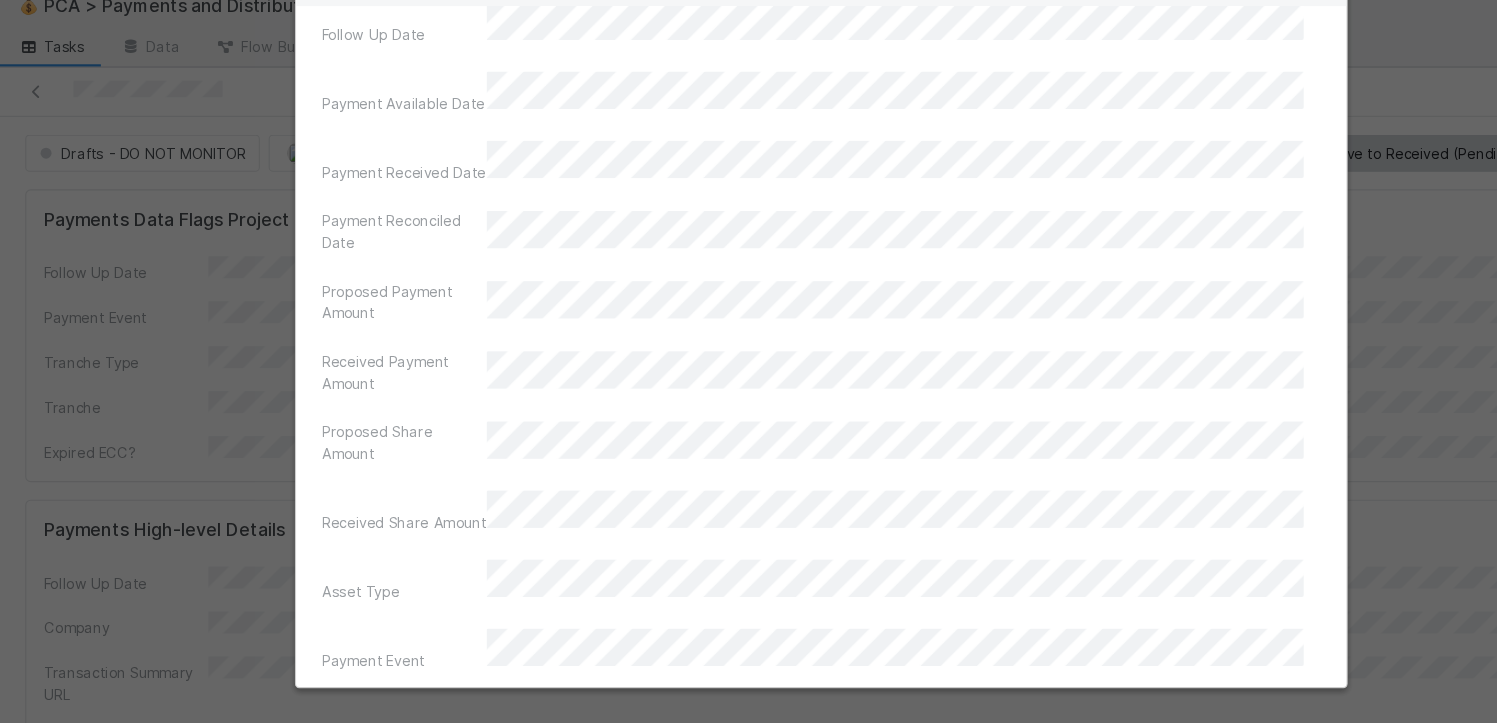 scroll, scrollTop: 0, scrollLeft: 0, axis: both 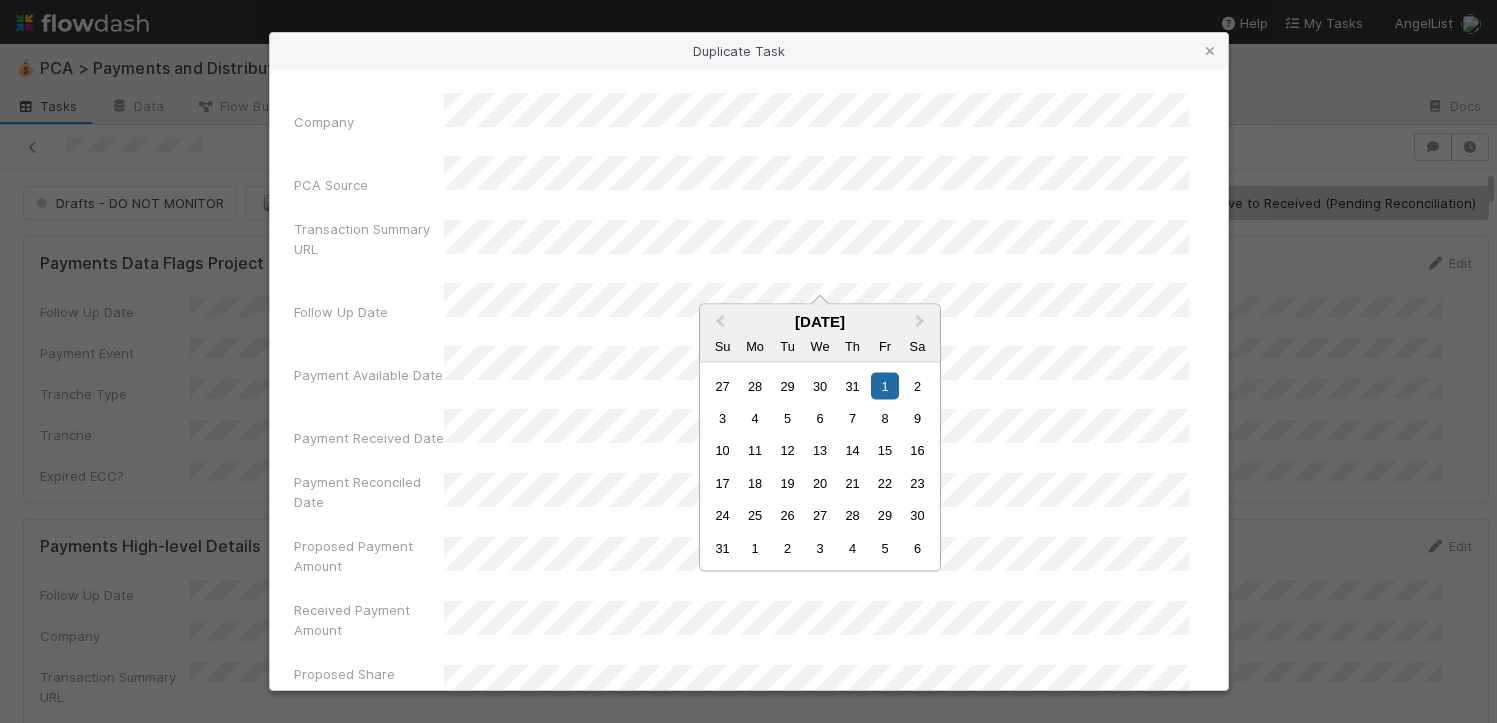 click on "Payment Reconciled Date" at bounding box center [369, 496] 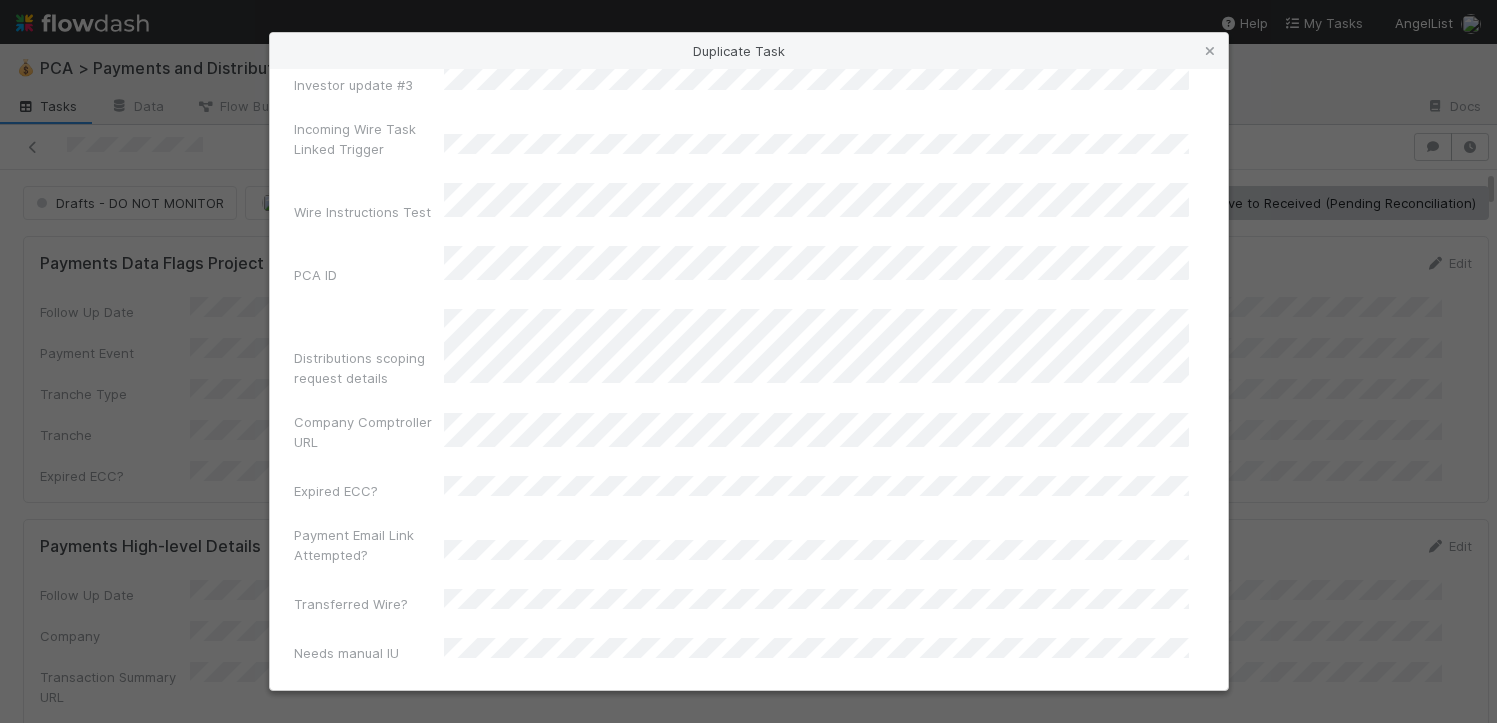 scroll, scrollTop: 7873, scrollLeft: 0, axis: vertical 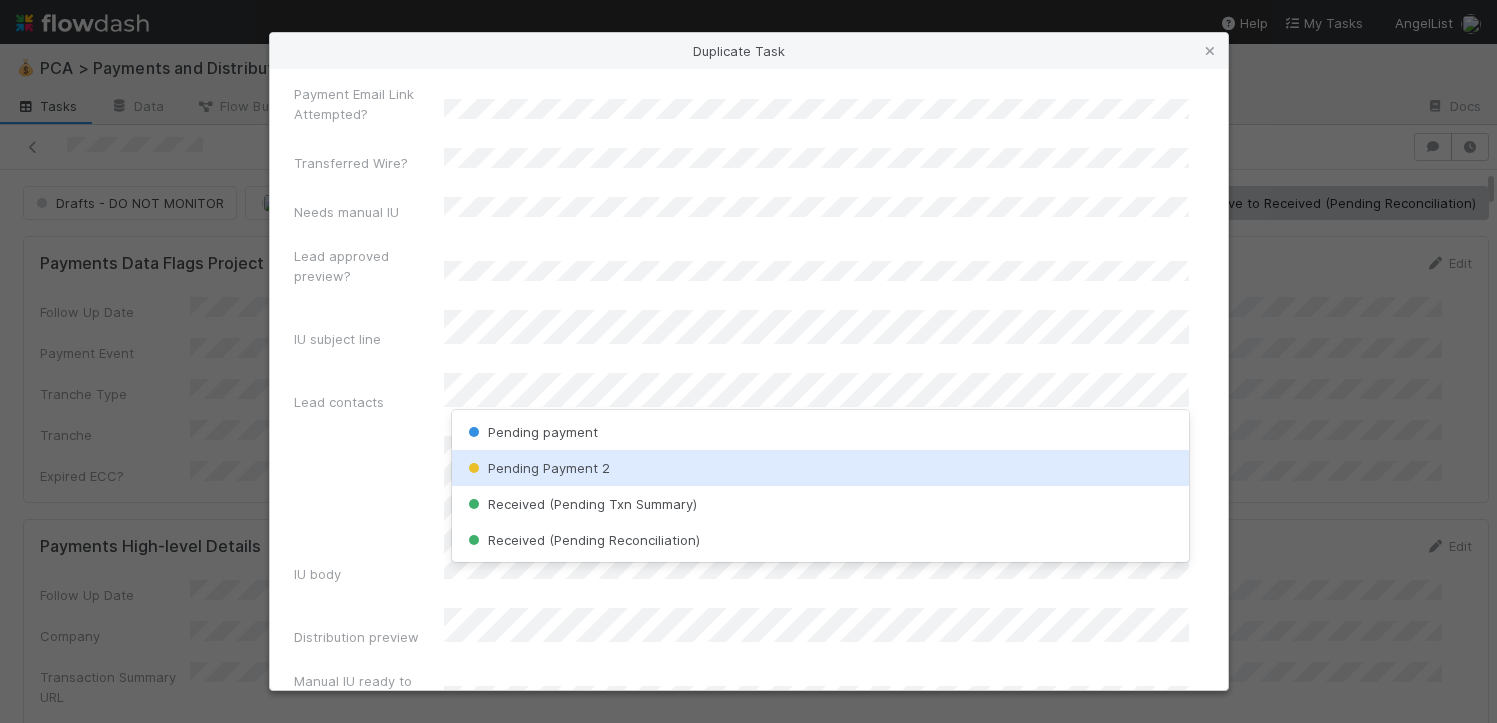 click on "Pending Payment 2" at bounding box center [820, 468] 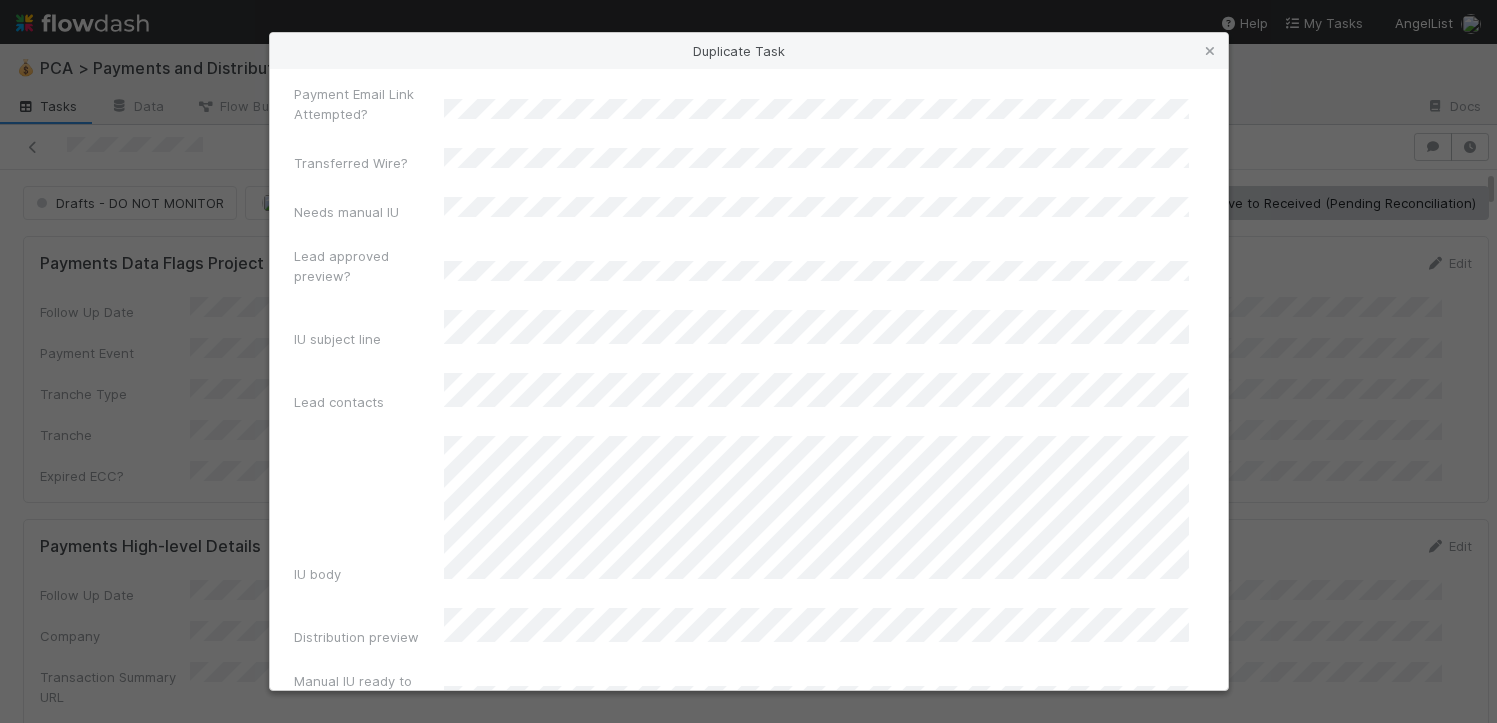 click on "Duplicate Task" at bounding box center (749, 1509) 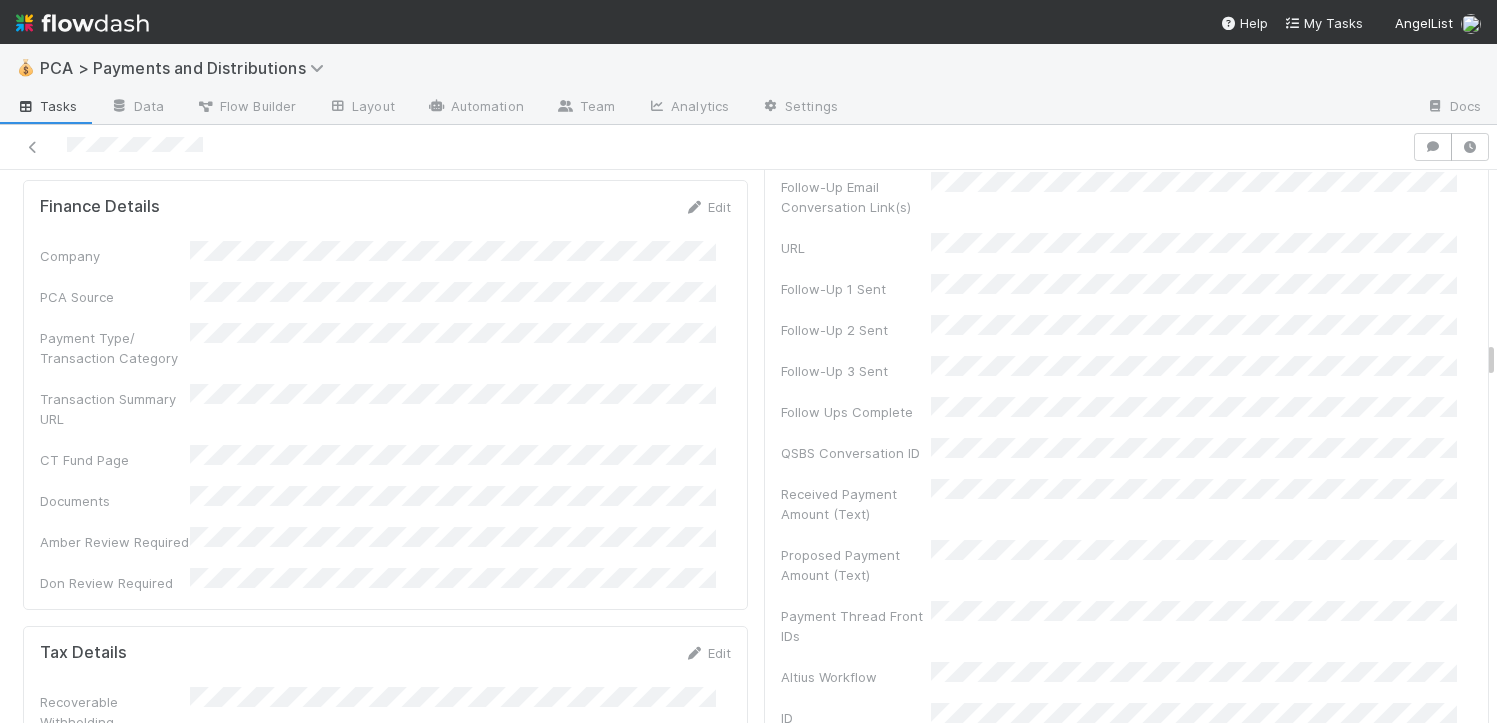 scroll, scrollTop: 4045, scrollLeft: 0, axis: vertical 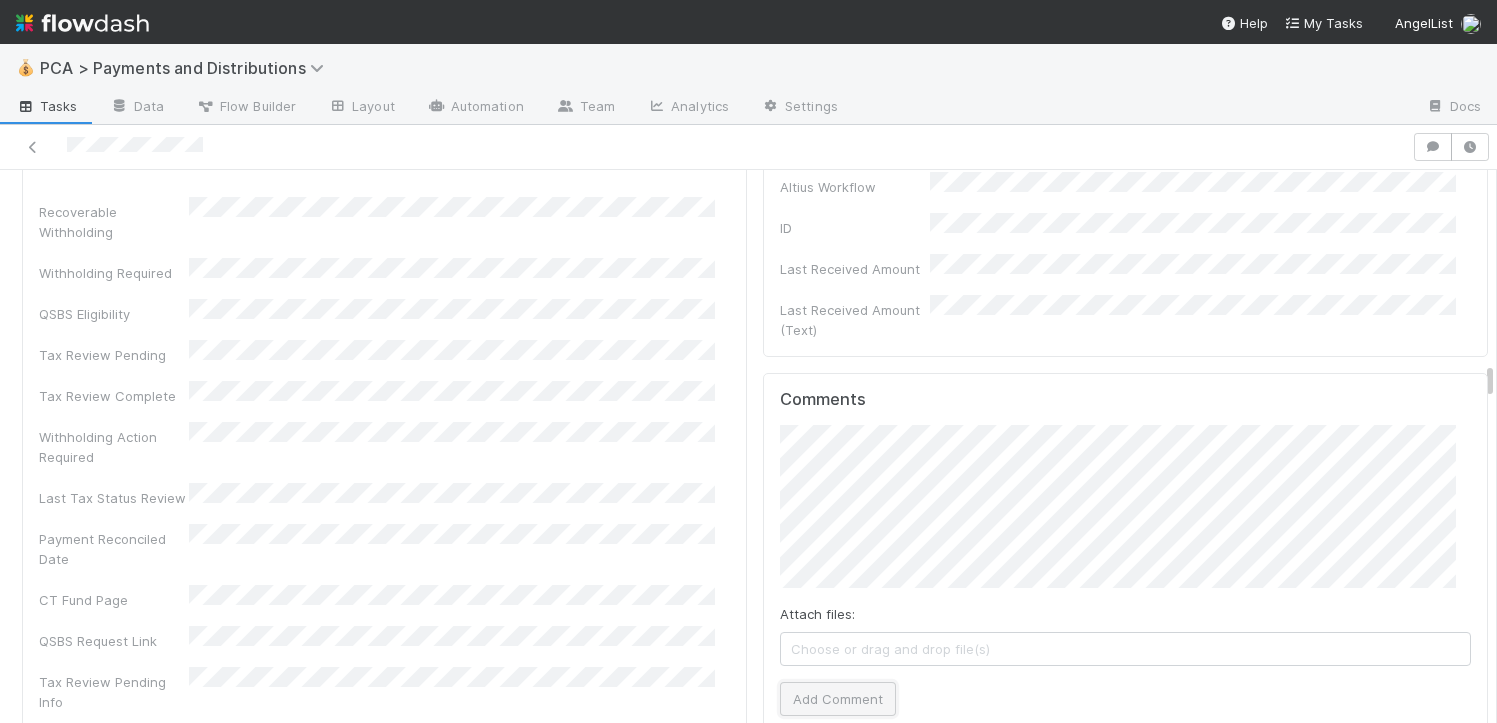 click on "Add Comment" at bounding box center (838, 699) 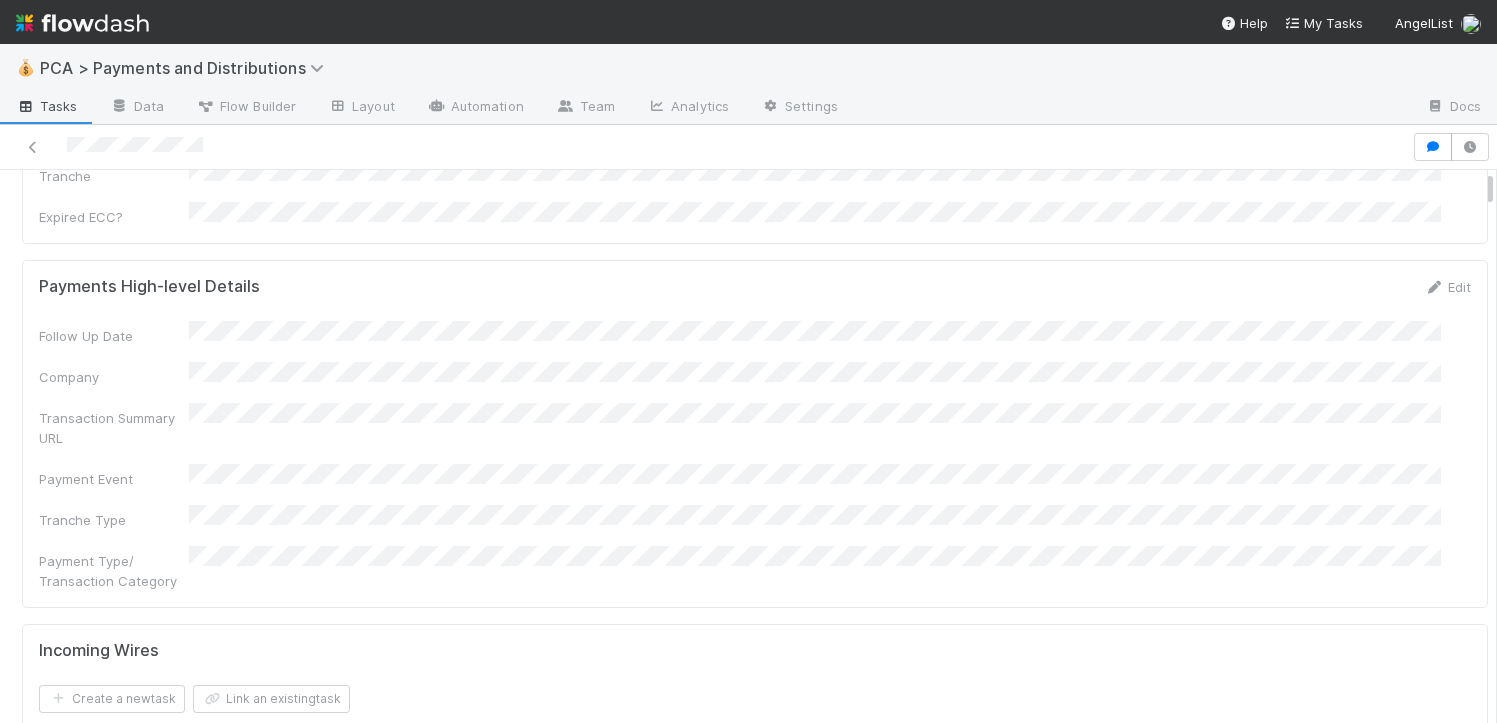 scroll, scrollTop: 0, scrollLeft: 0, axis: both 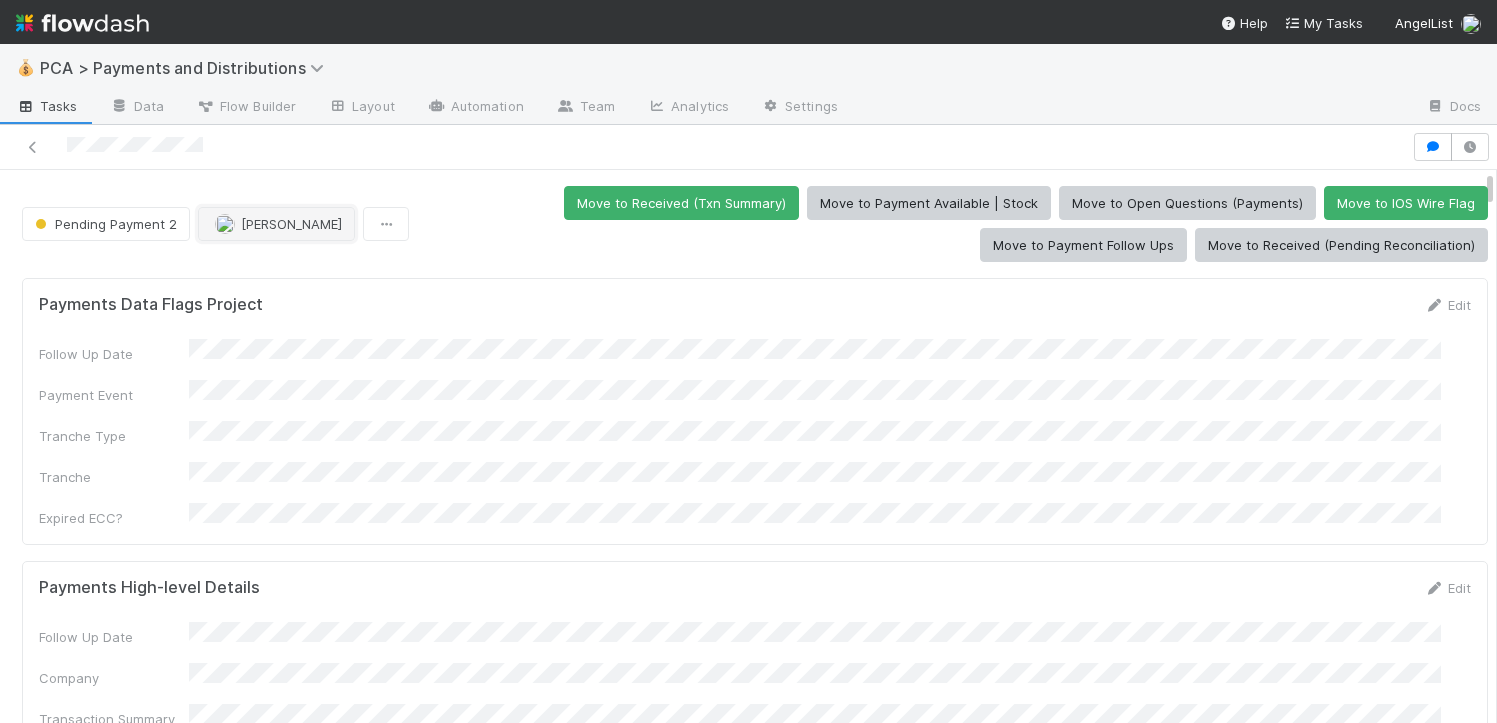 click on "Michael Guidi" at bounding box center (291, 224) 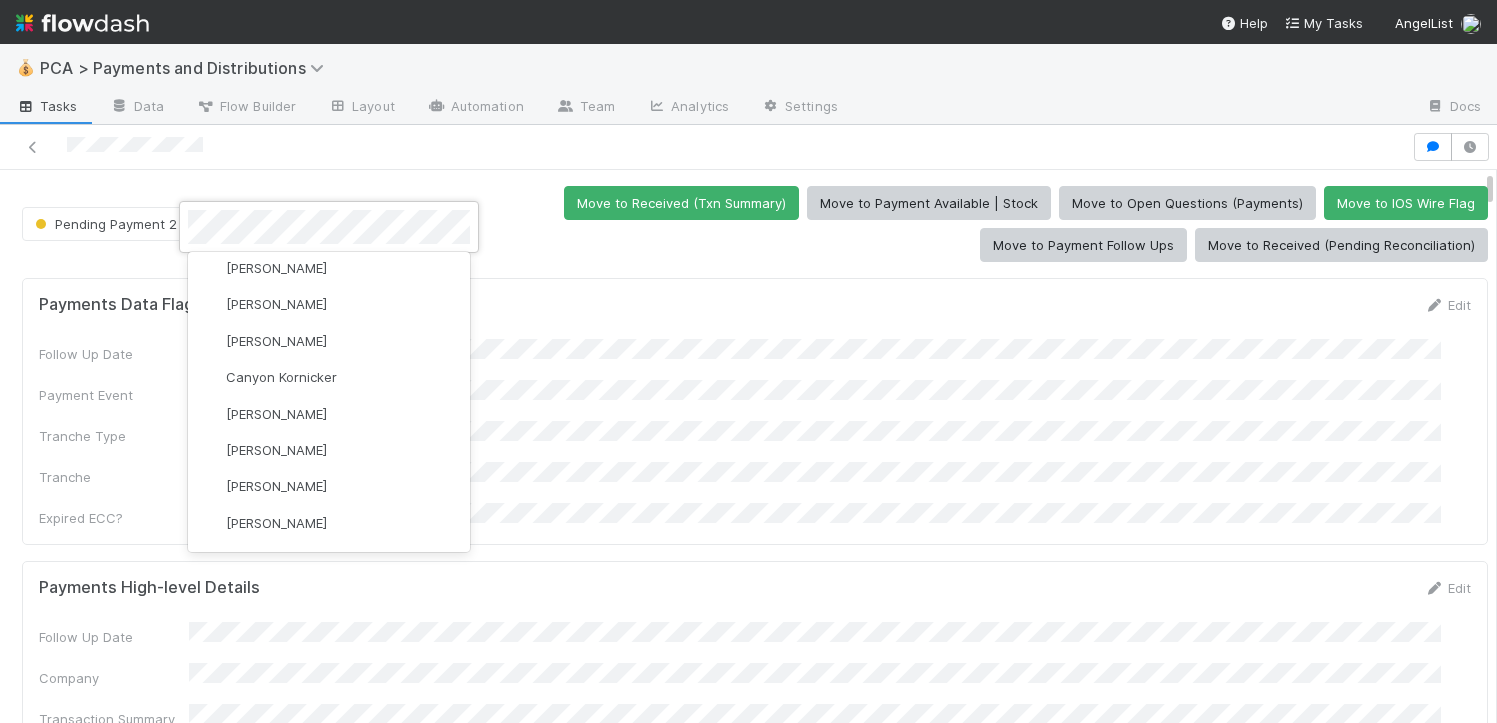 scroll, scrollTop: 0, scrollLeft: 0, axis: both 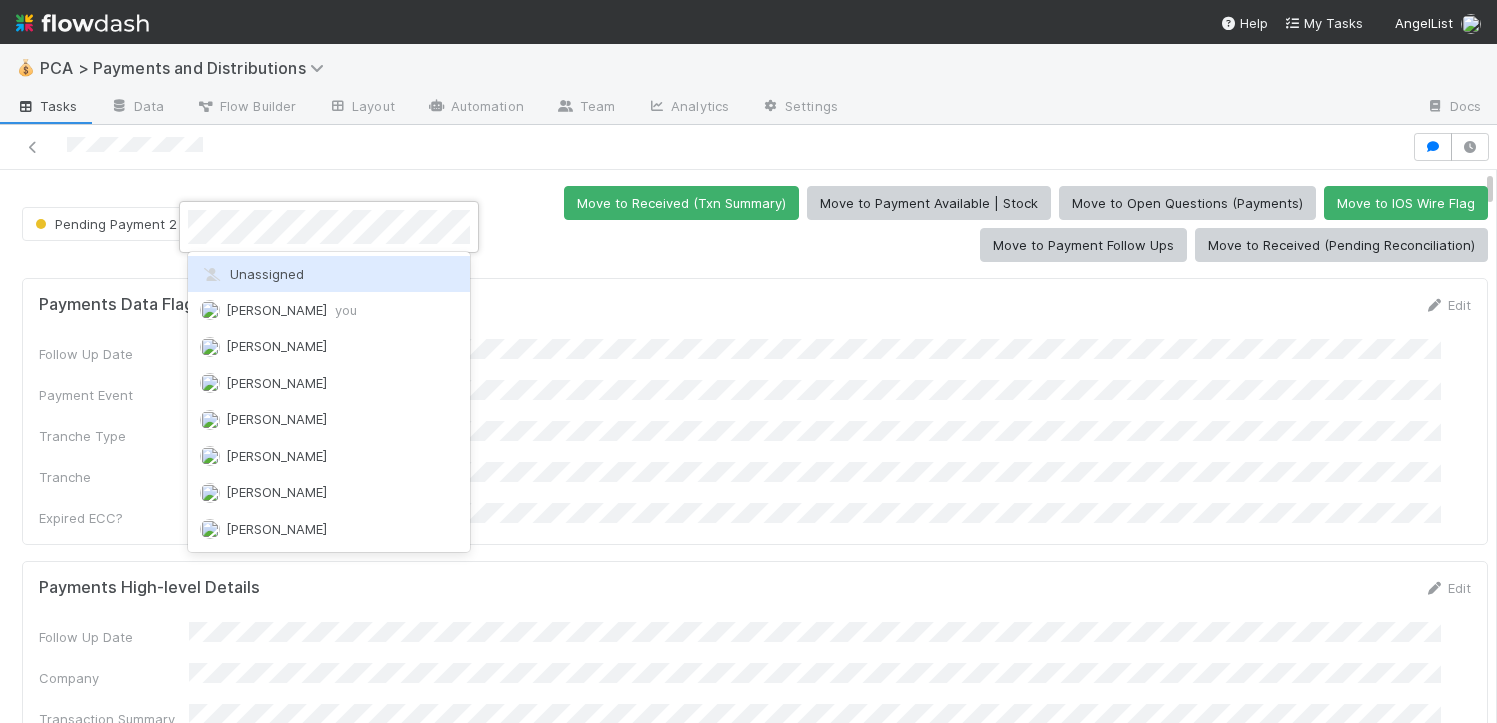 click on "Unassigned" at bounding box center [252, 274] 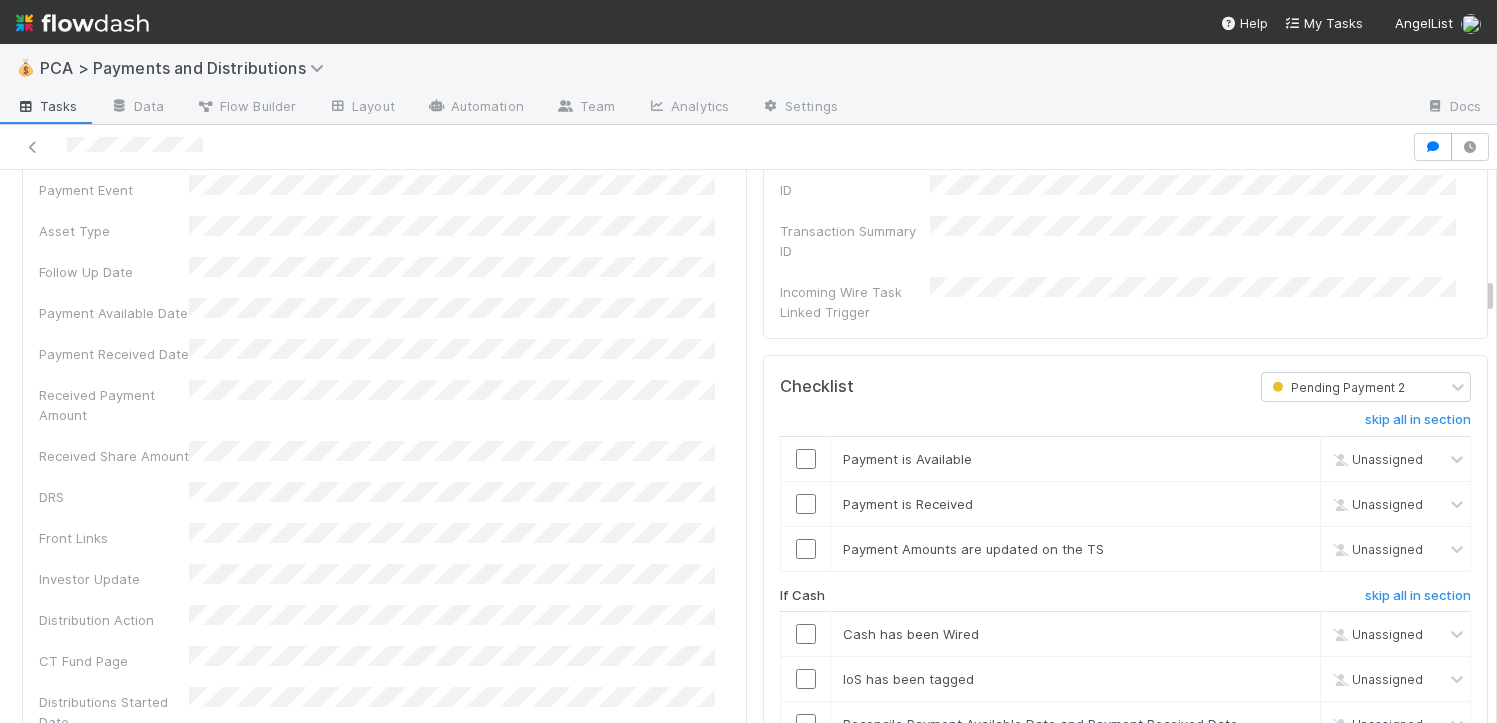 scroll, scrollTop: 2409, scrollLeft: 0, axis: vertical 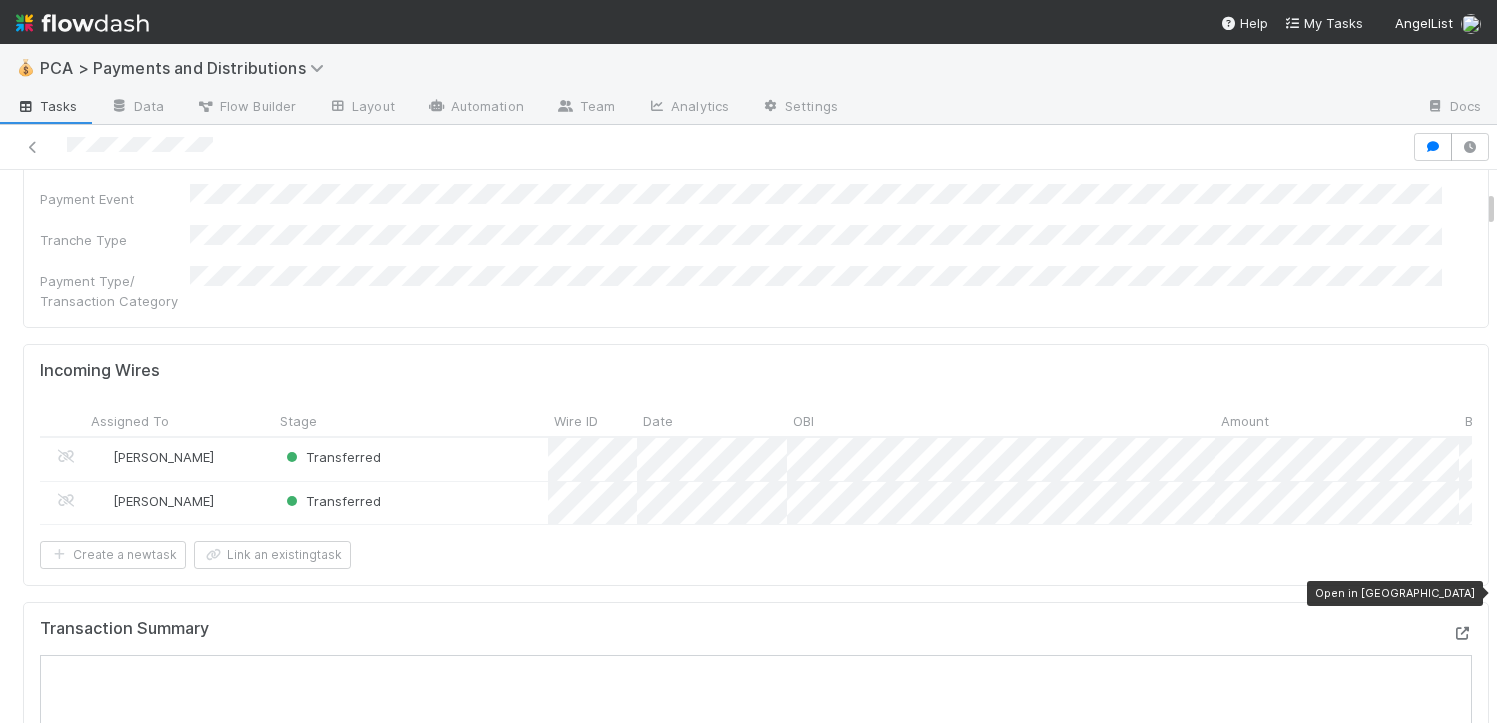 click at bounding box center [1462, 633] 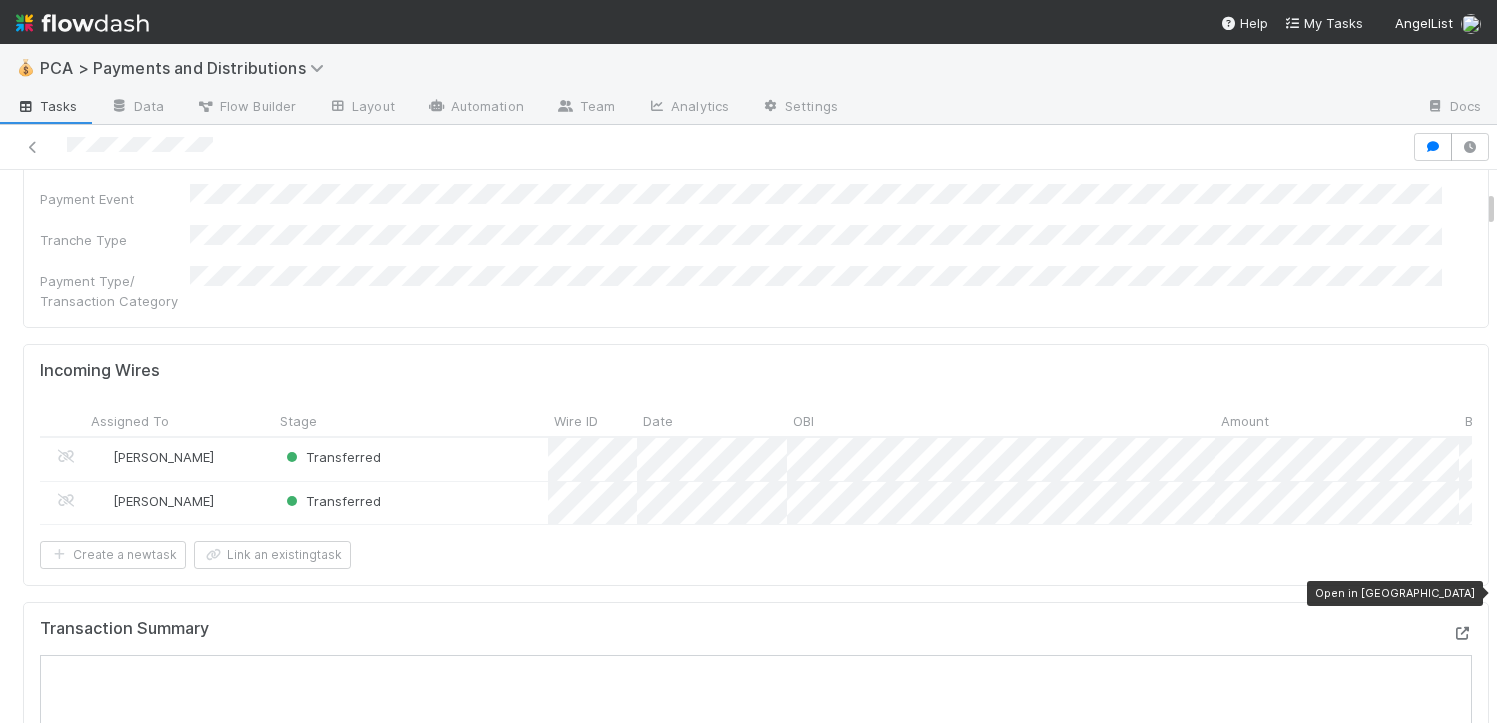 click at bounding box center (1462, 633) 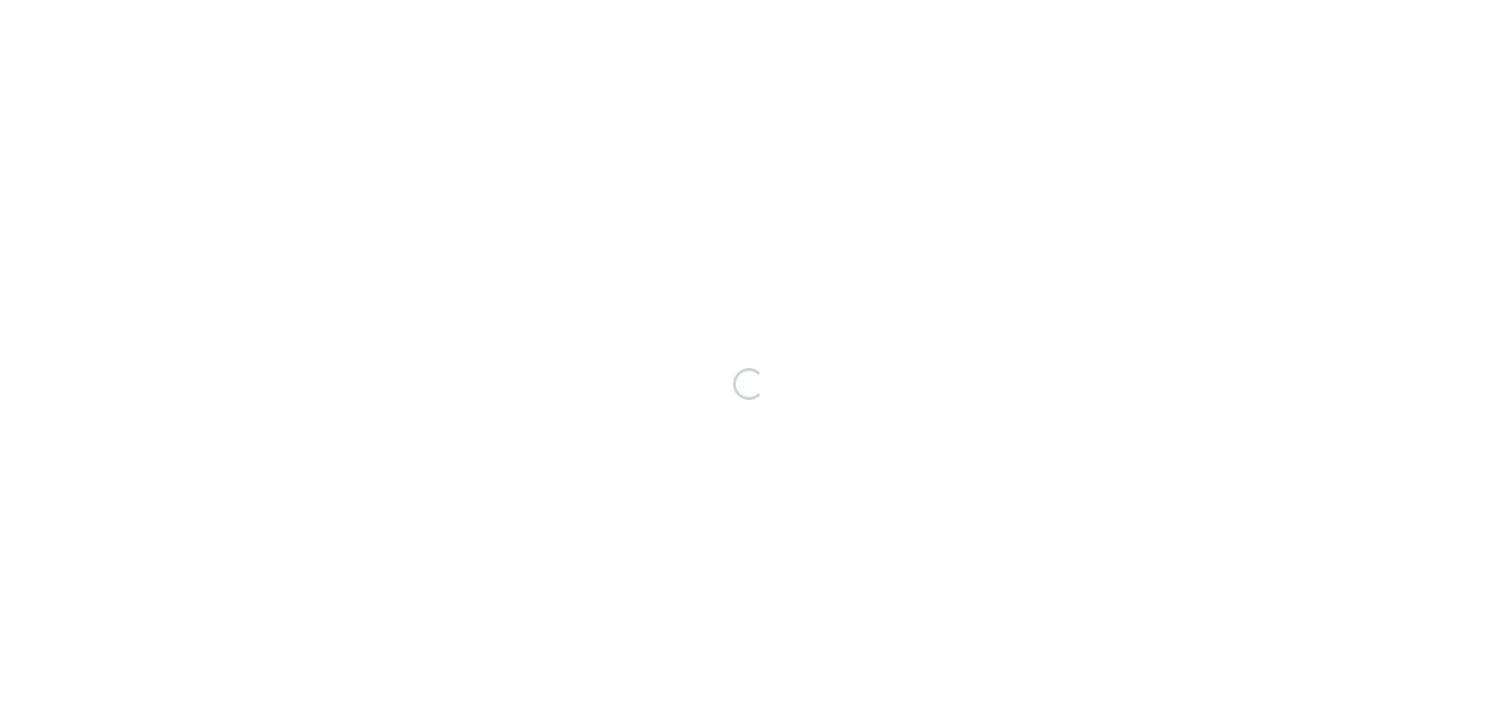 scroll, scrollTop: 0, scrollLeft: 0, axis: both 